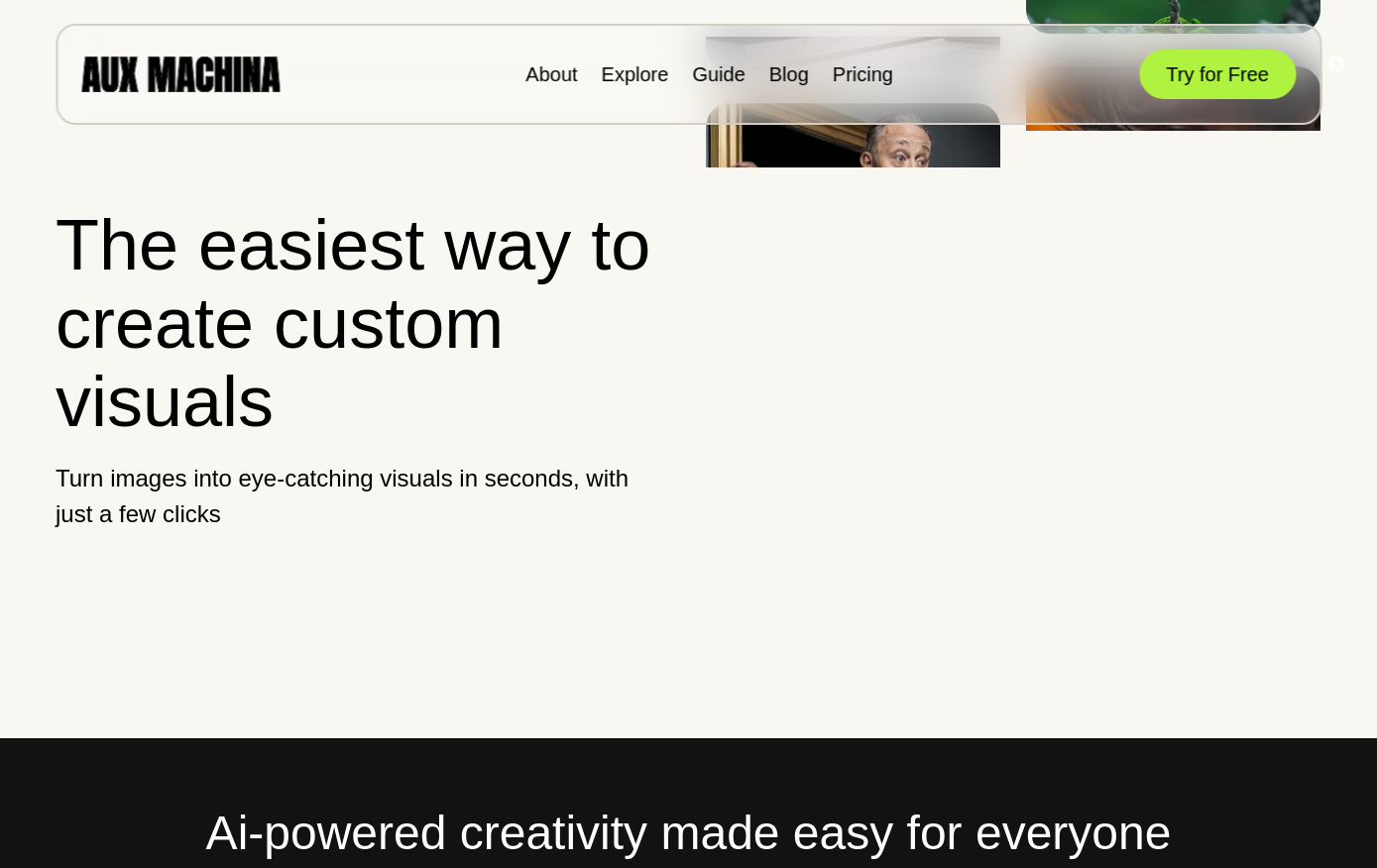 scroll, scrollTop: 0, scrollLeft: 0, axis: both 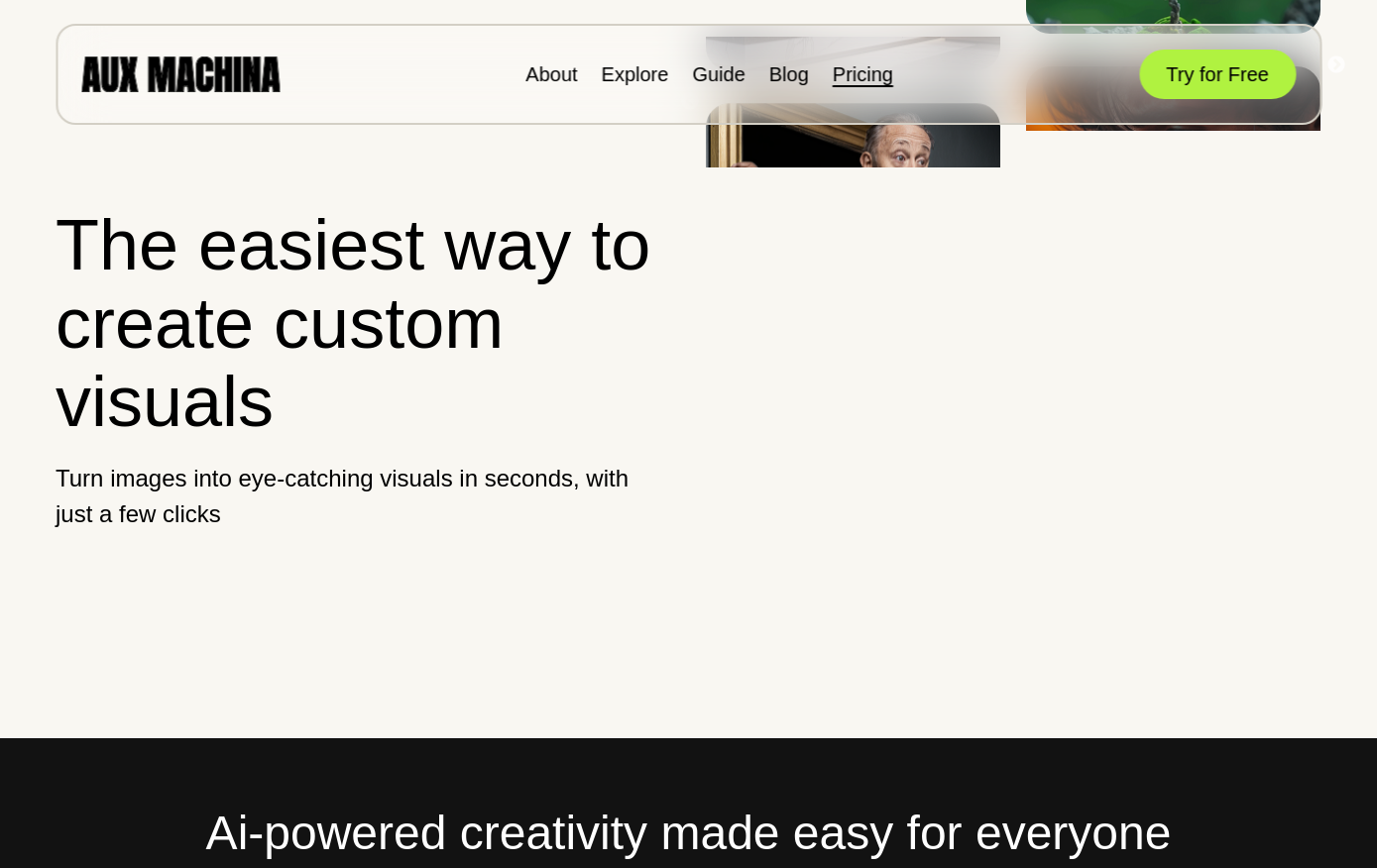 click on "Pricing" at bounding box center (862, 74) 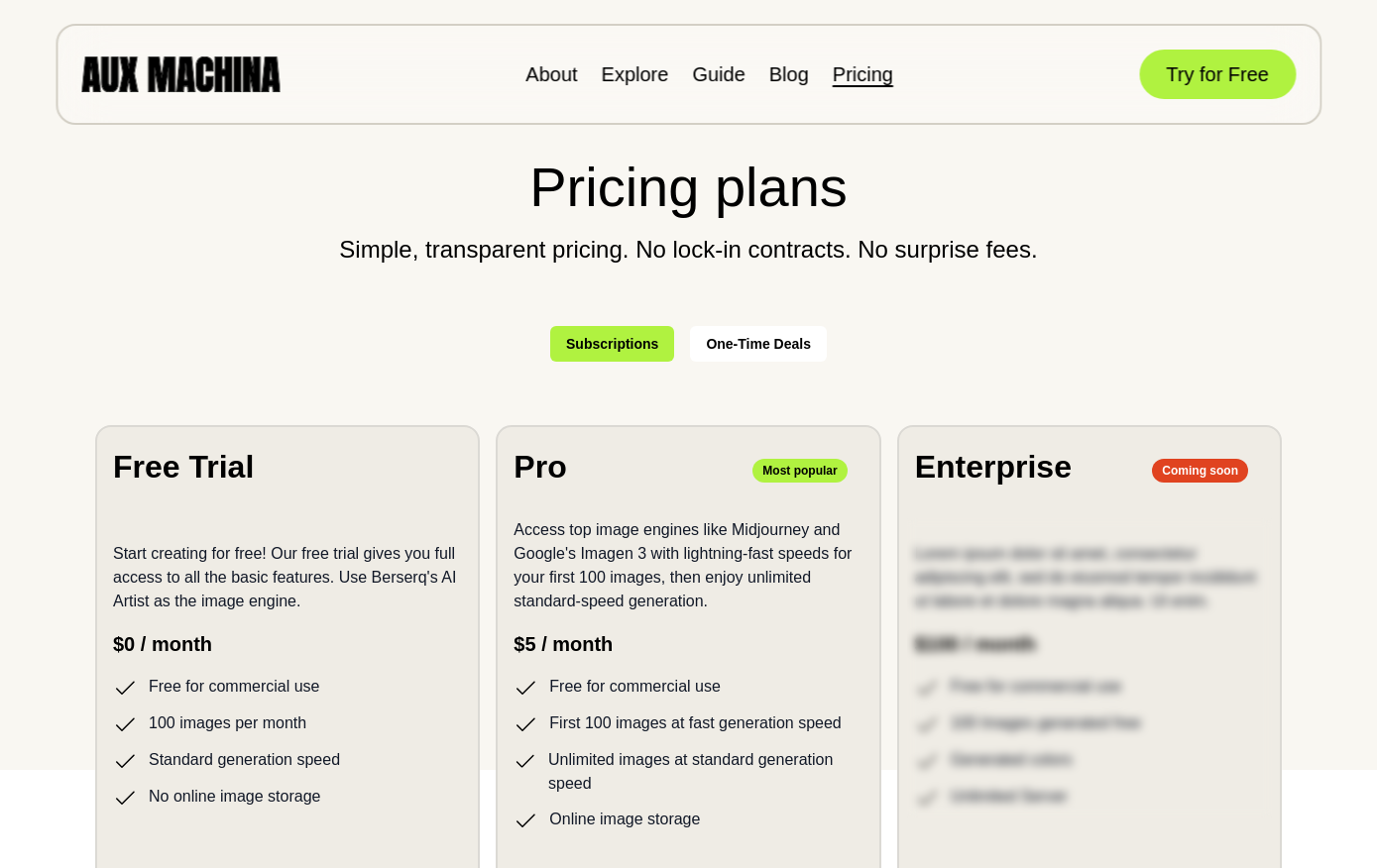 scroll, scrollTop: 104, scrollLeft: 0, axis: vertical 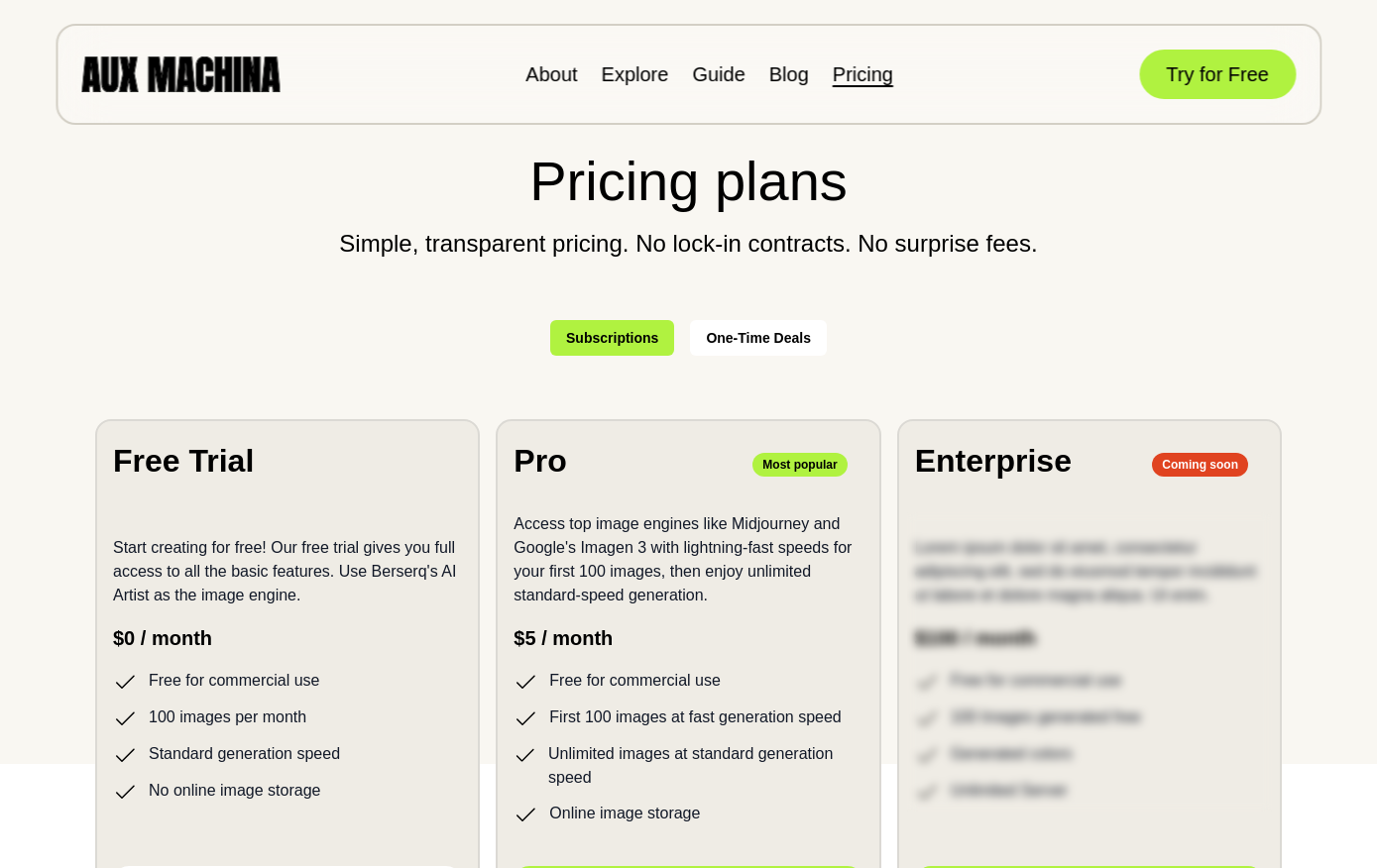 click at bounding box center [180, 73] 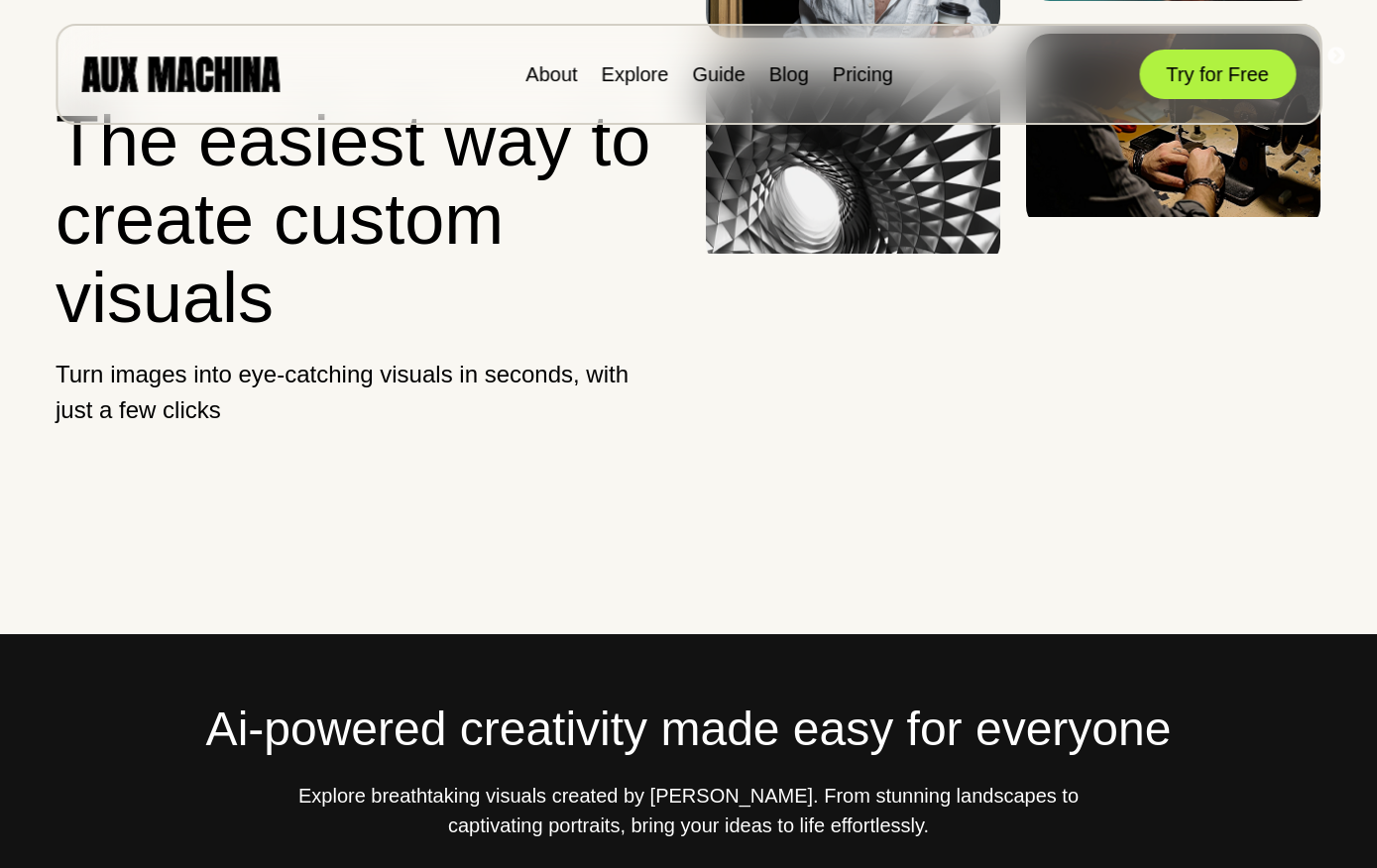scroll, scrollTop: 0, scrollLeft: 0, axis: both 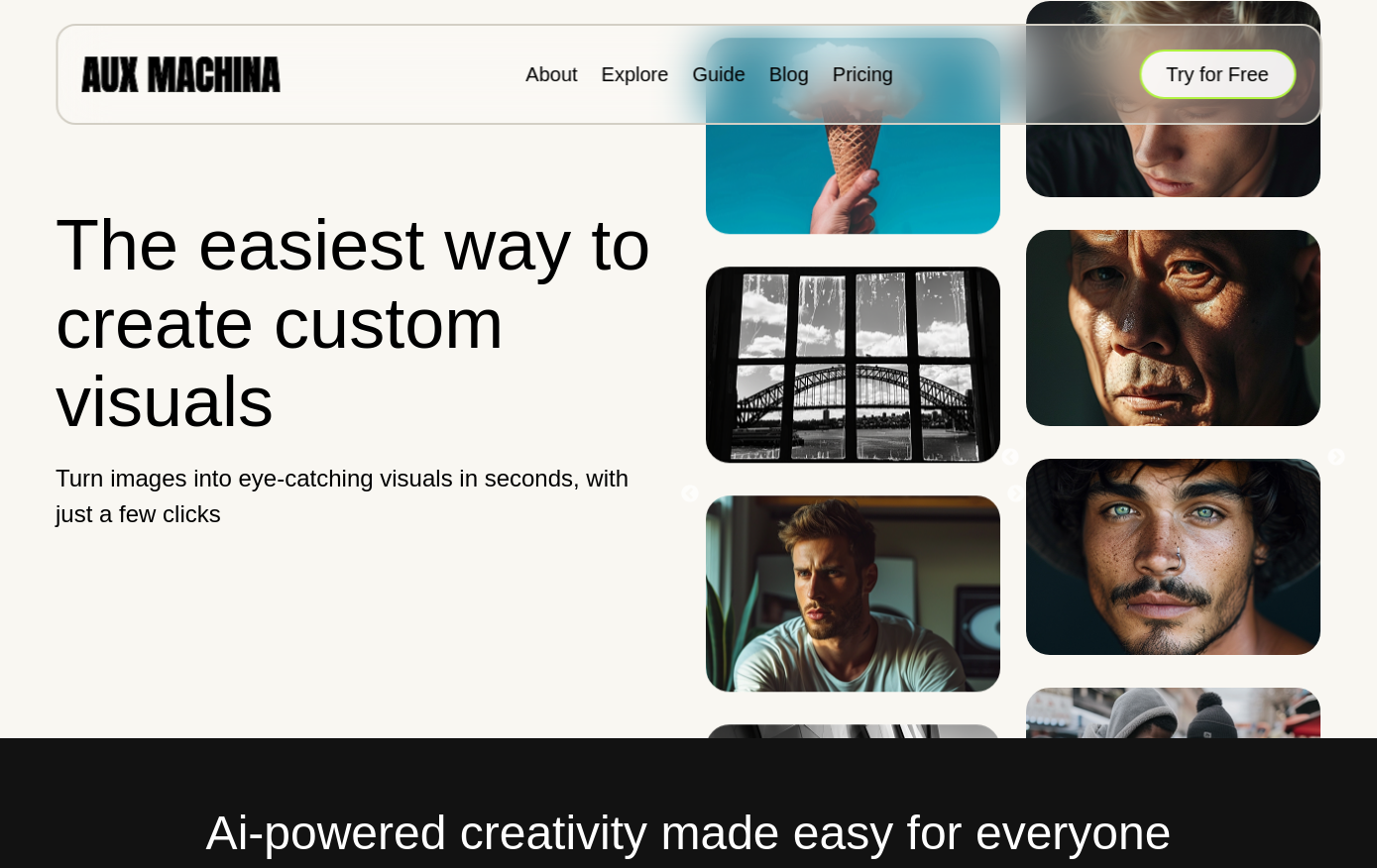 click on "Try for Free" at bounding box center (1217, 74) 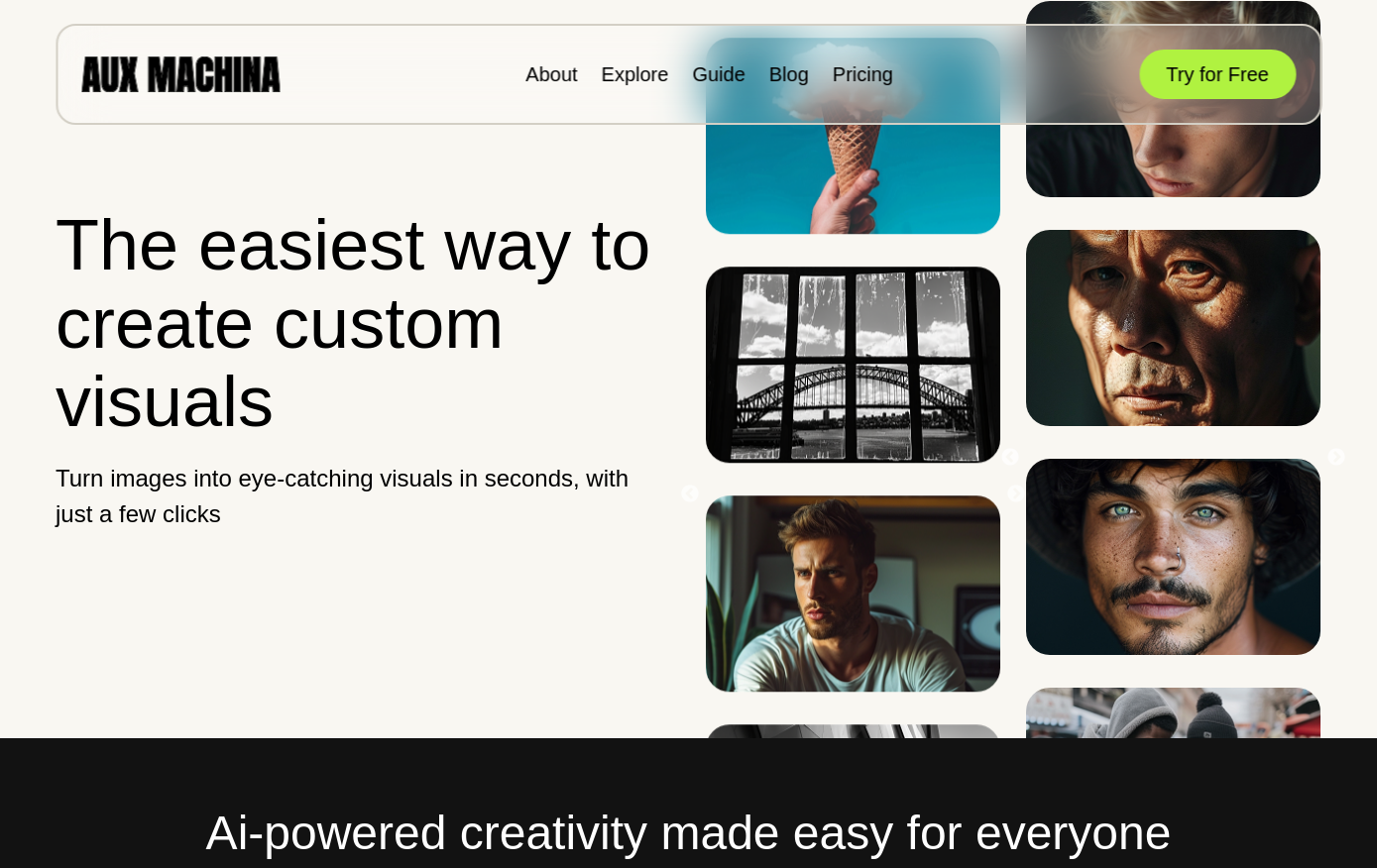 scroll, scrollTop: 0, scrollLeft: 0, axis: both 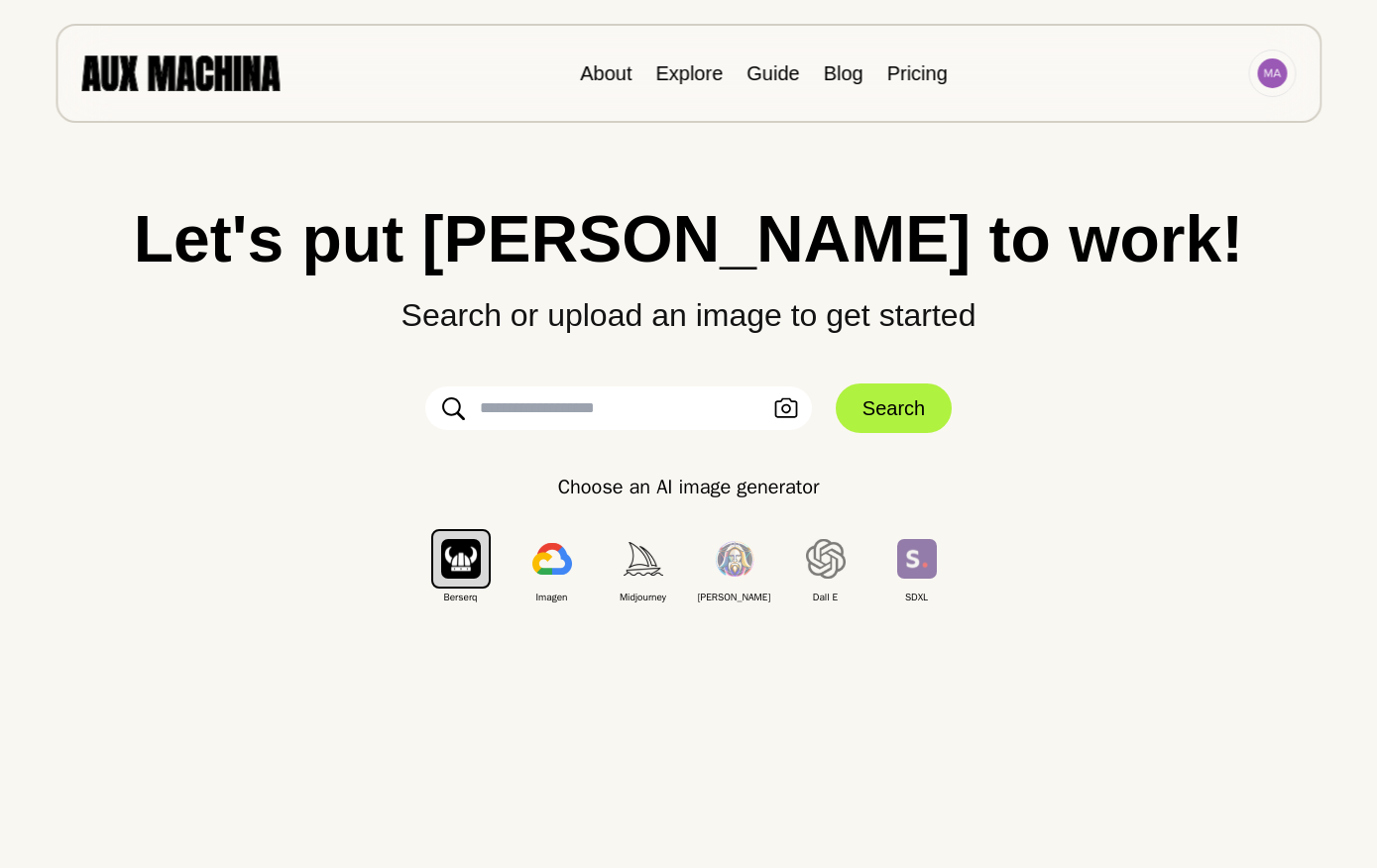 click at bounding box center (619, 408) 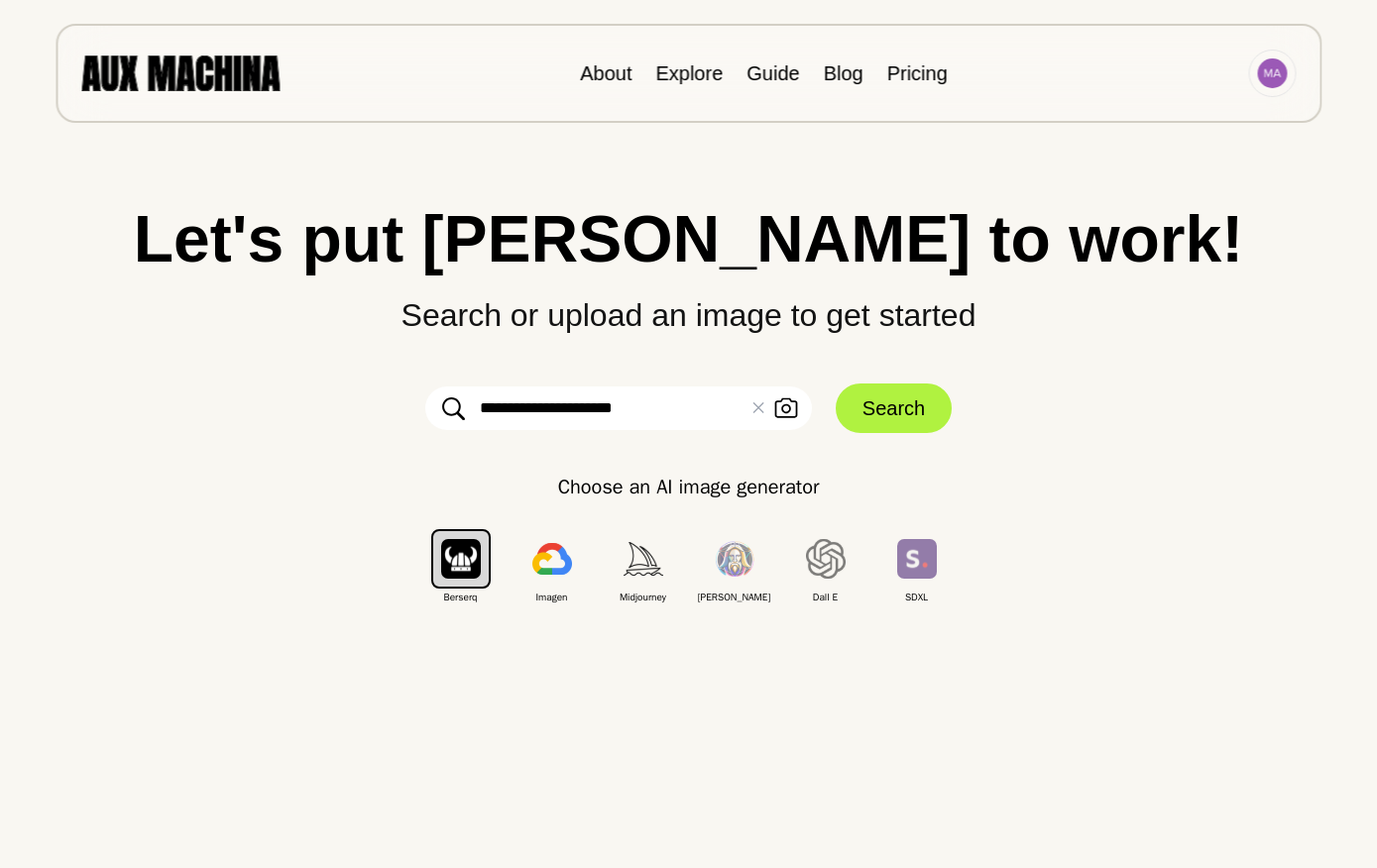 type on "**********" 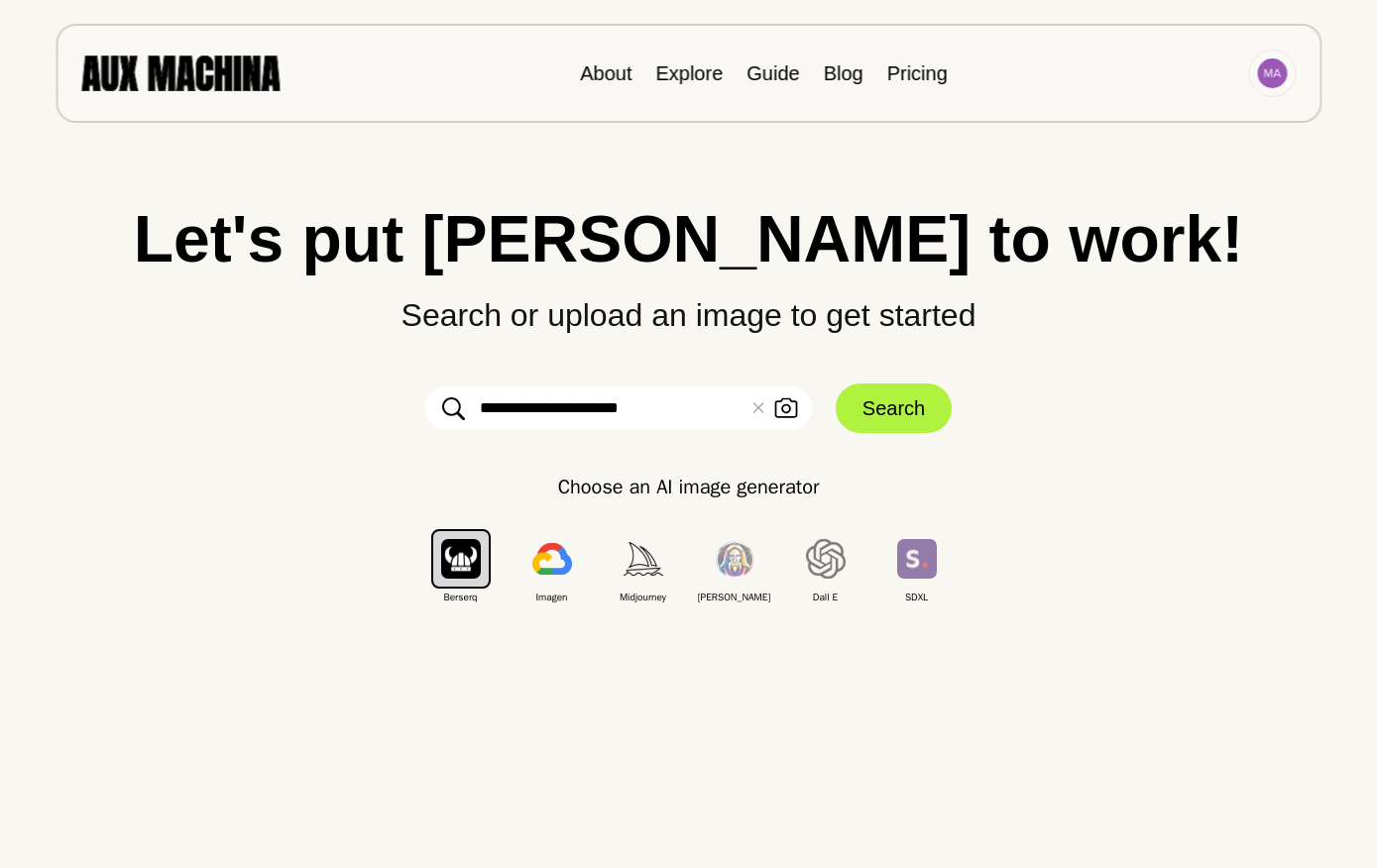 click on "Search" at bounding box center (893, 408) 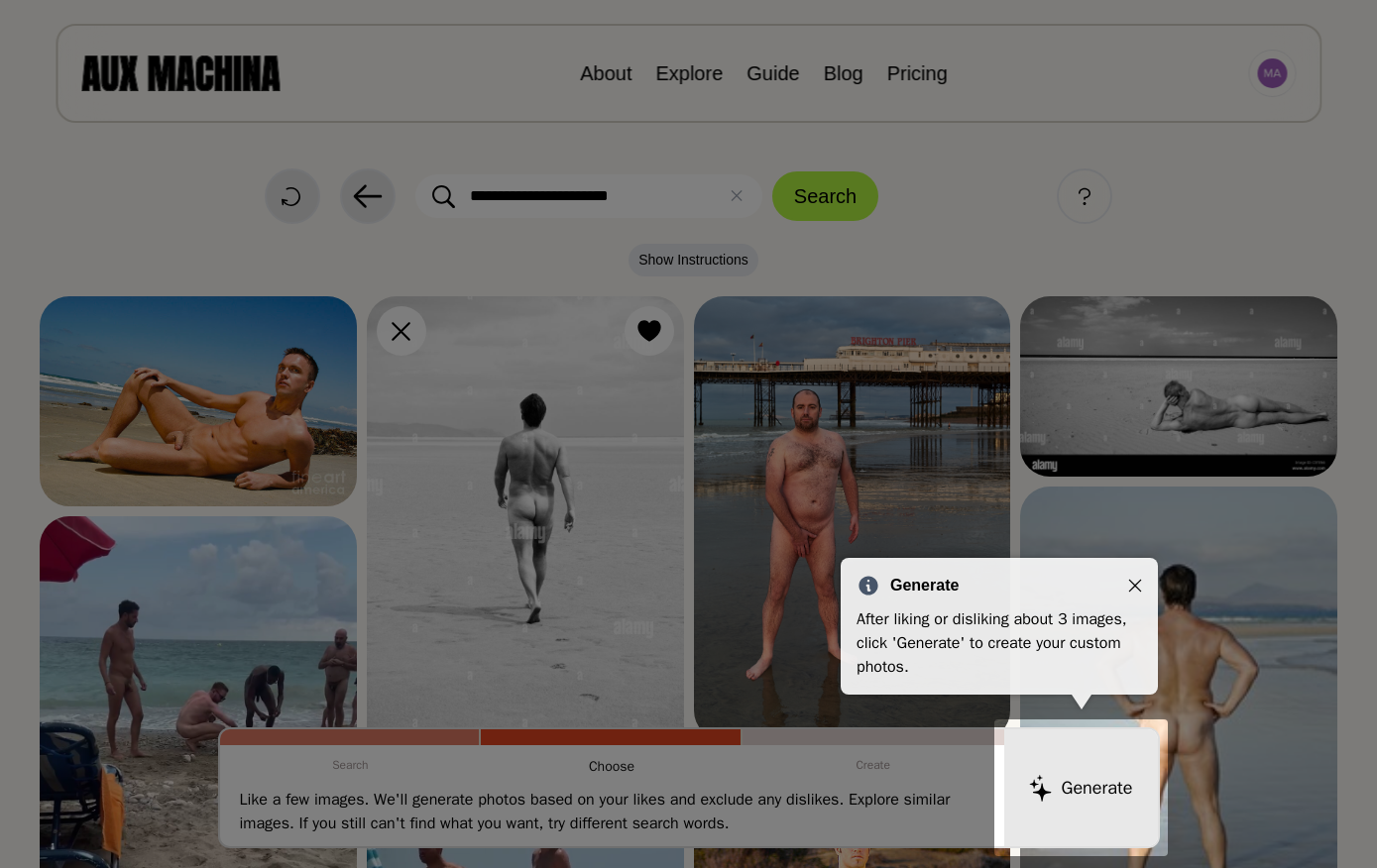 click 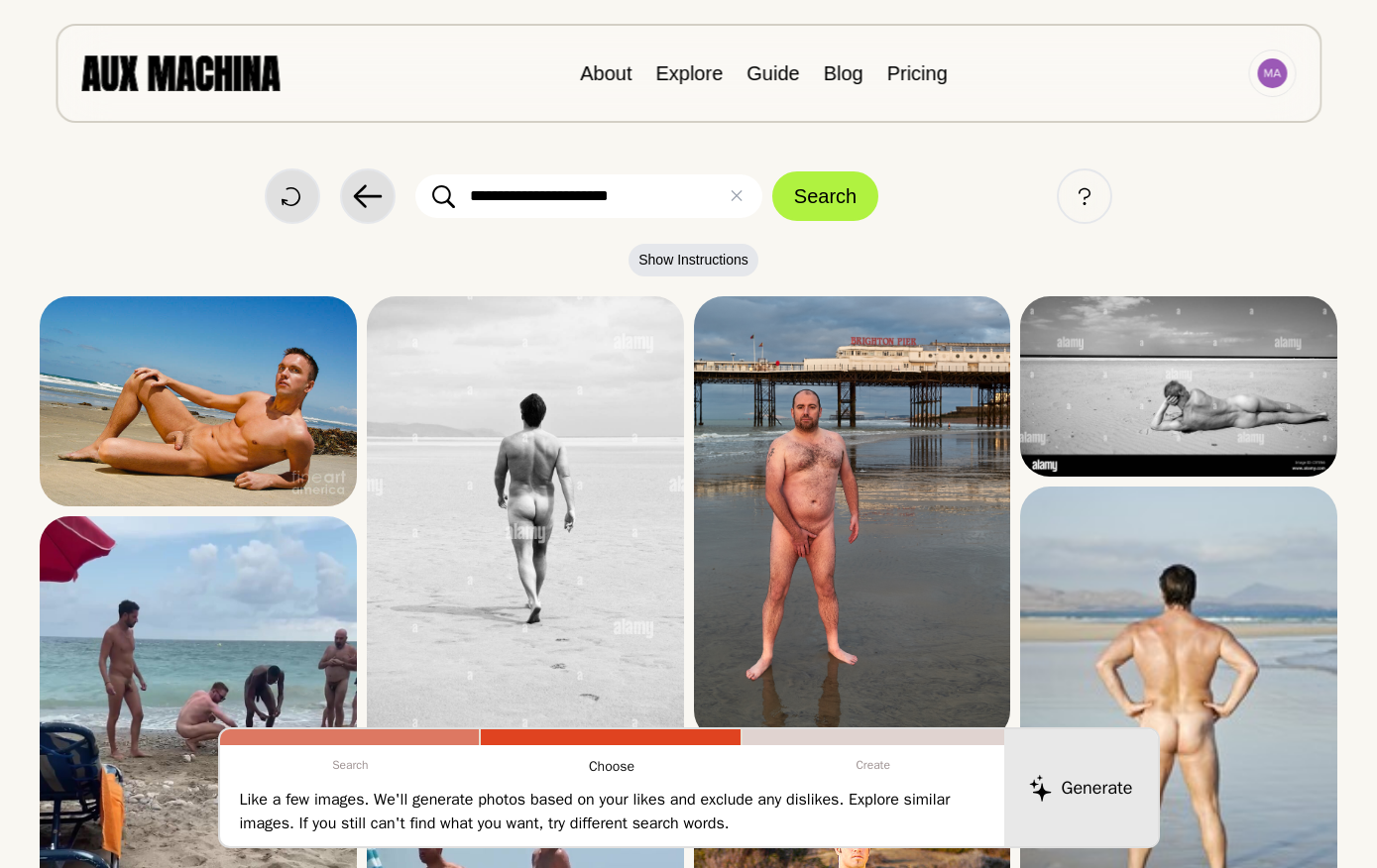 scroll, scrollTop: 0, scrollLeft: 0, axis: both 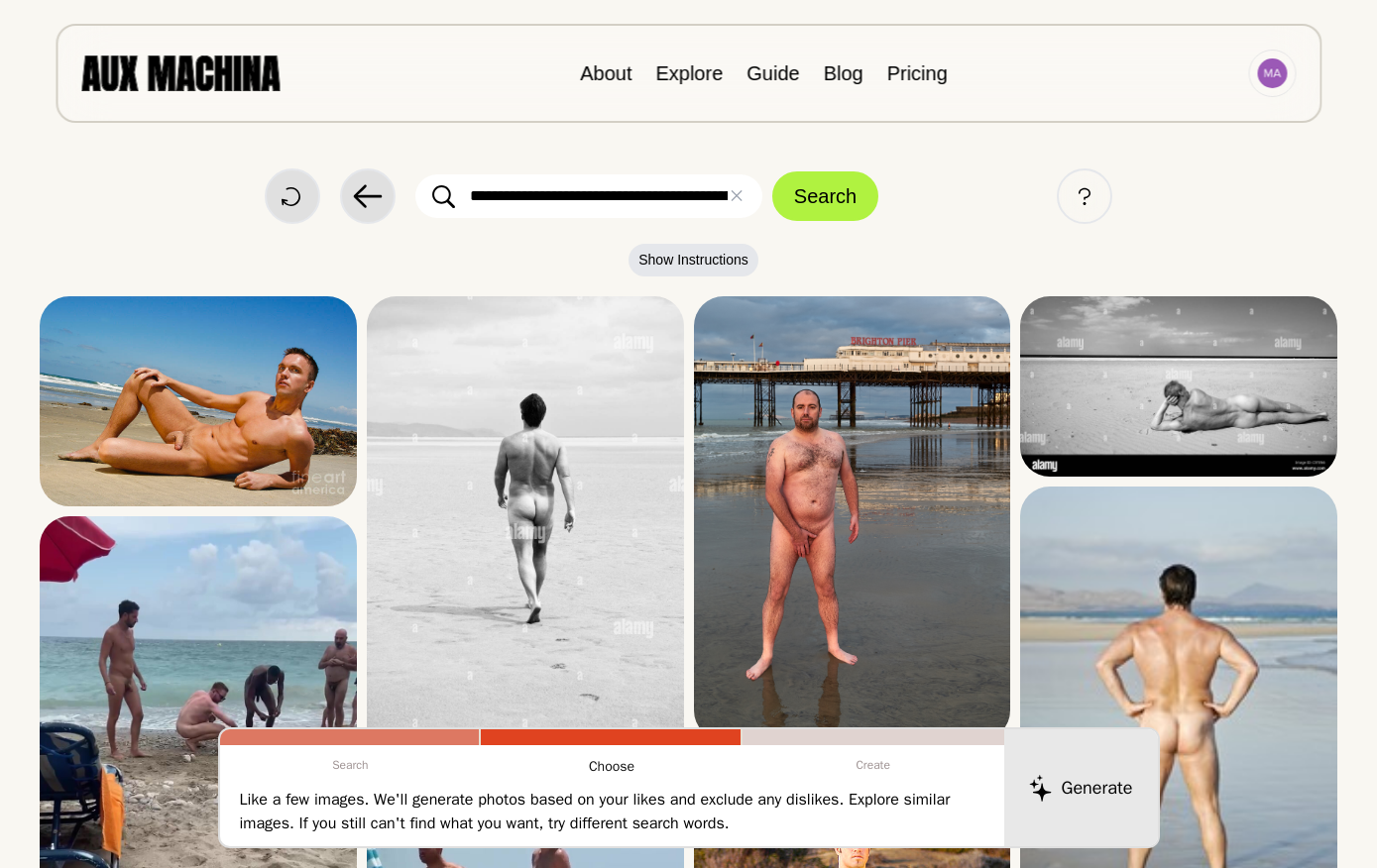 type on "**********" 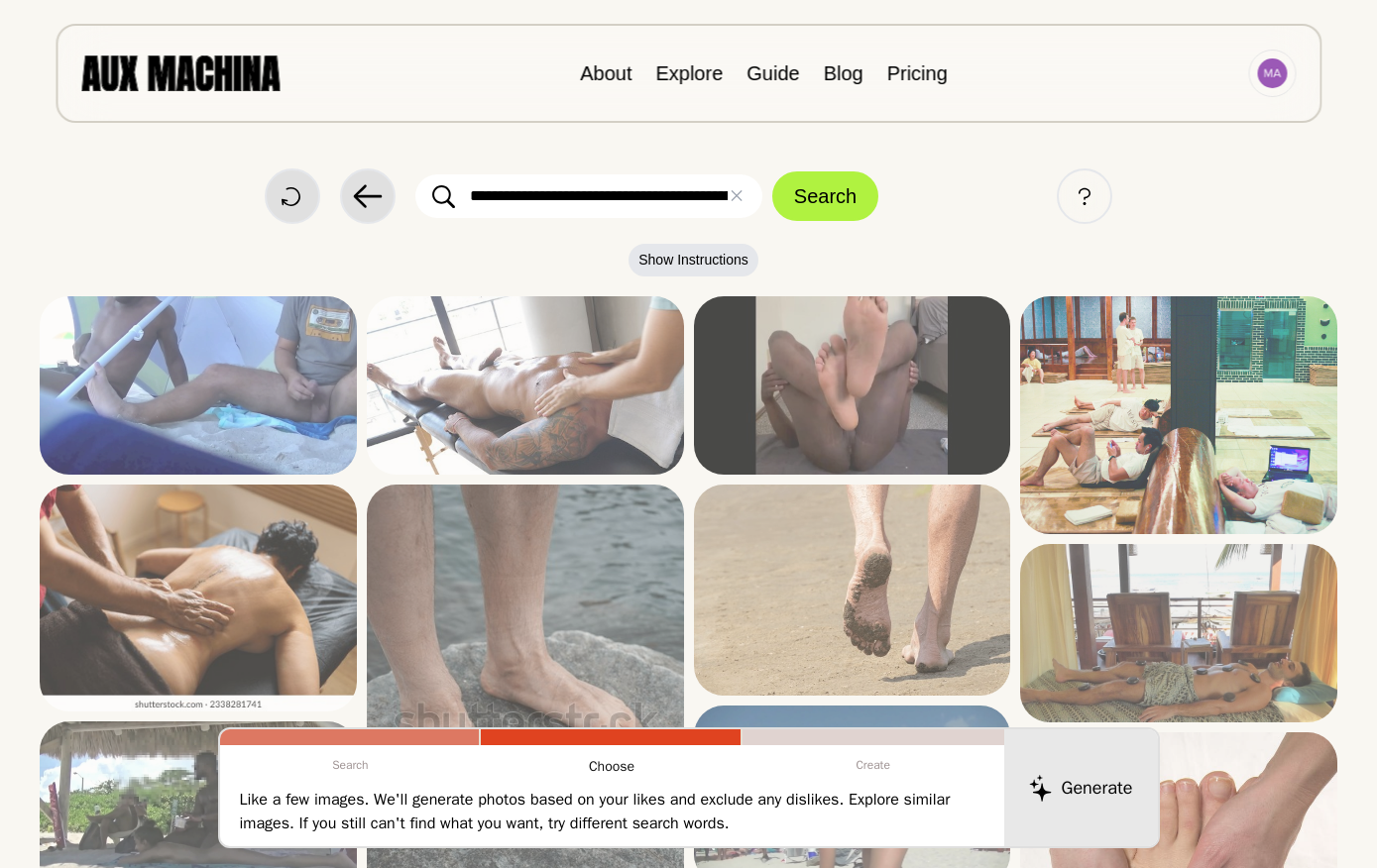 scroll, scrollTop: 0, scrollLeft: 0, axis: both 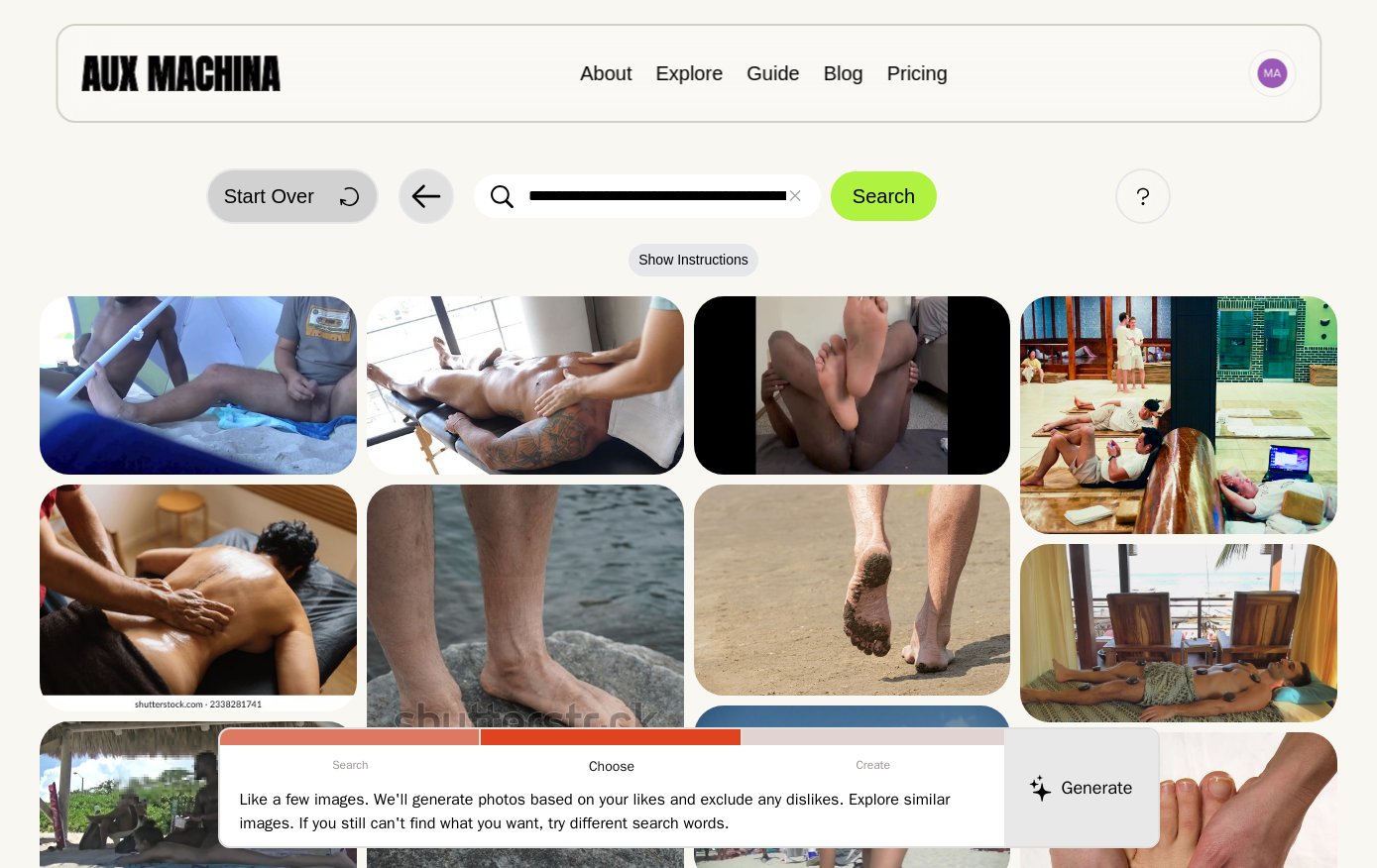 click on "Start Over" at bounding box center [269, 196] 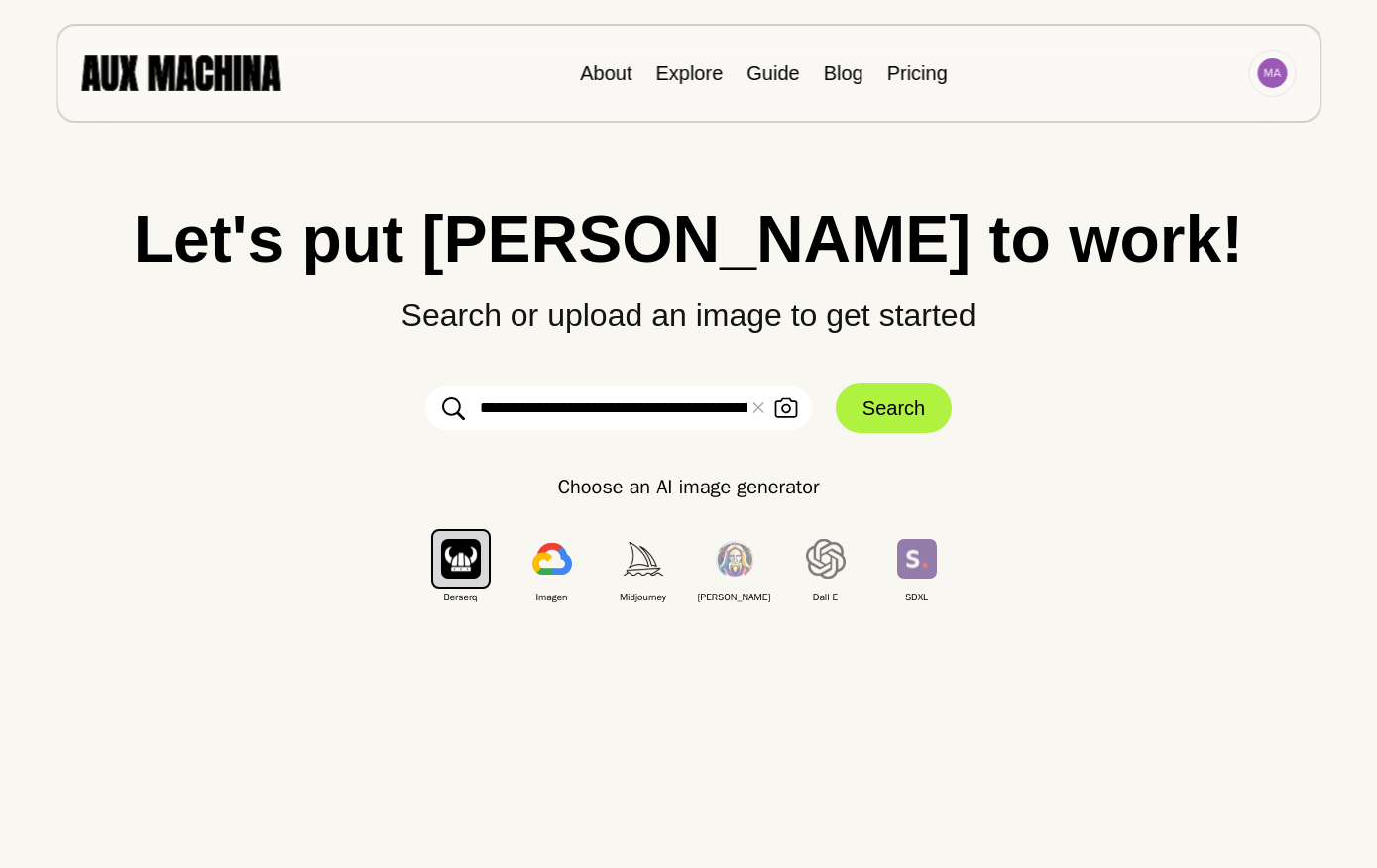 click on "**********" at bounding box center (619, 408) 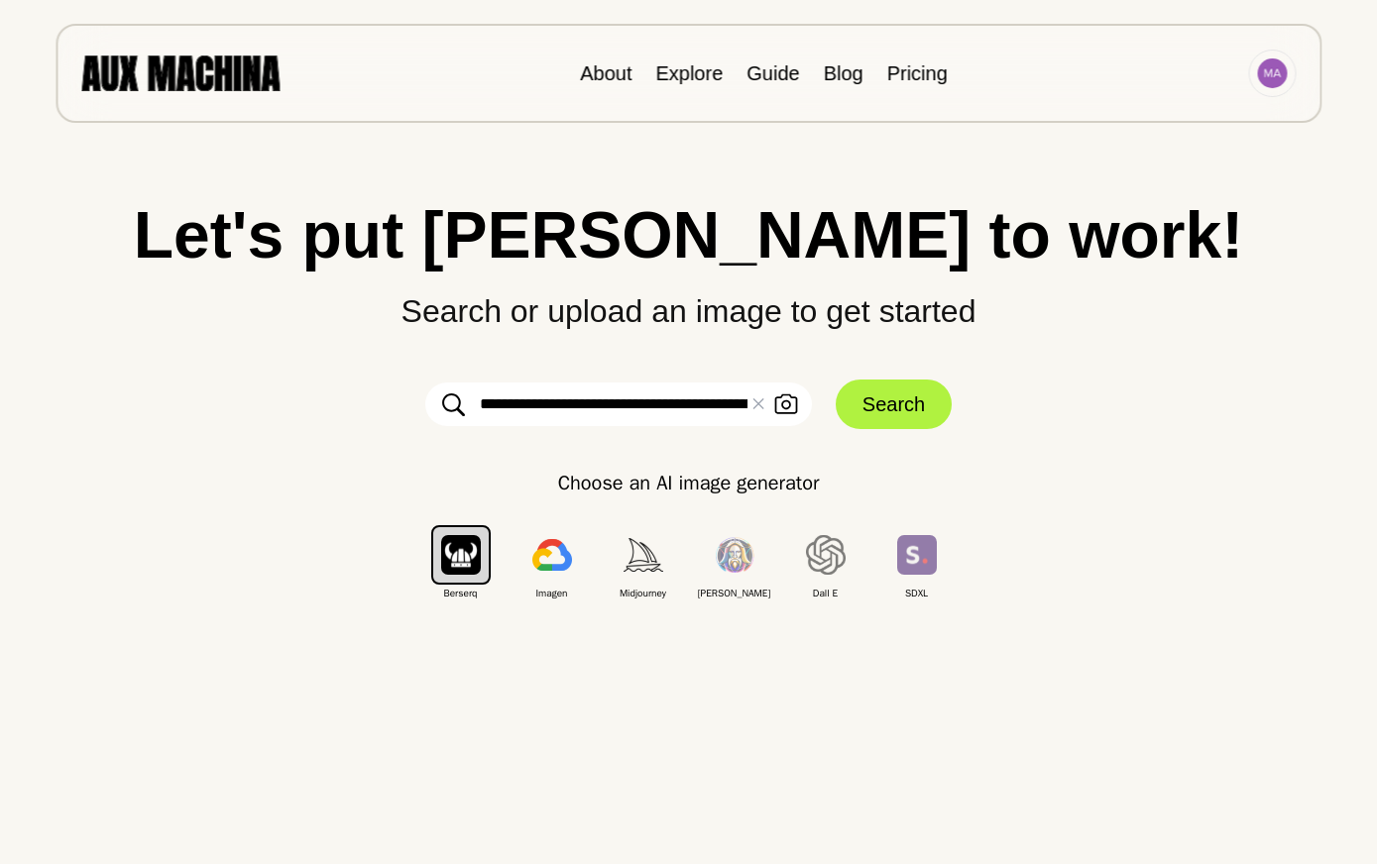 scroll, scrollTop: 4, scrollLeft: 0, axis: vertical 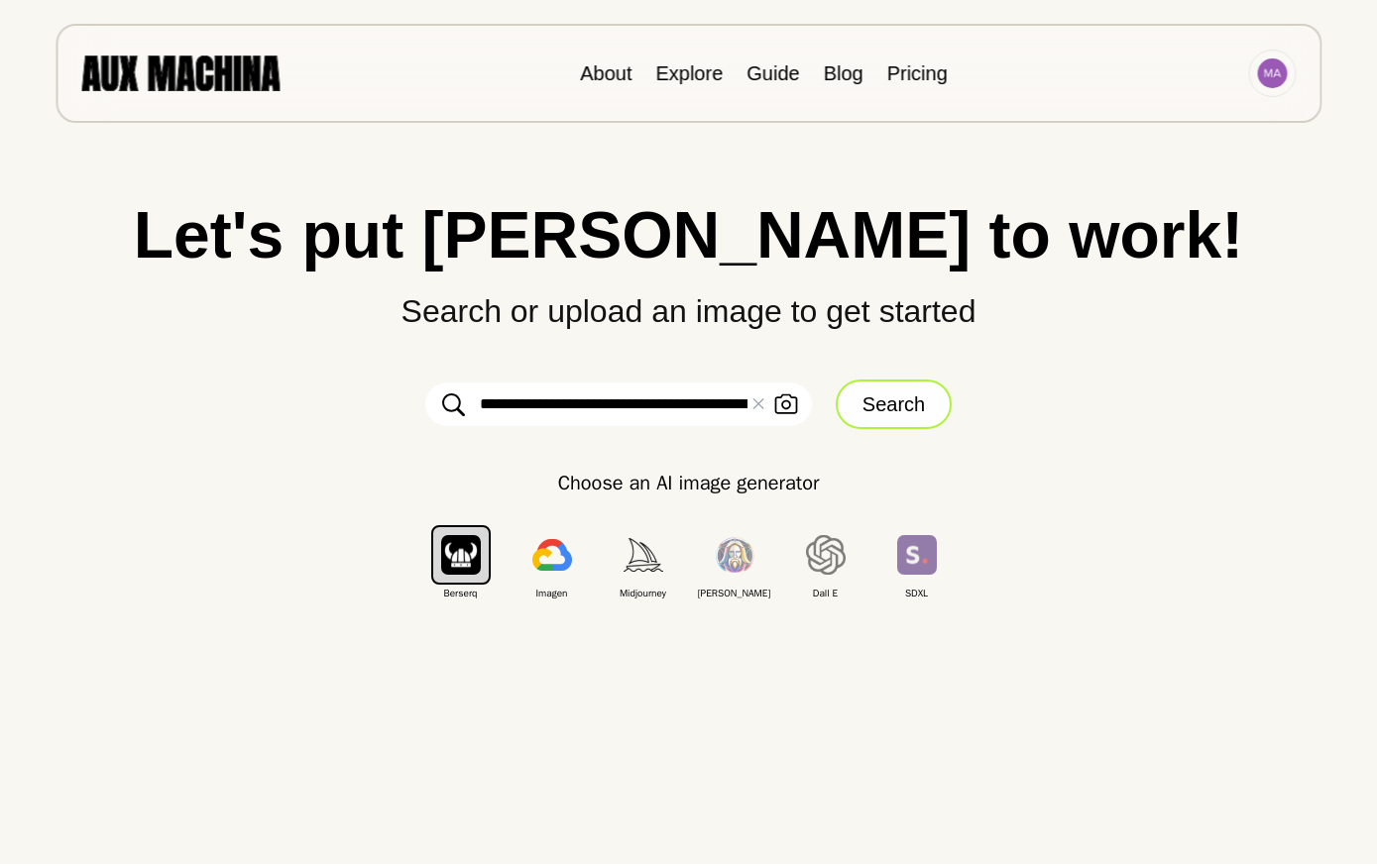 type on "**********" 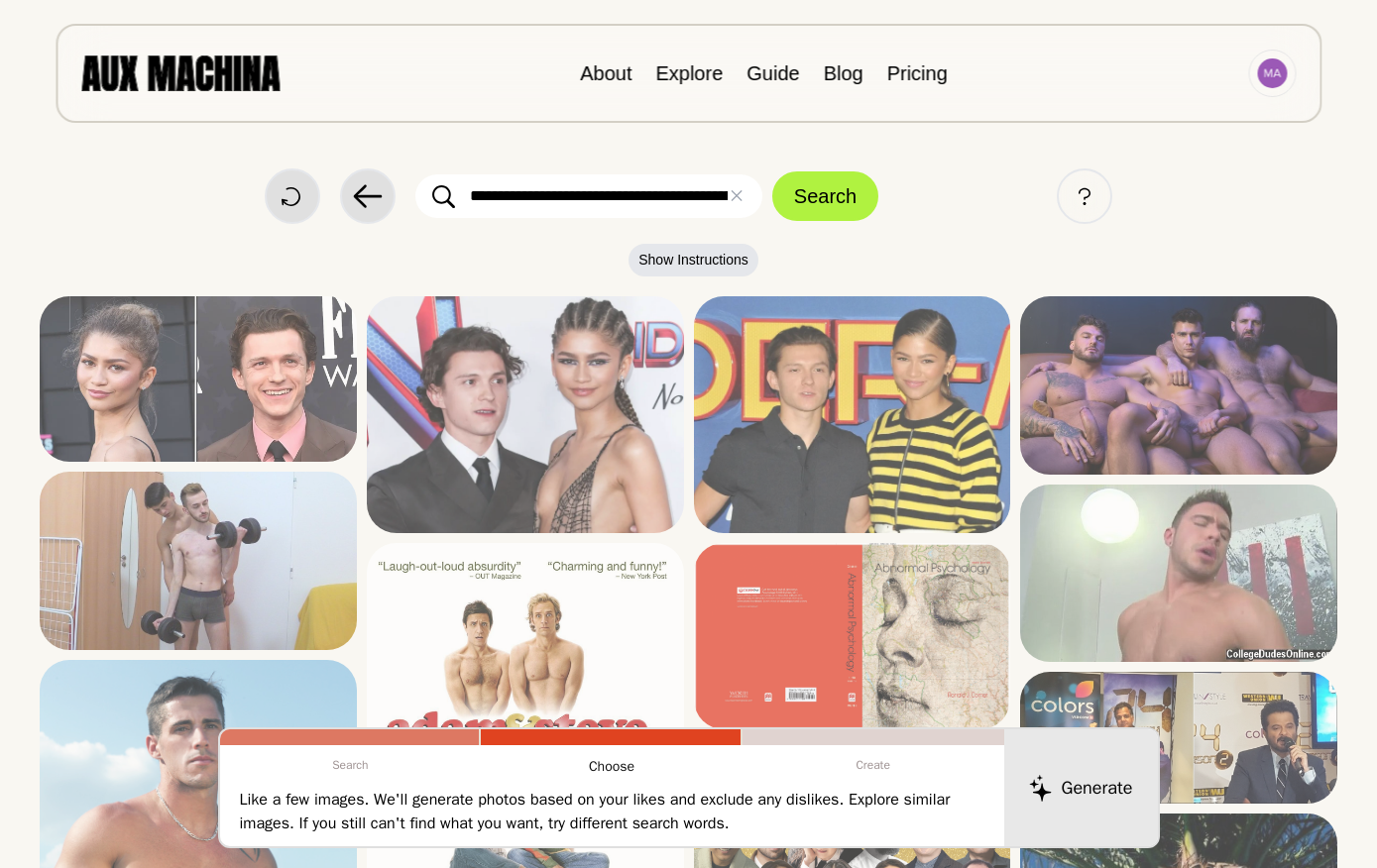 scroll, scrollTop: 0, scrollLeft: 0, axis: both 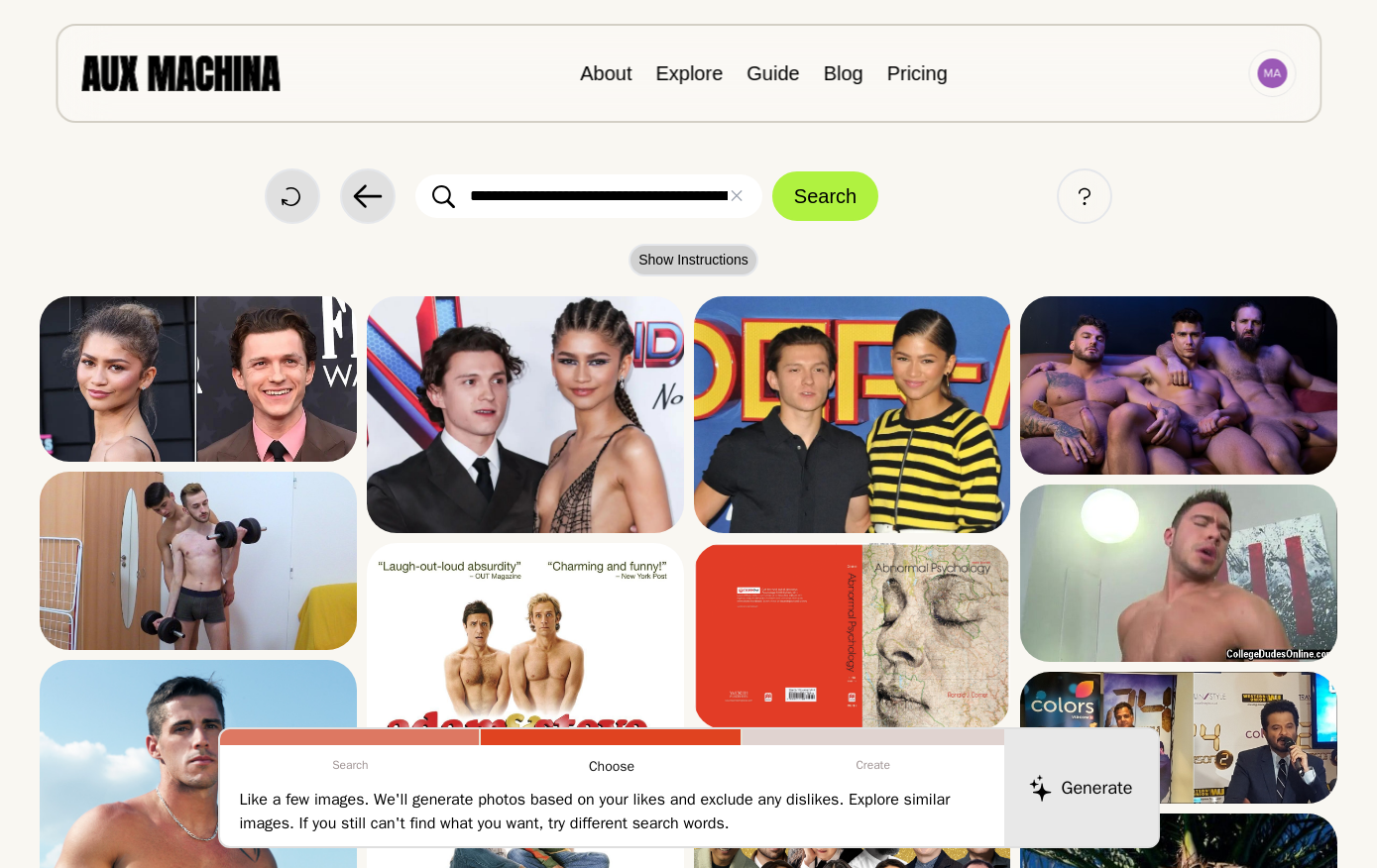 click on "Show Instructions" at bounding box center [693, 260] 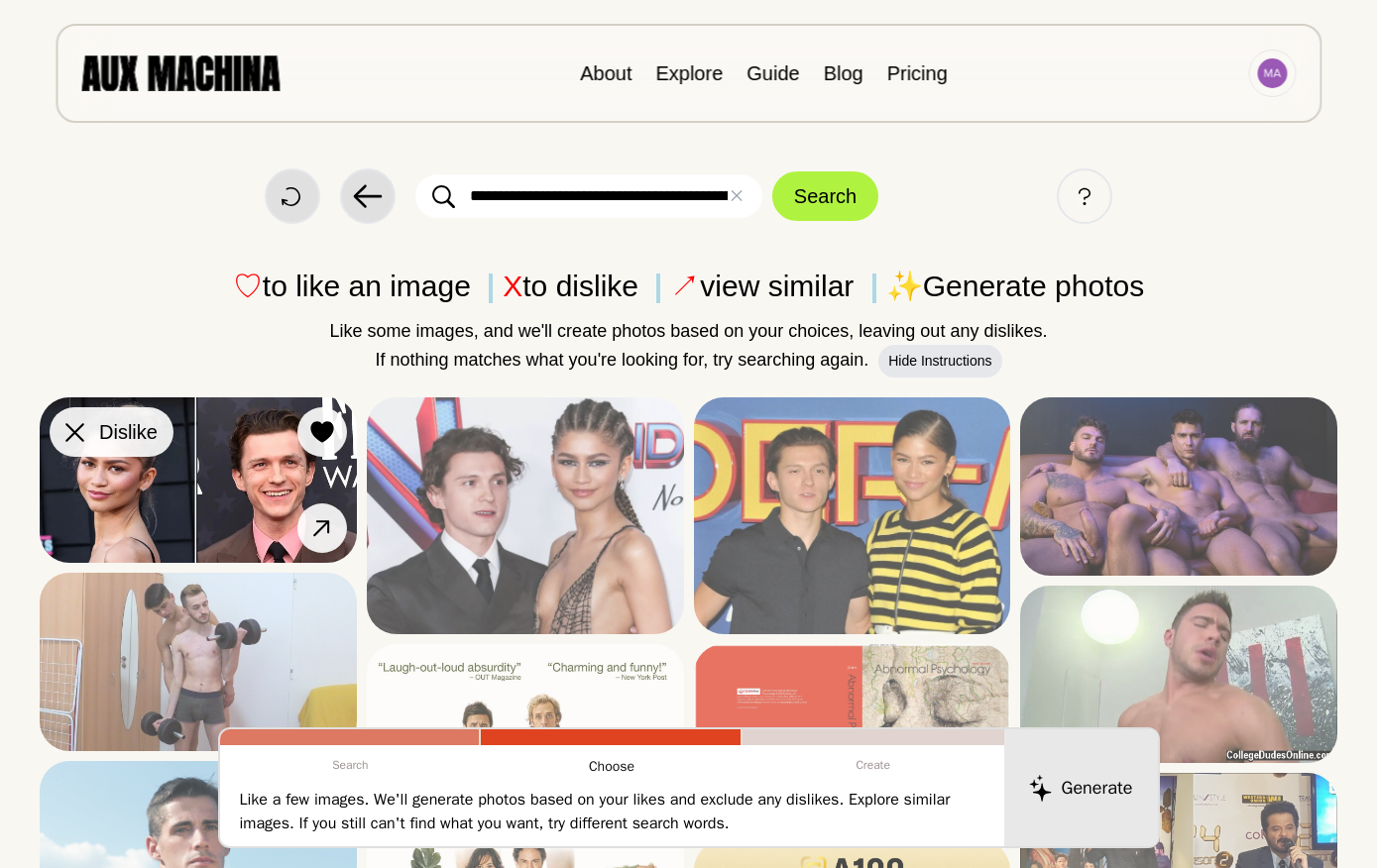 click 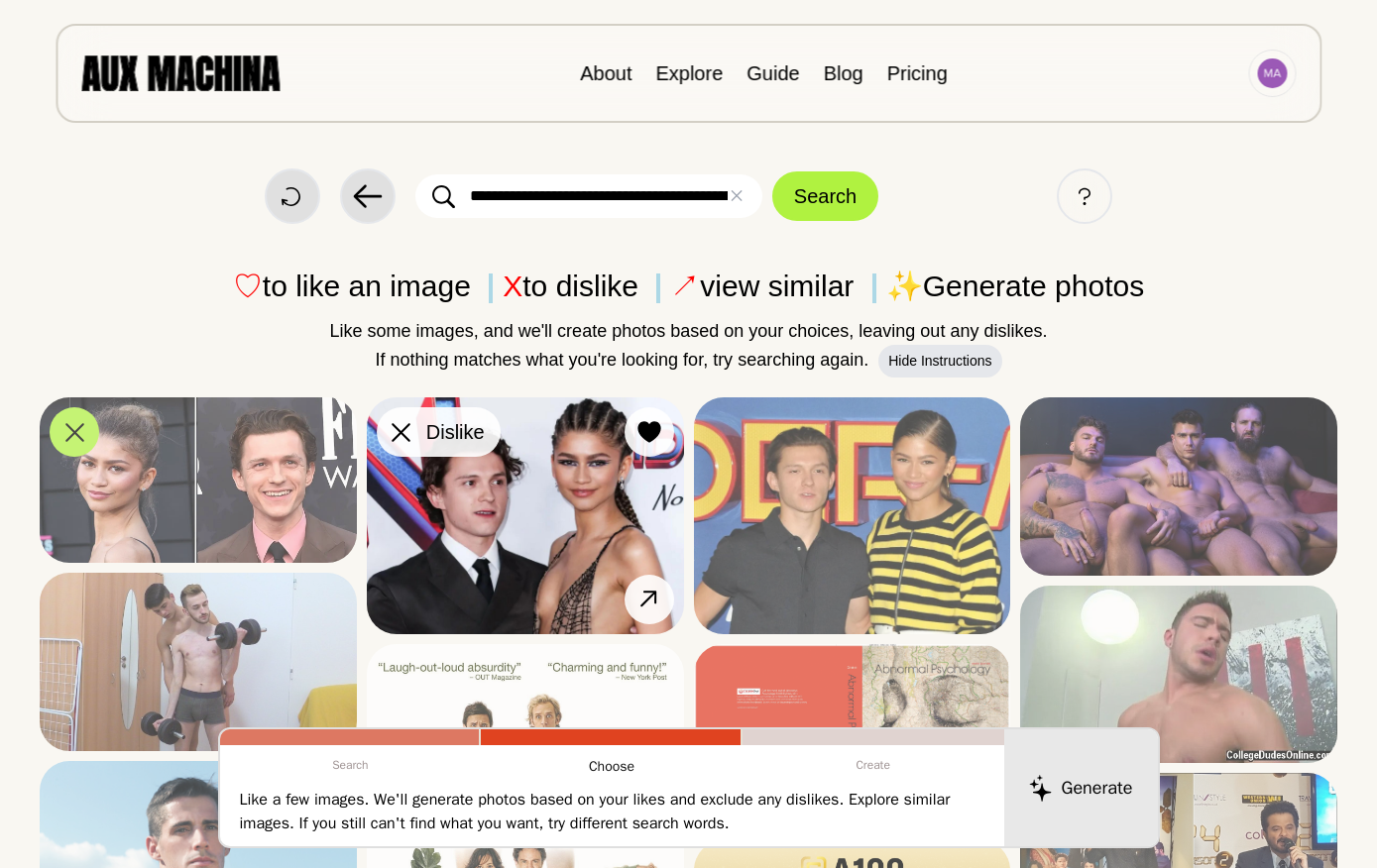 click at bounding box center (402, 432) 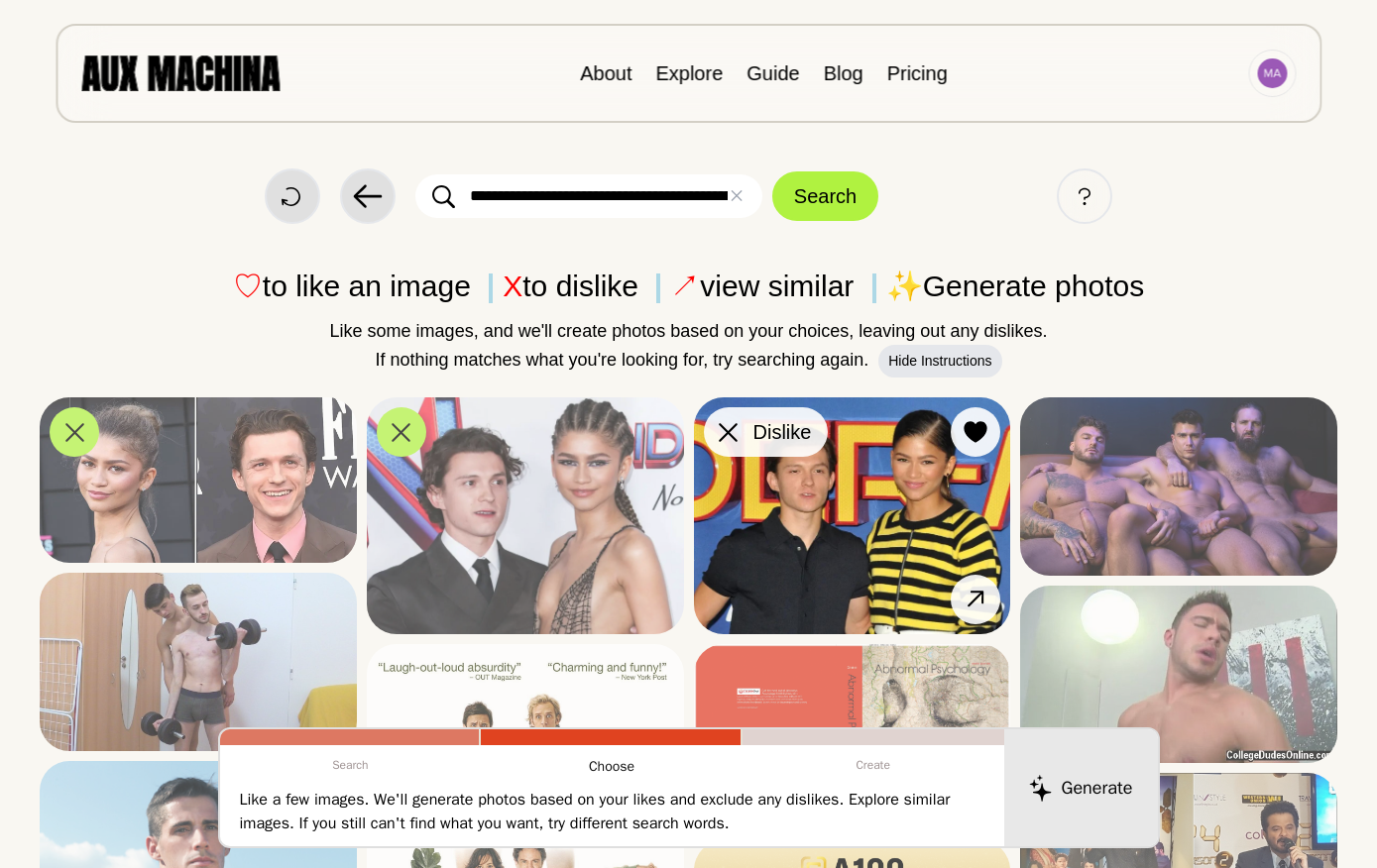 click on "Dislike" at bounding box center (765, 432) 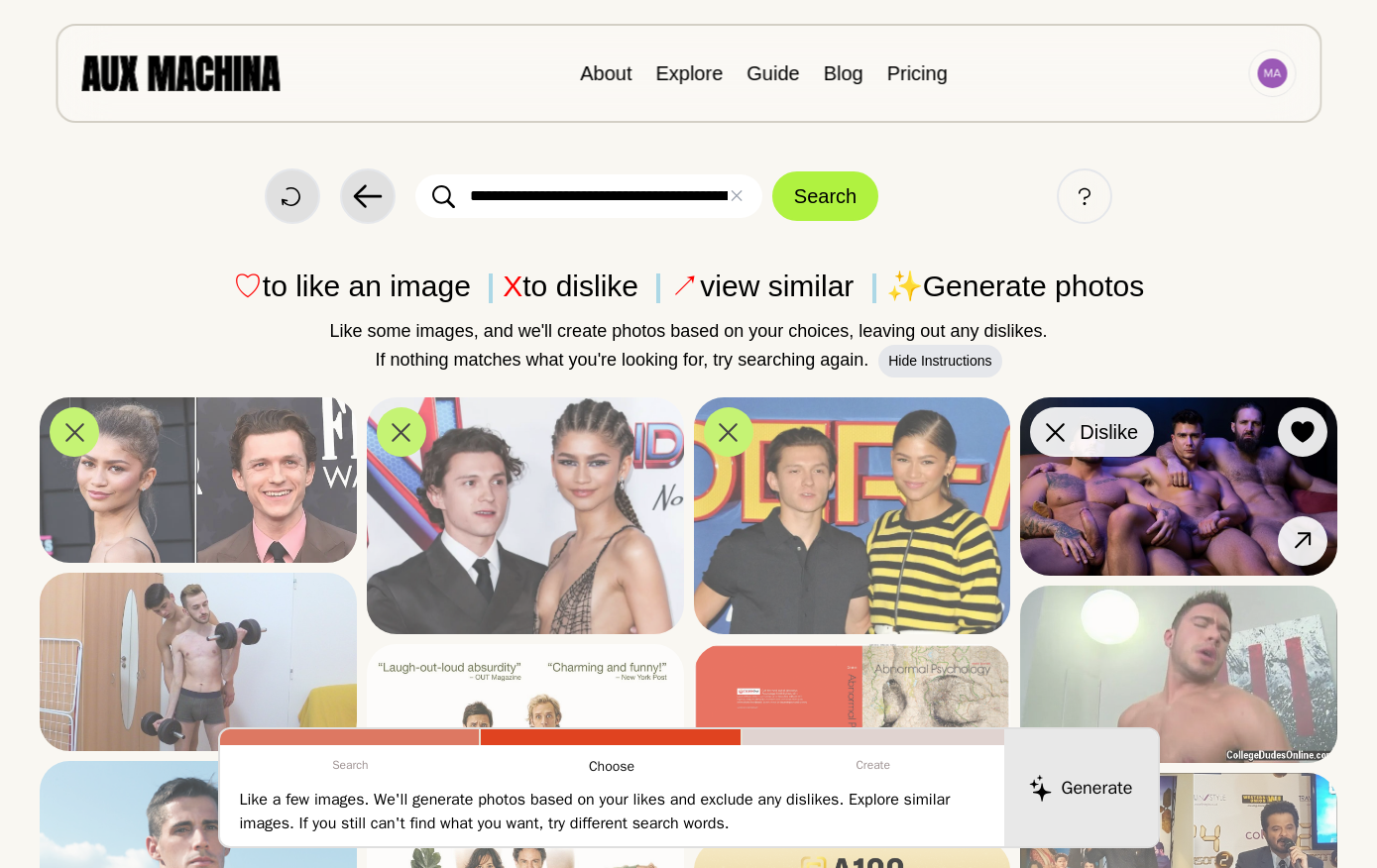 click at bounding box center [1055, 432] 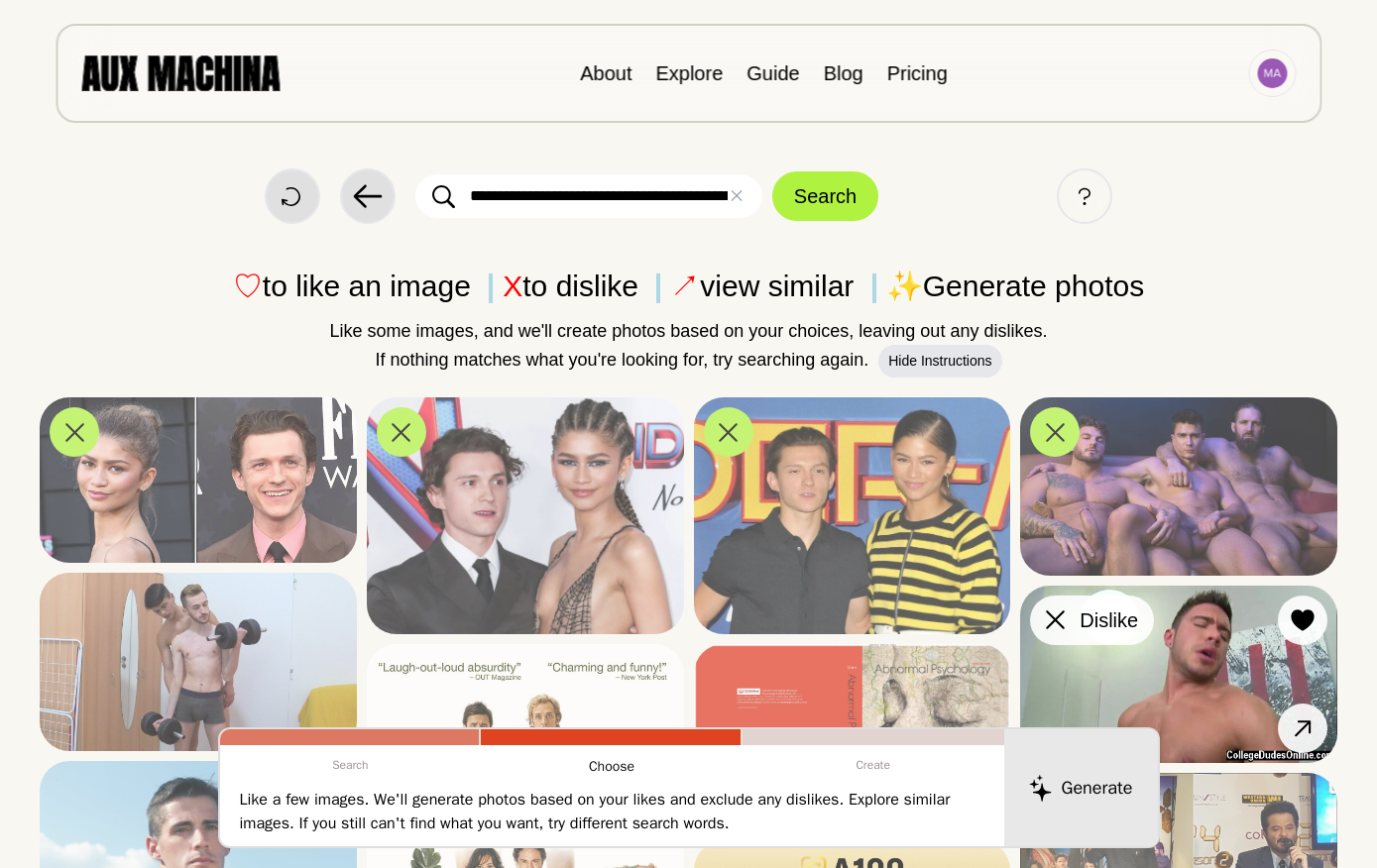 click 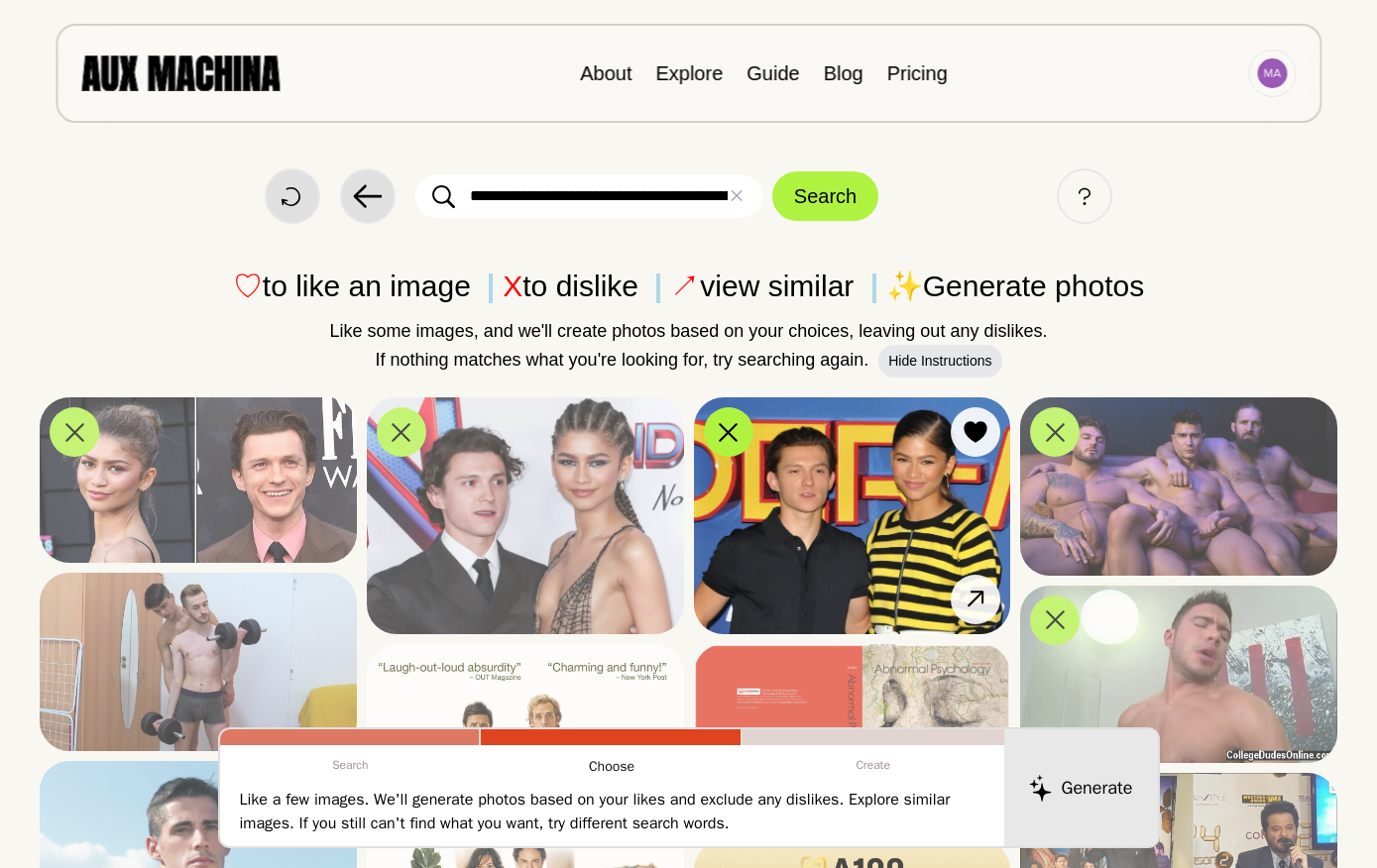 scroll, scrollTop: 0, scrollLeft: 0, axis: both 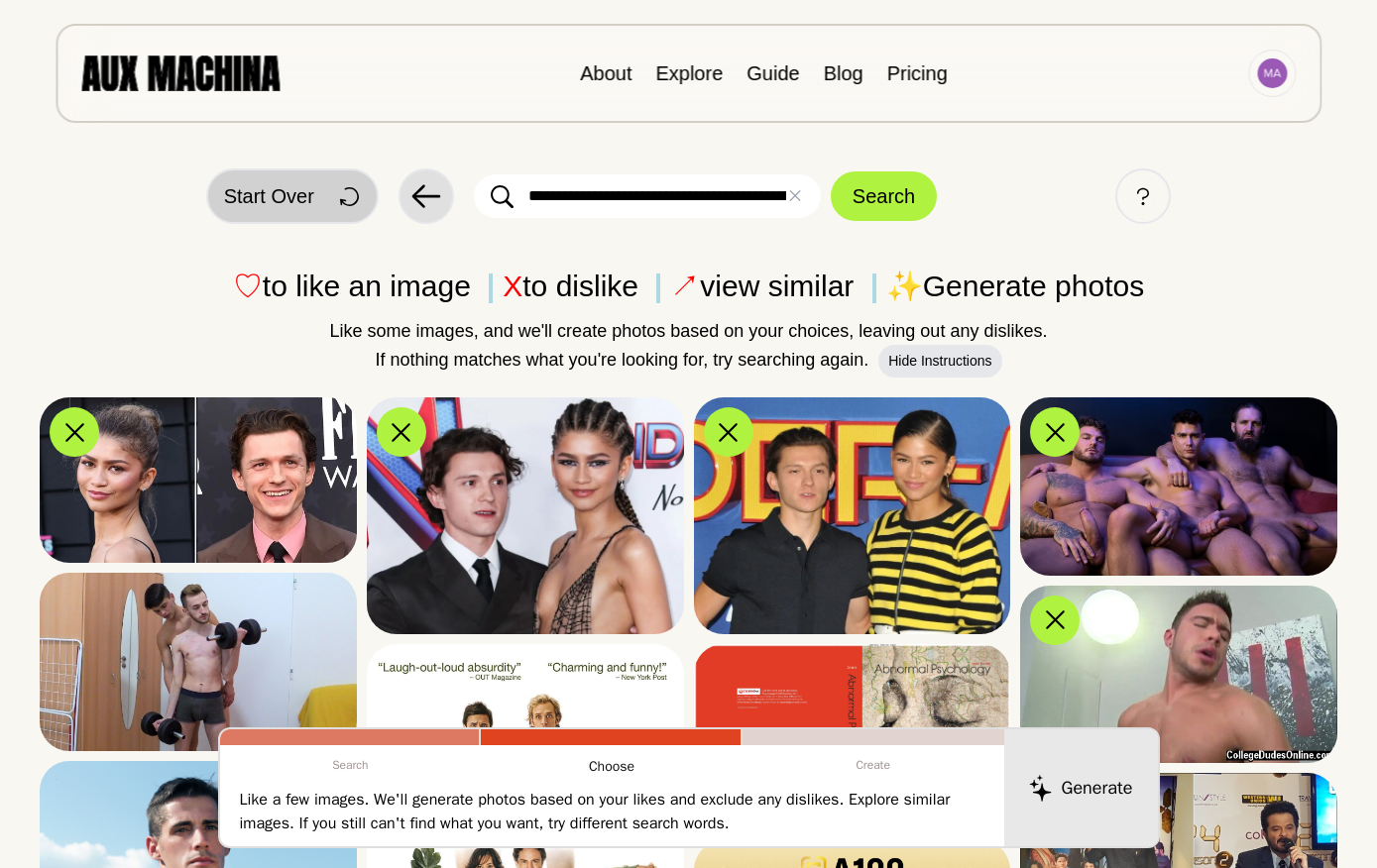click on "Start Over" at bounding box center [269, 196] 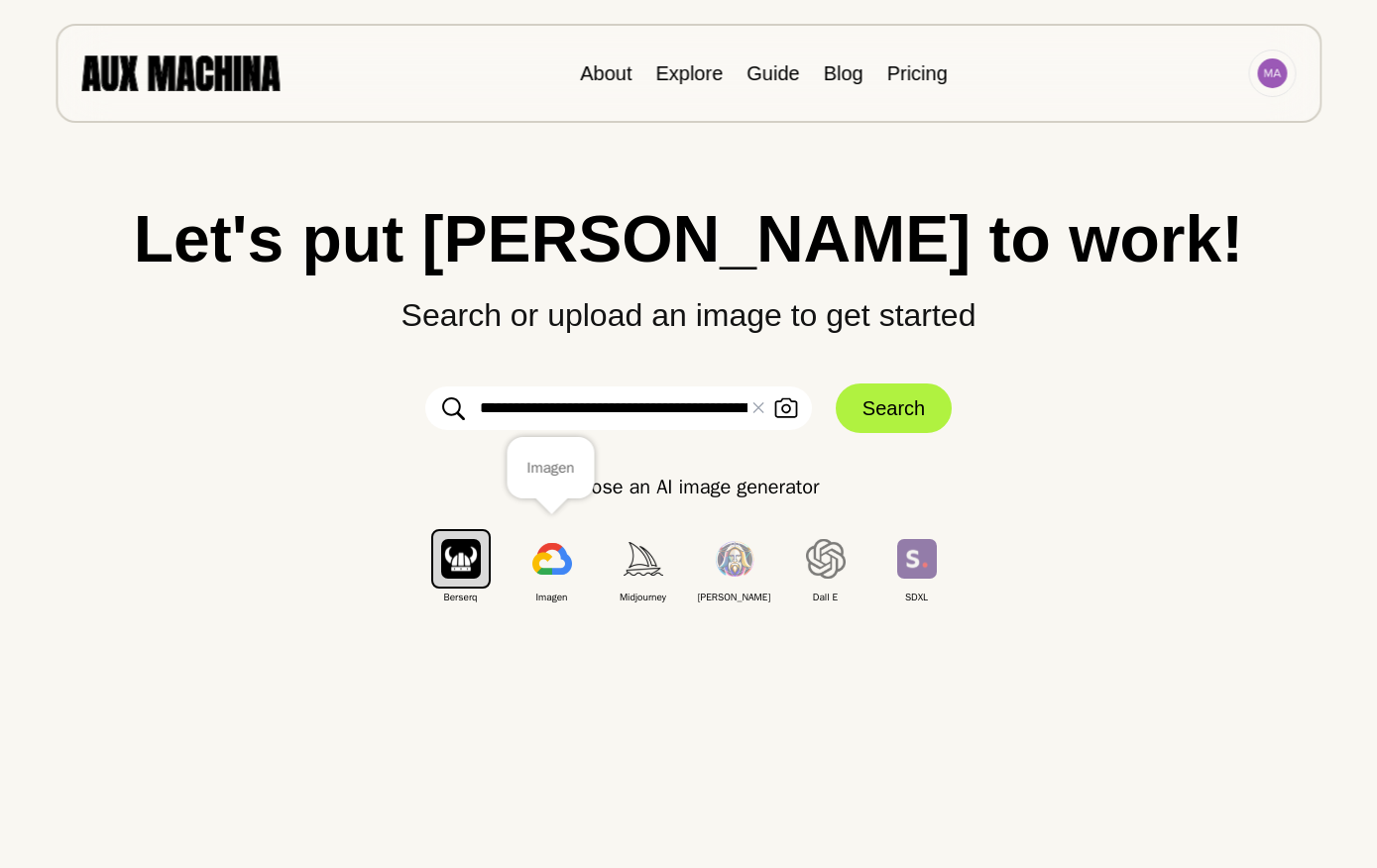 click at bounding box center (552, 559) 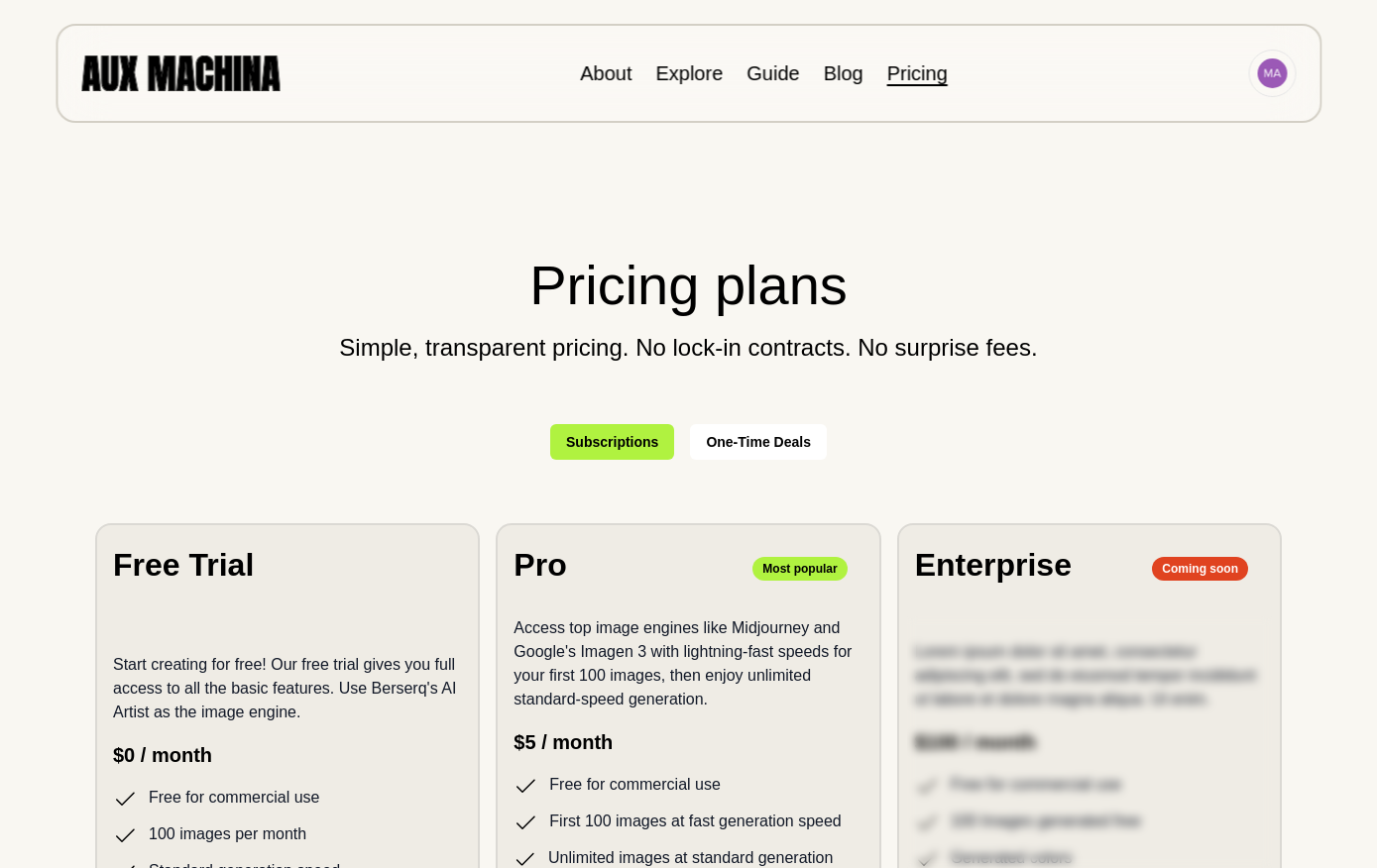 scroll, scrollTop: 0, scrollLeft: 0, axis: both 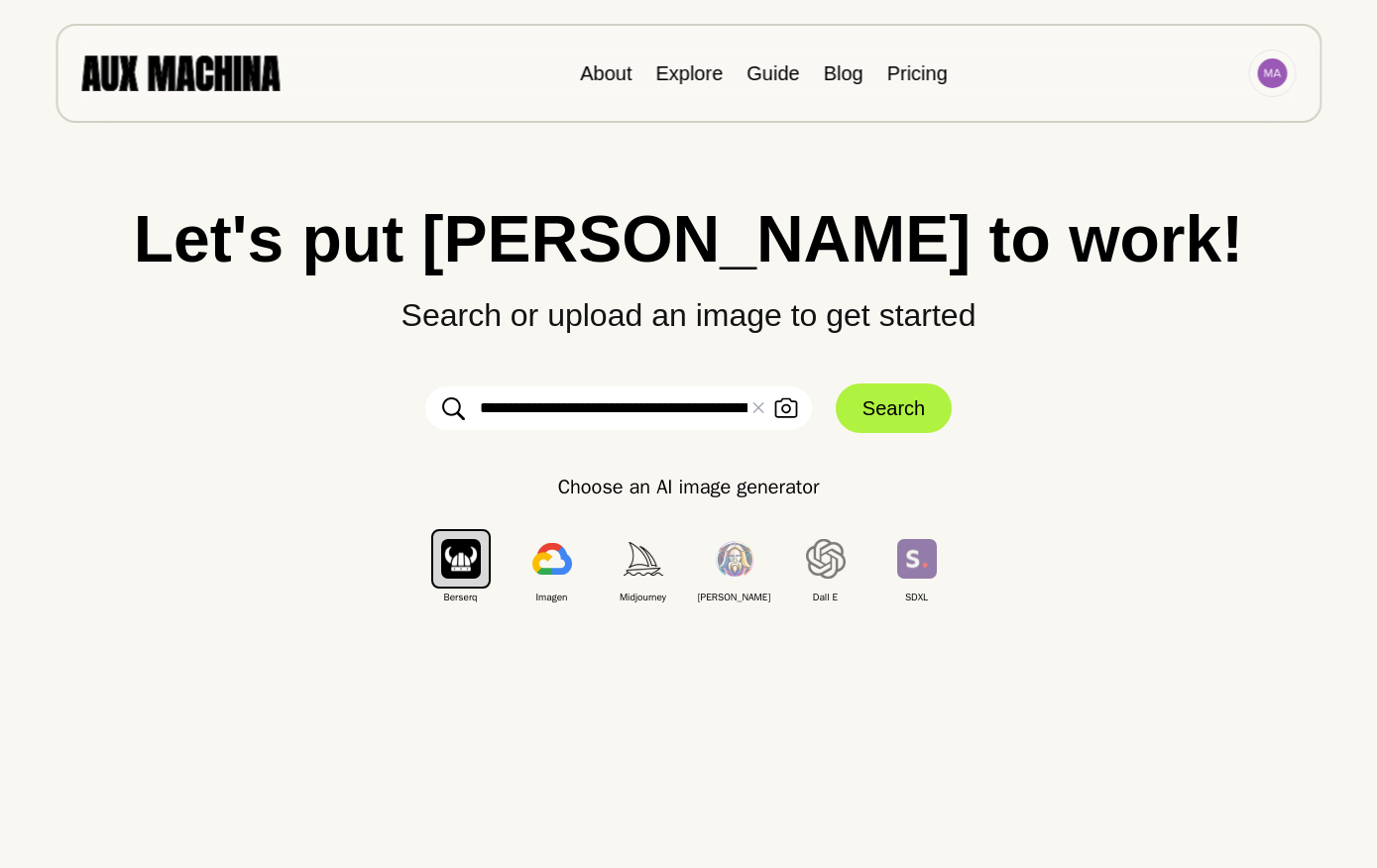 click on "**********" at bounding box center [619, 408] 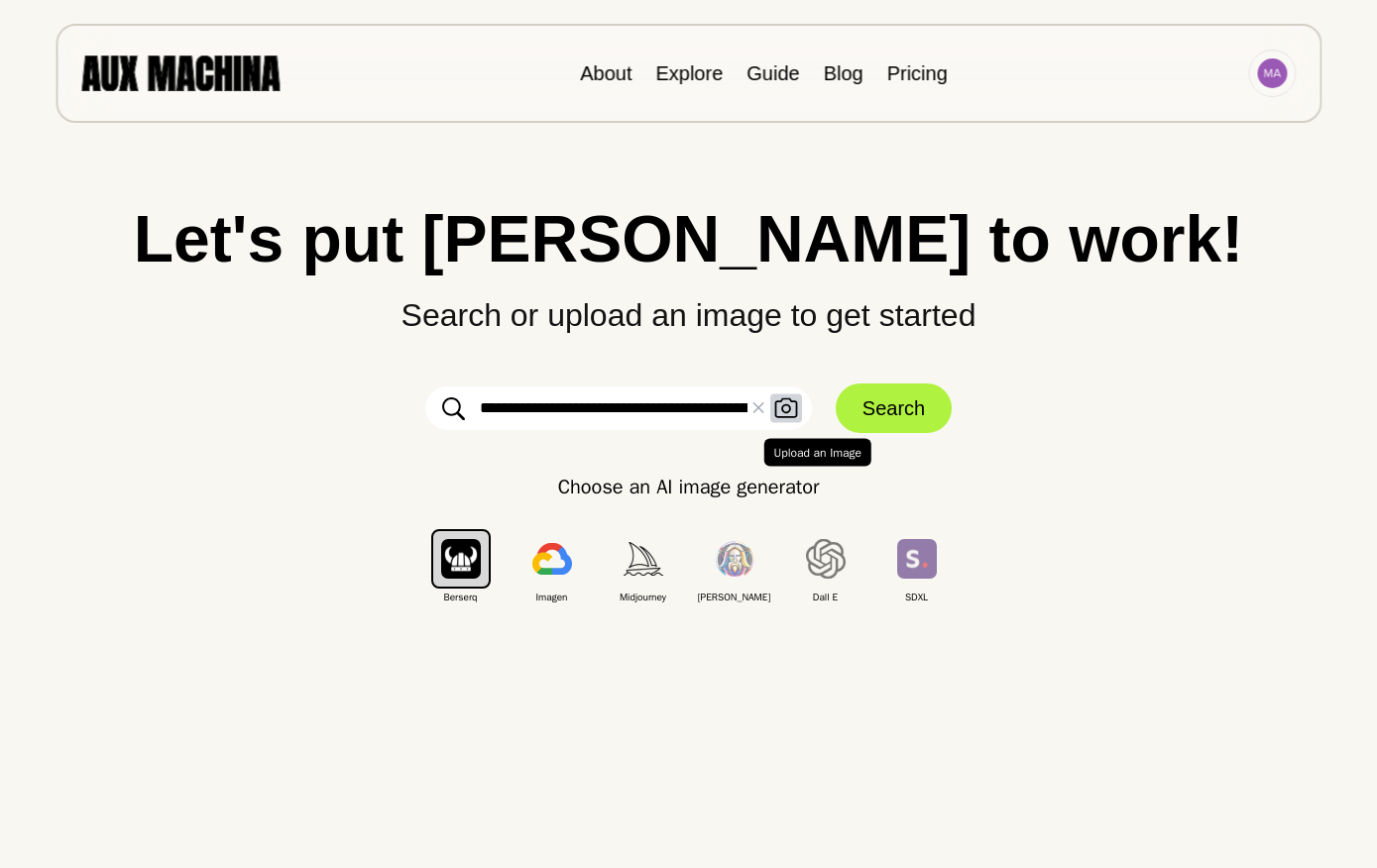 click 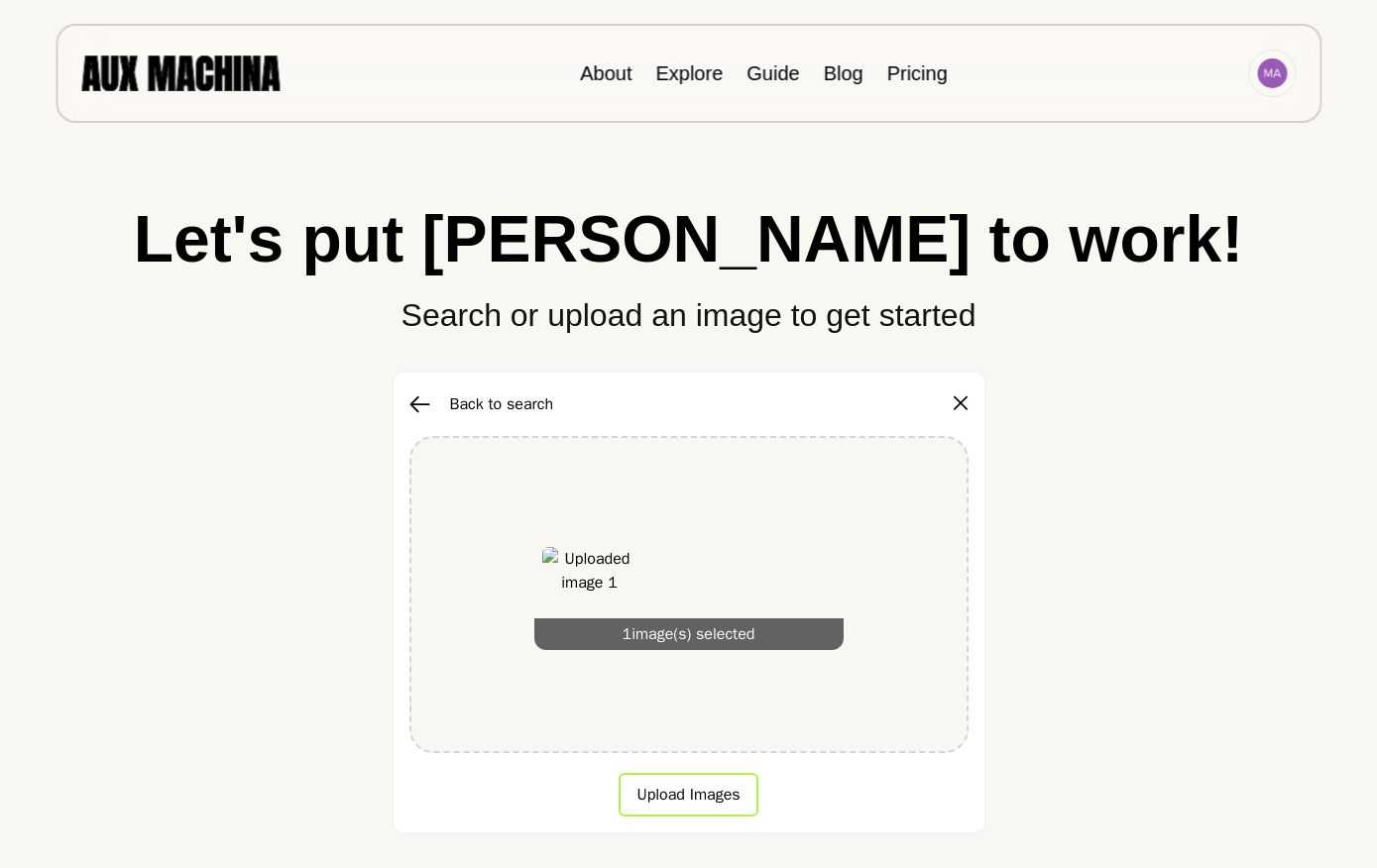 click on "Upload Images" at bounding box center (688, 795) 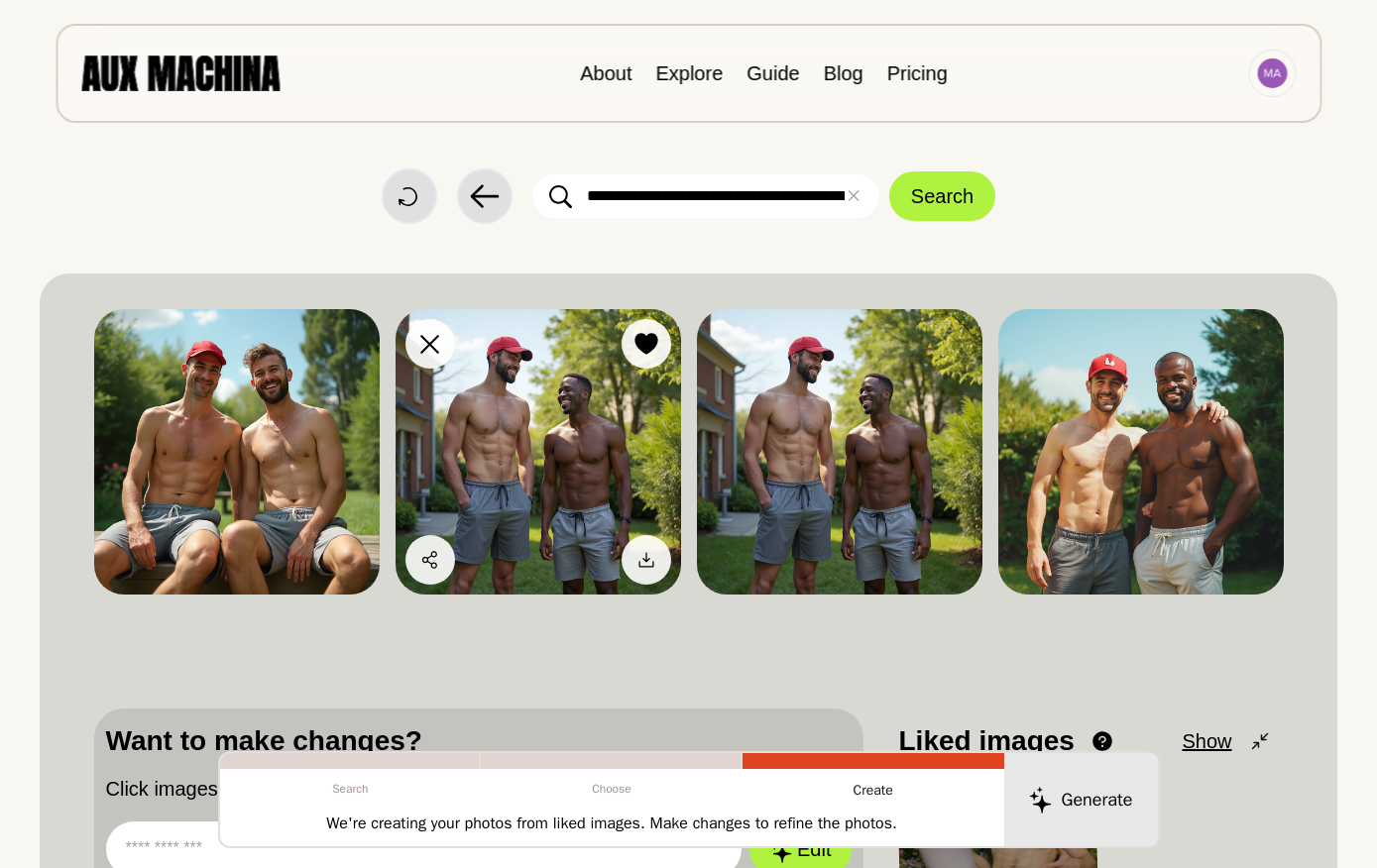 scroll, scrollTop: 0, scrollLeft: 0, axis: both 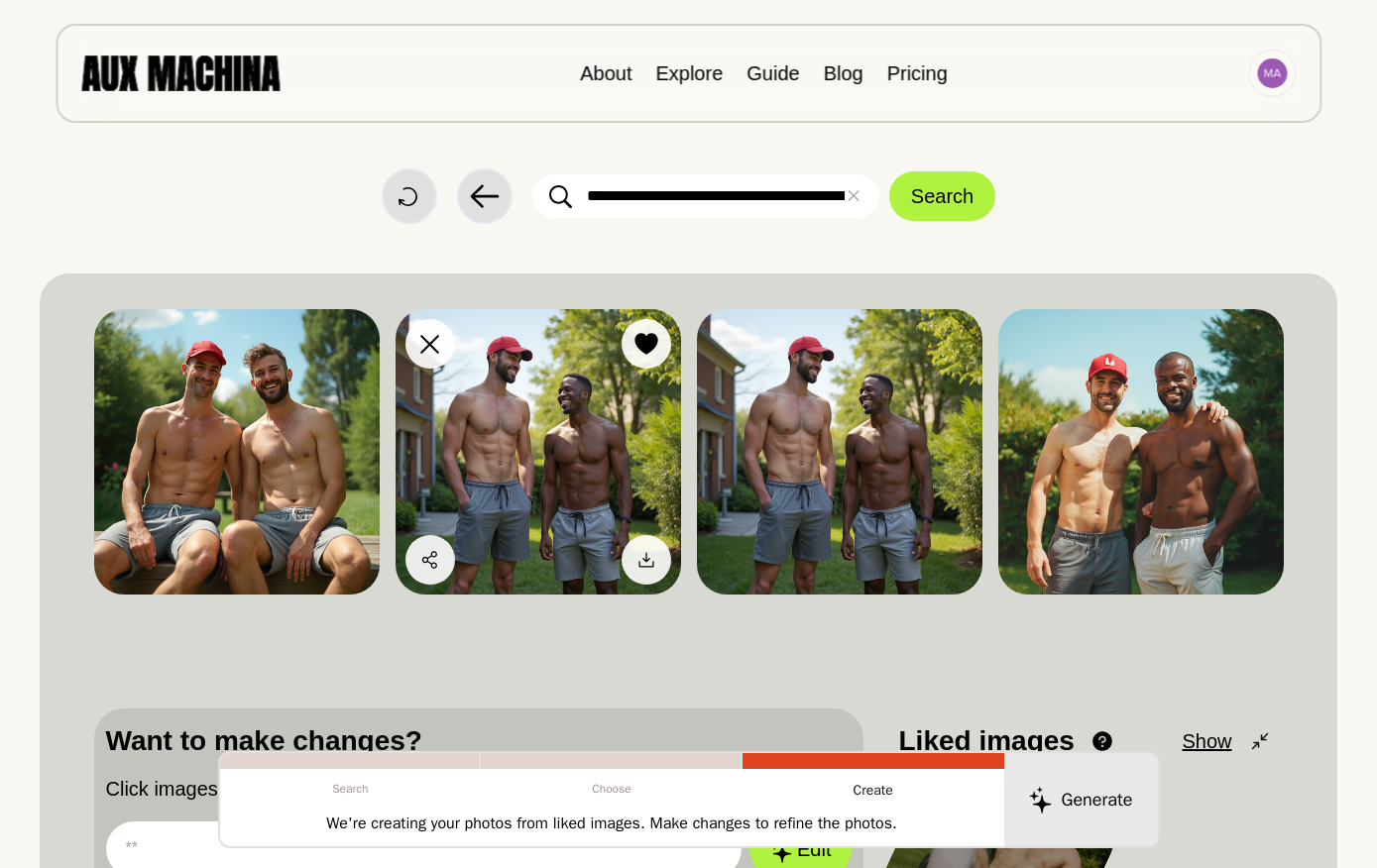 click at bounding box center (538, 452) 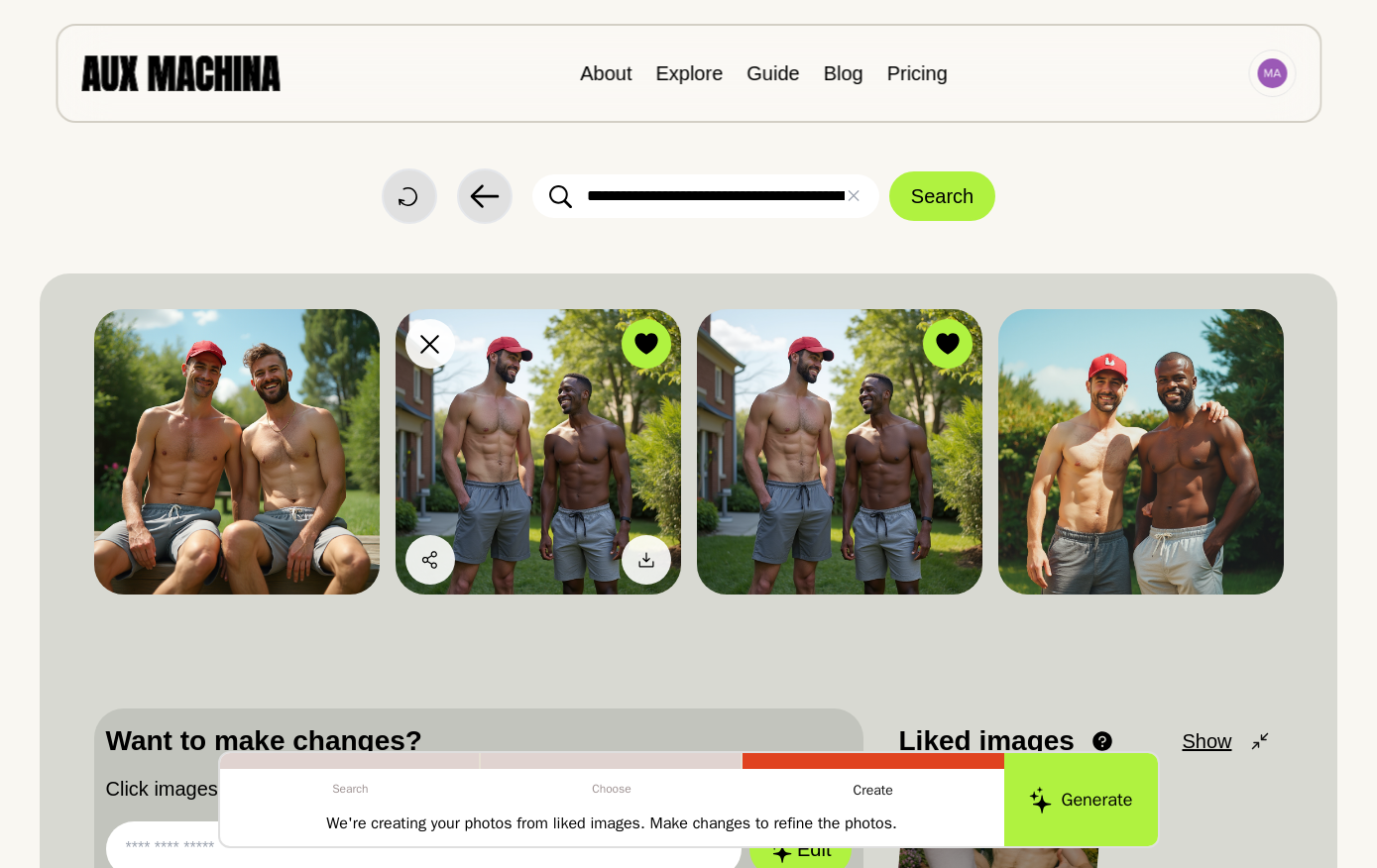 click at bounding box center (538, 452) 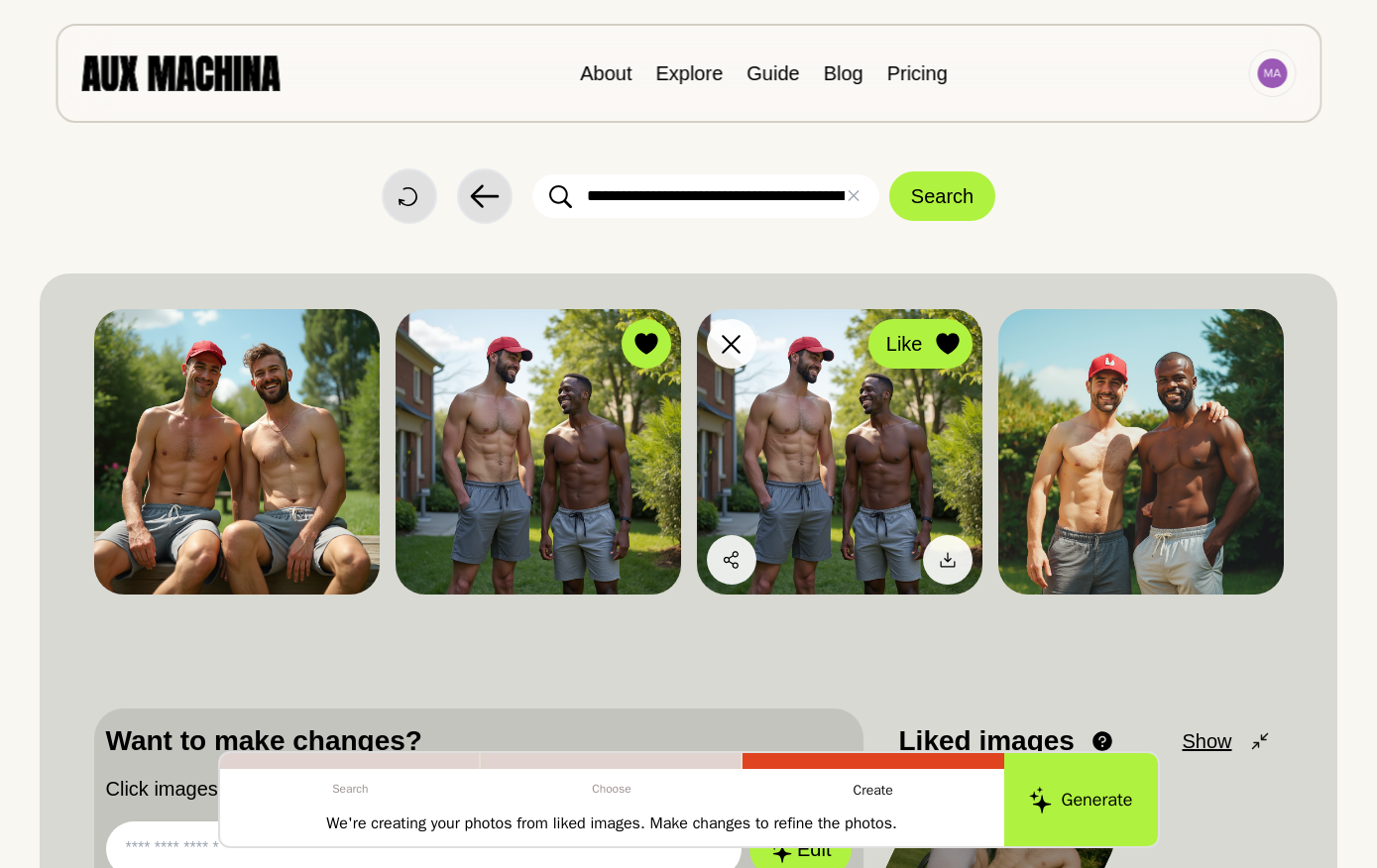 click on "Like" at bounding box center [920, 344] 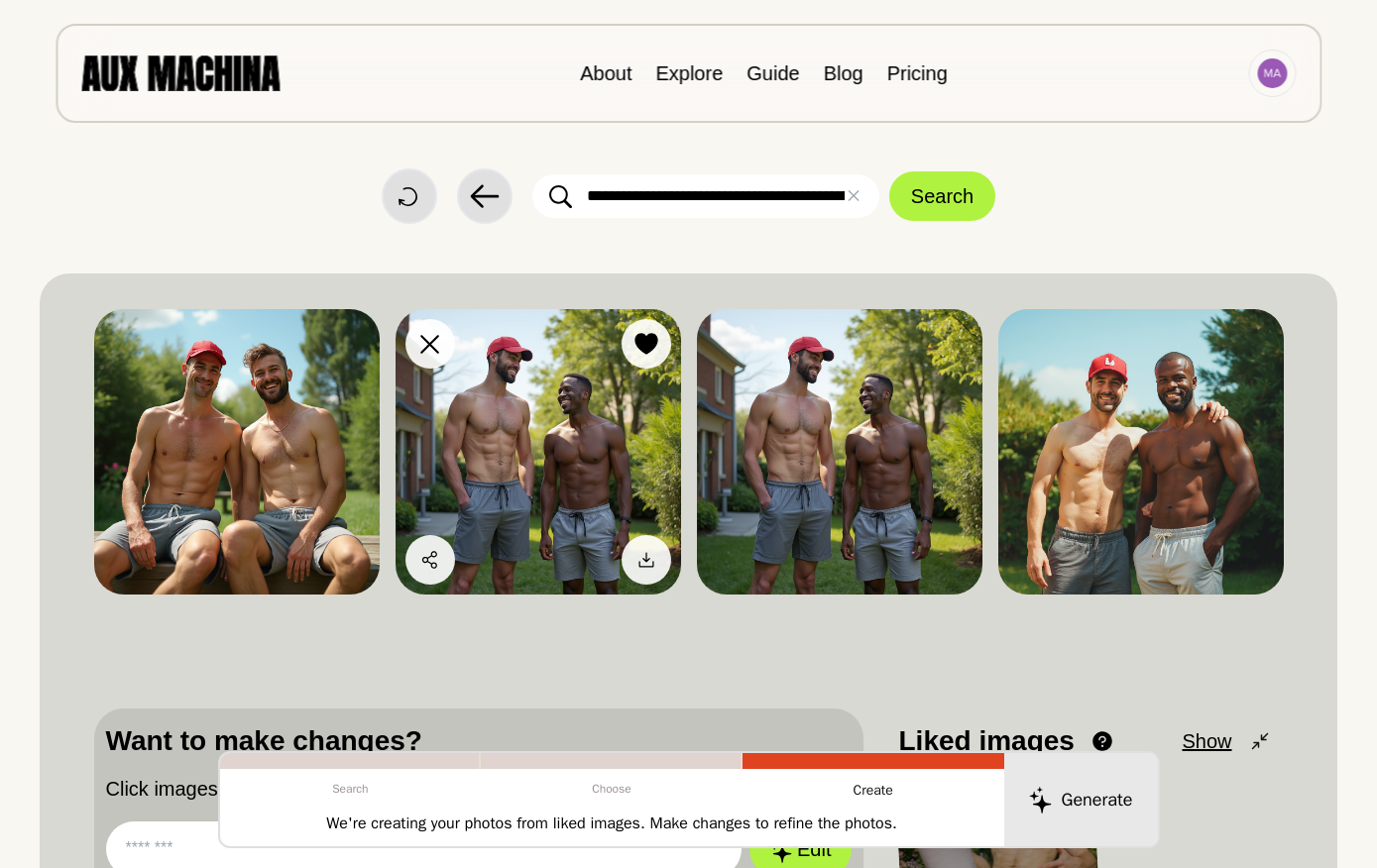 click at bounding box center (538, 452) 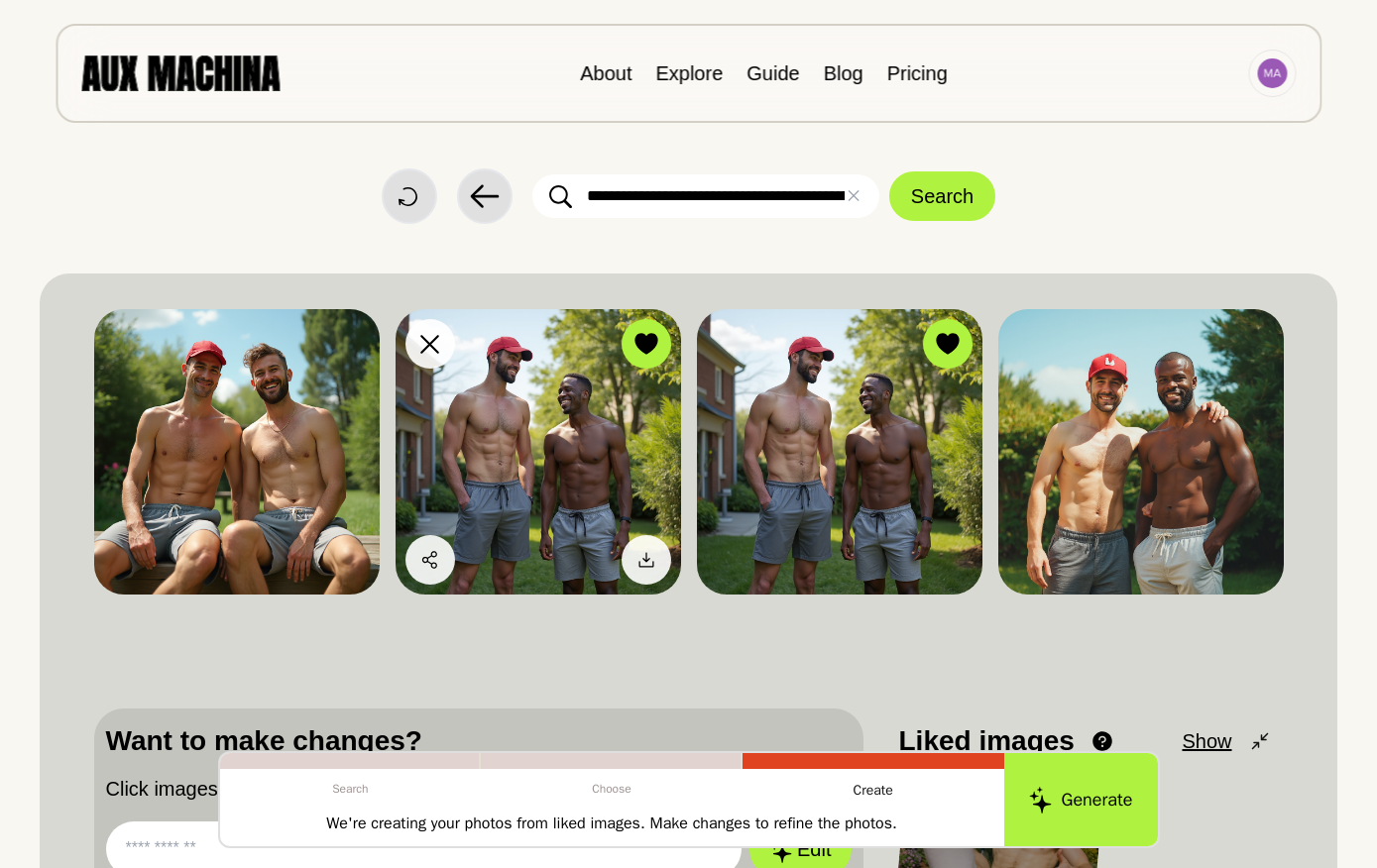 click at bounding box center (538, 452) 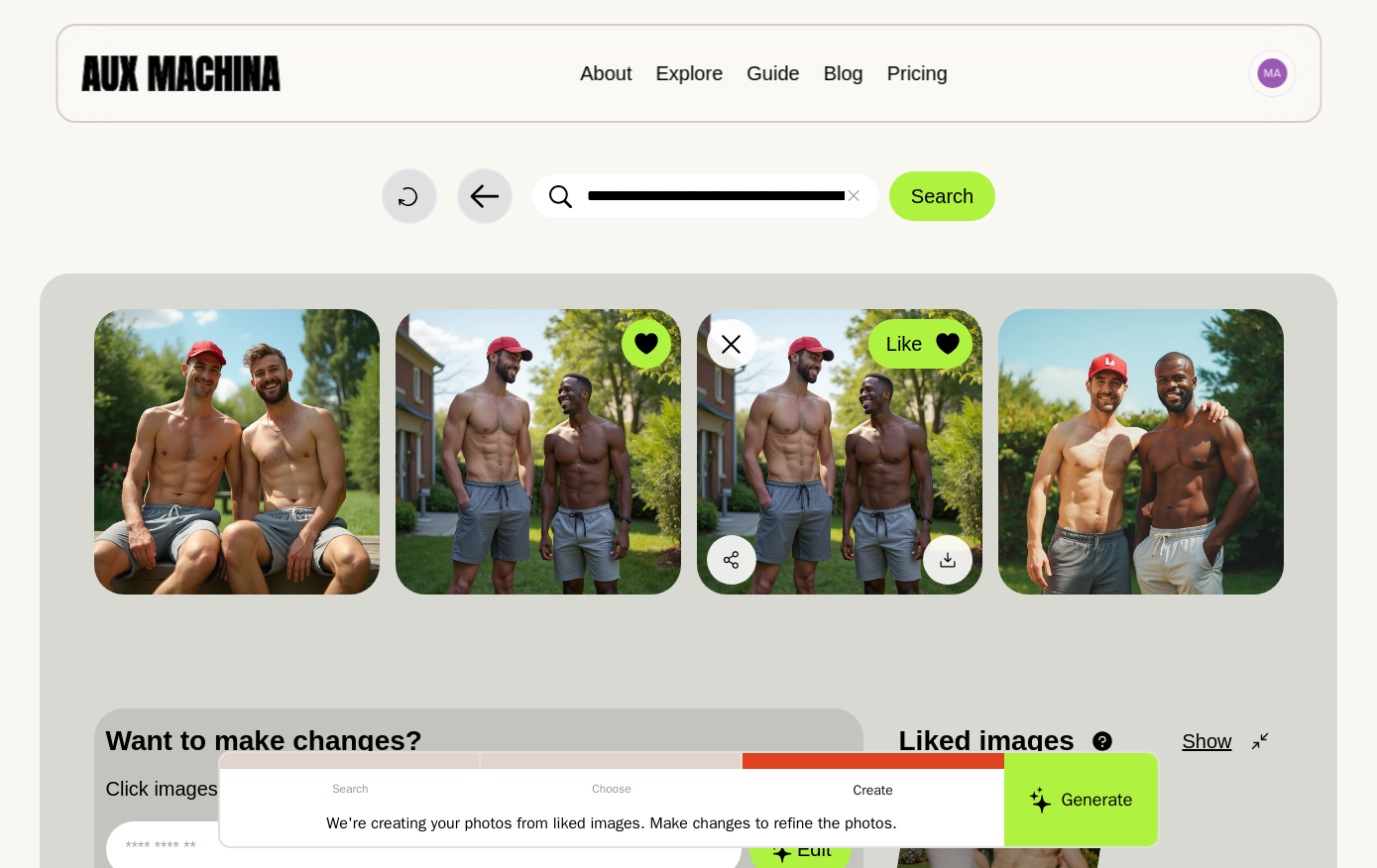 click 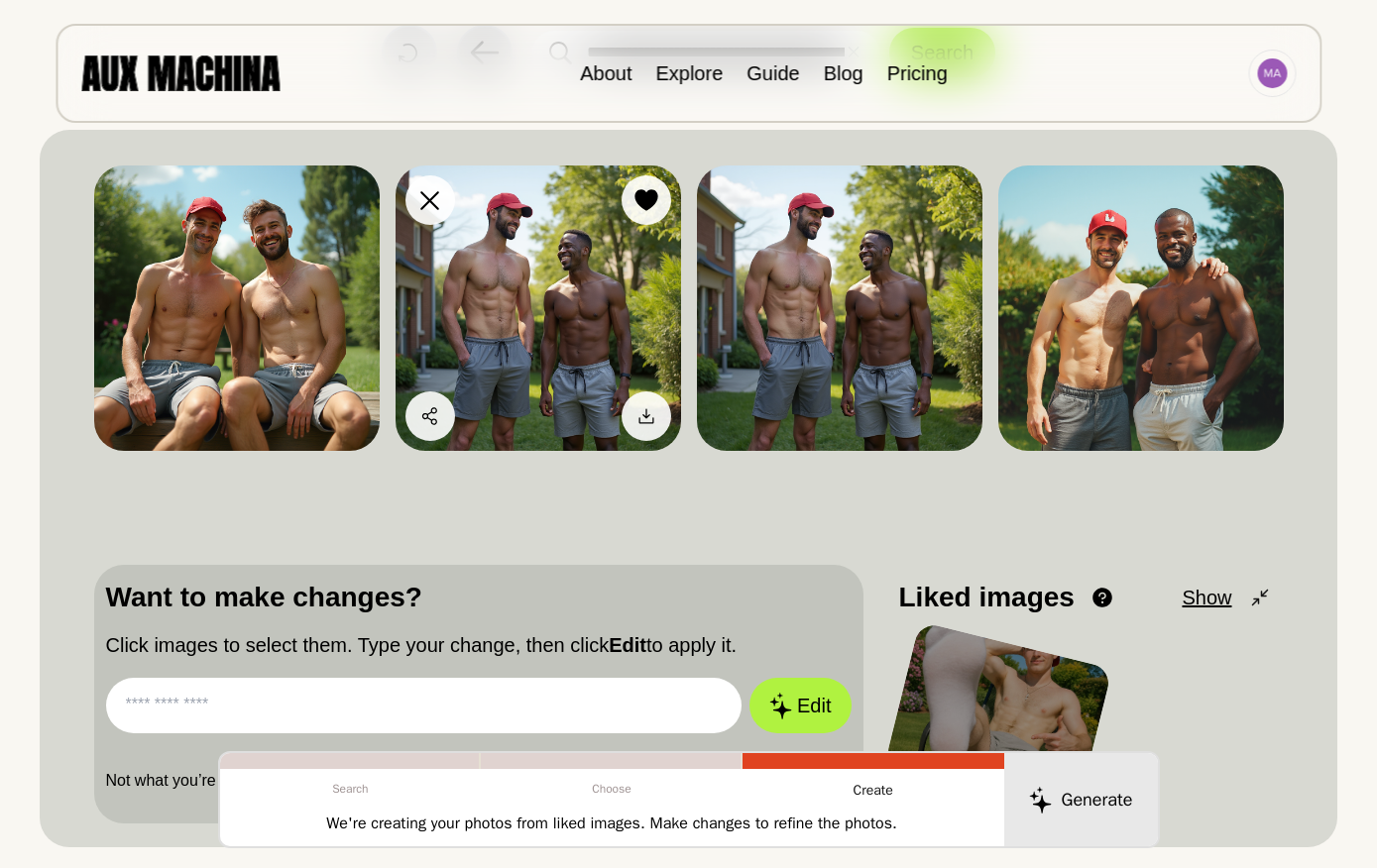 scroll, scrollTop: 155, scrollLeft: 0, axis: vertical 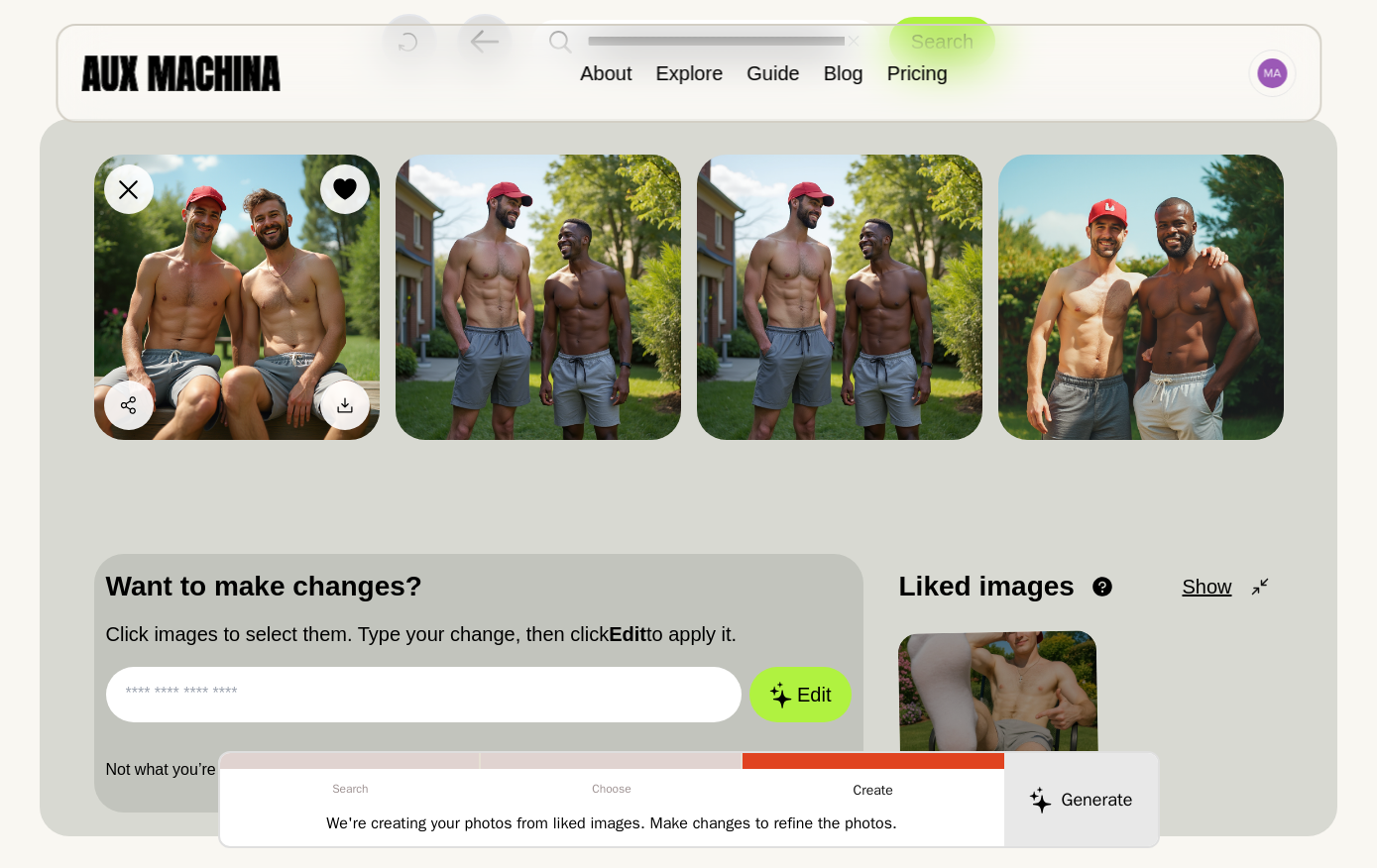 click at bounding box center [237, 297] 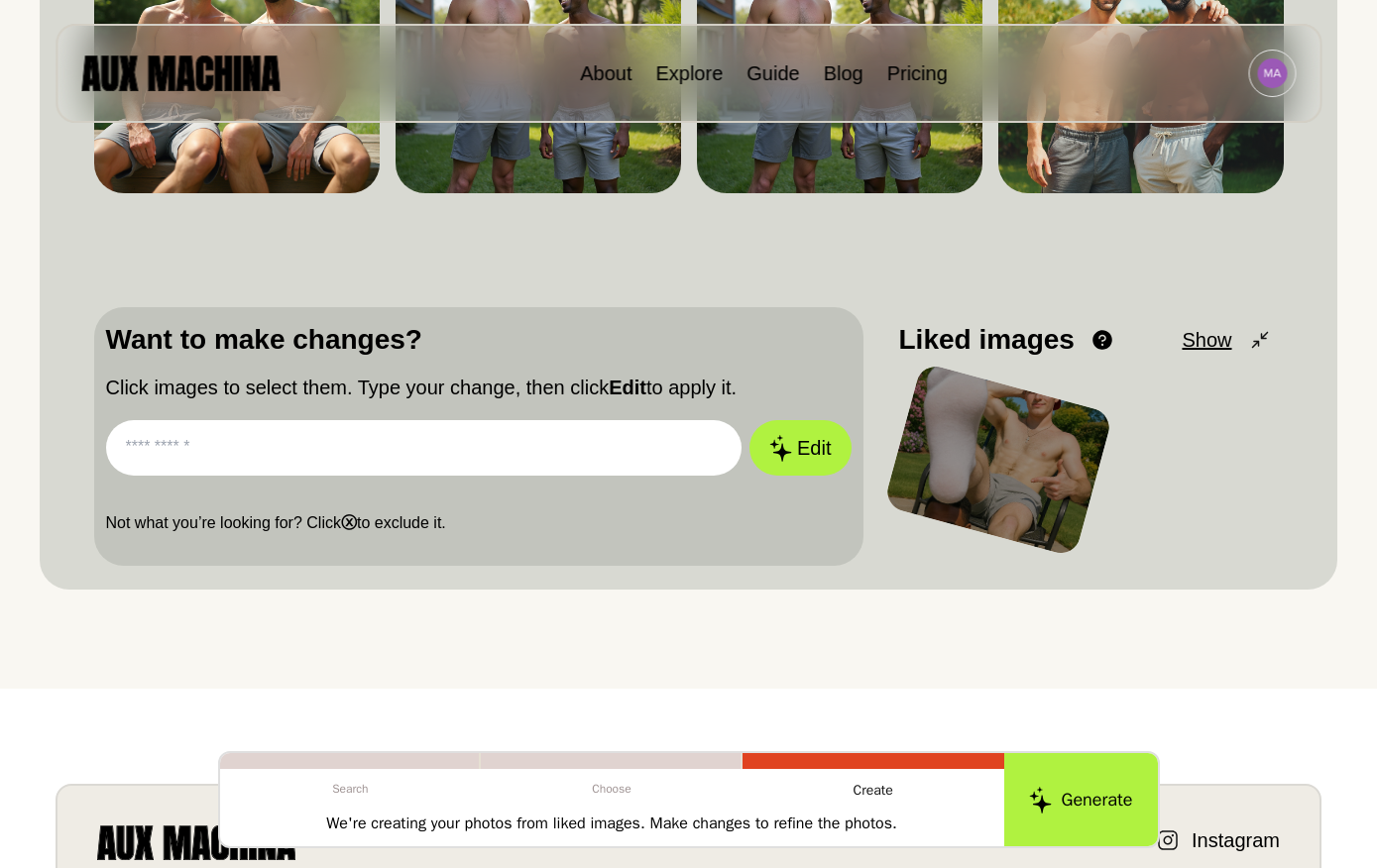 scroll, scrollTop: 398, scrollLeft: 0, axis: vertical 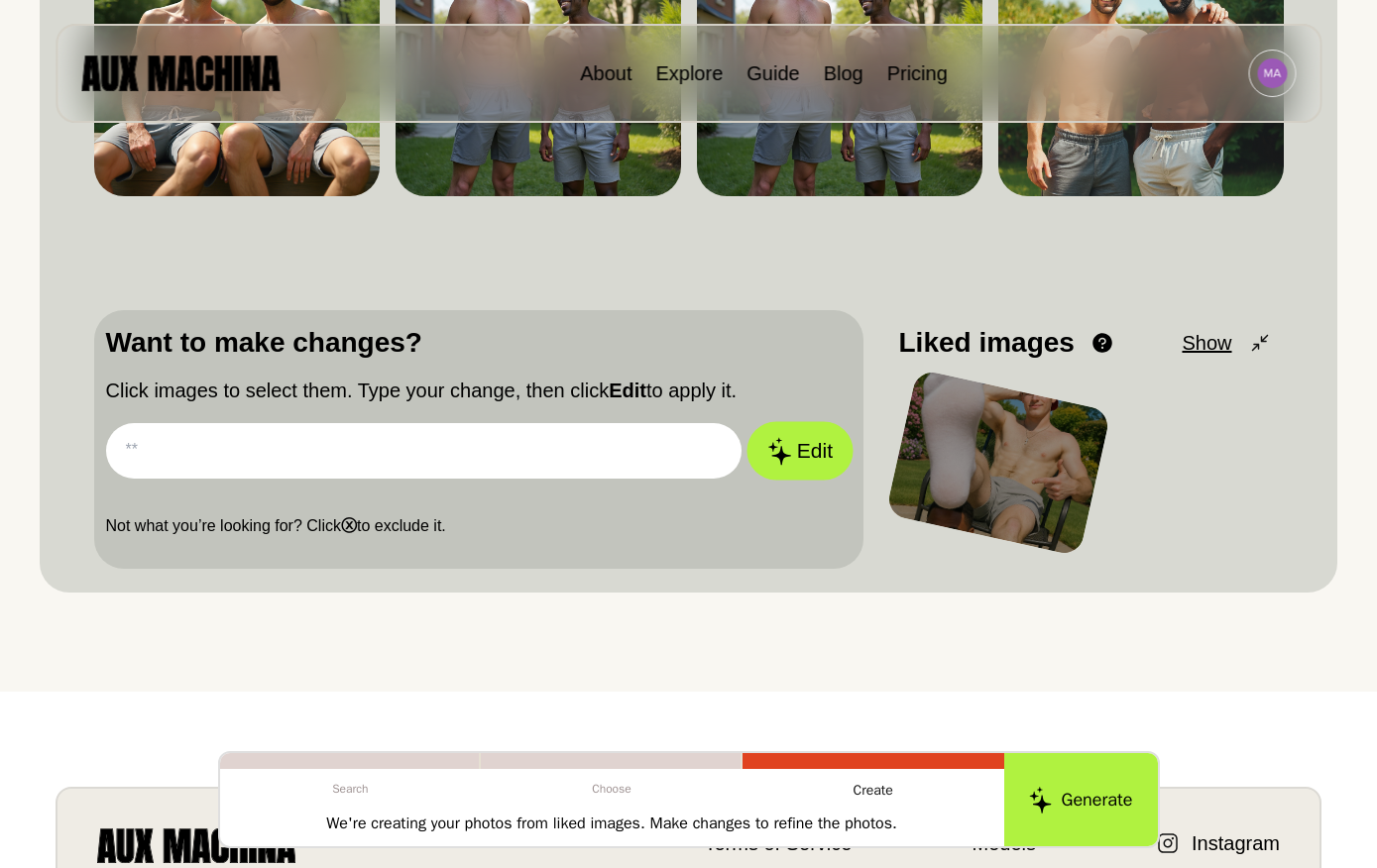 click on "Edit" at bounding box center [800, 451] 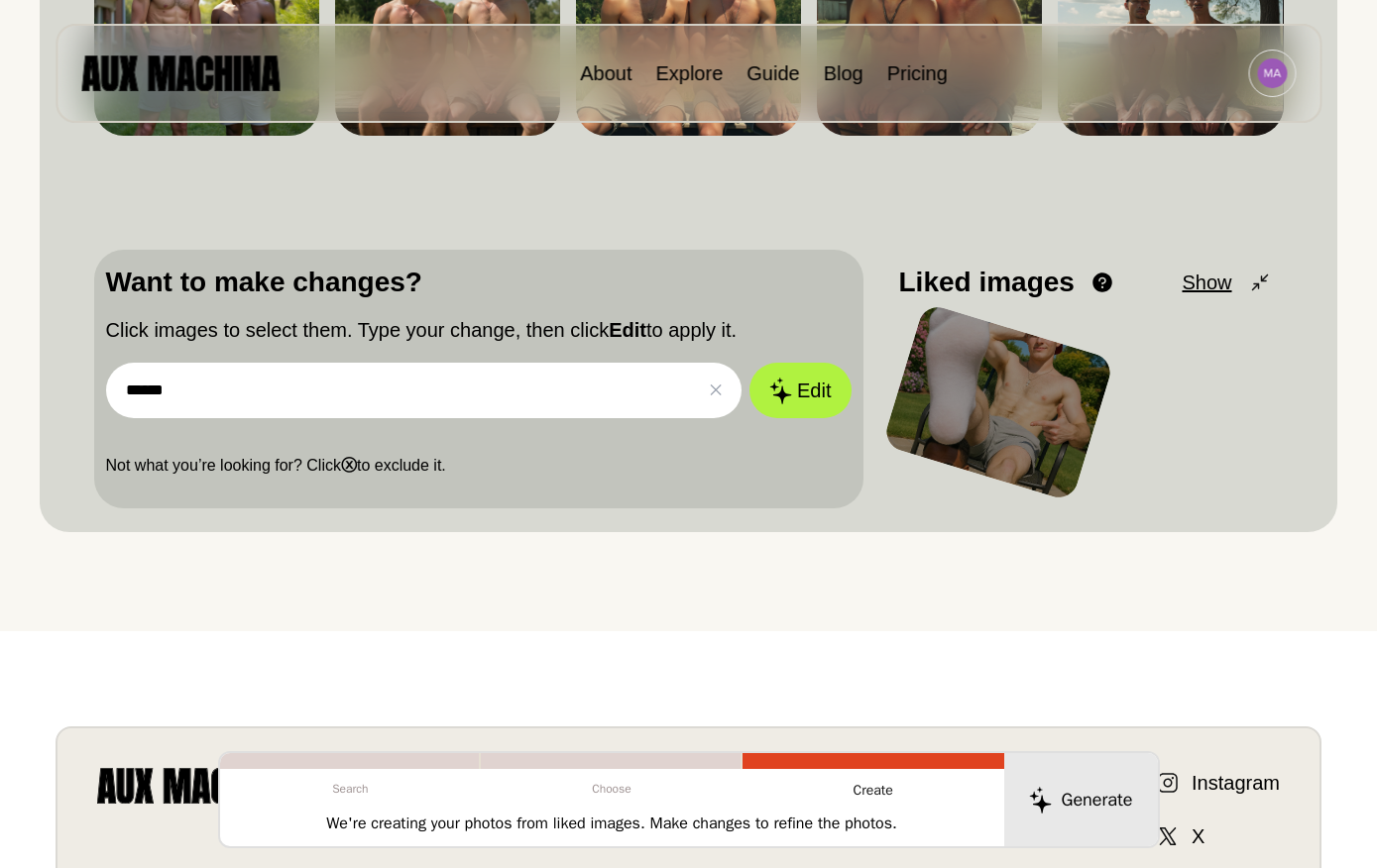click on "Dislike Like Share Download Dislike Like Share Download Dislike Like Share Download Dislike Like Share Download Dislike Like Share Download Want to make changes? Click images to select them. Type your change, then click  Edit  to apply it. ****** ✕ Clear Edit Not what you’re looking for? Click  ⓧ  to exclude it. Liked images View and reorder your liked images. Drag and drop to rearrange them. Show
To pick up a draggable item, press the space bar.
While dragging, use the arrow keys to move the item.
Press space again to drop the item in its new position, or press escape to cancel." at bounding box center (689, 203) 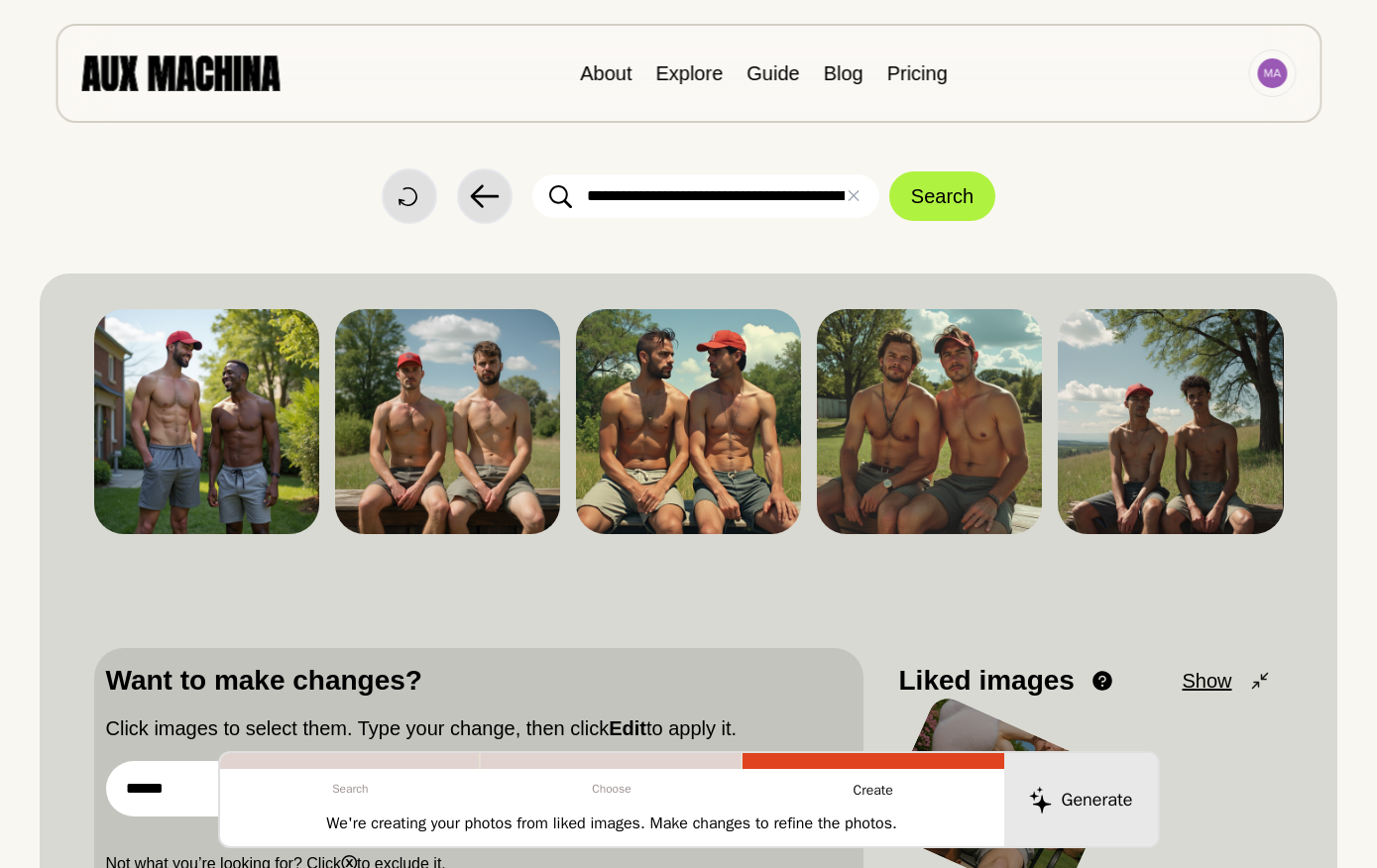 scroll, scrollTop: 0, scrollLeft: 0, axis: both 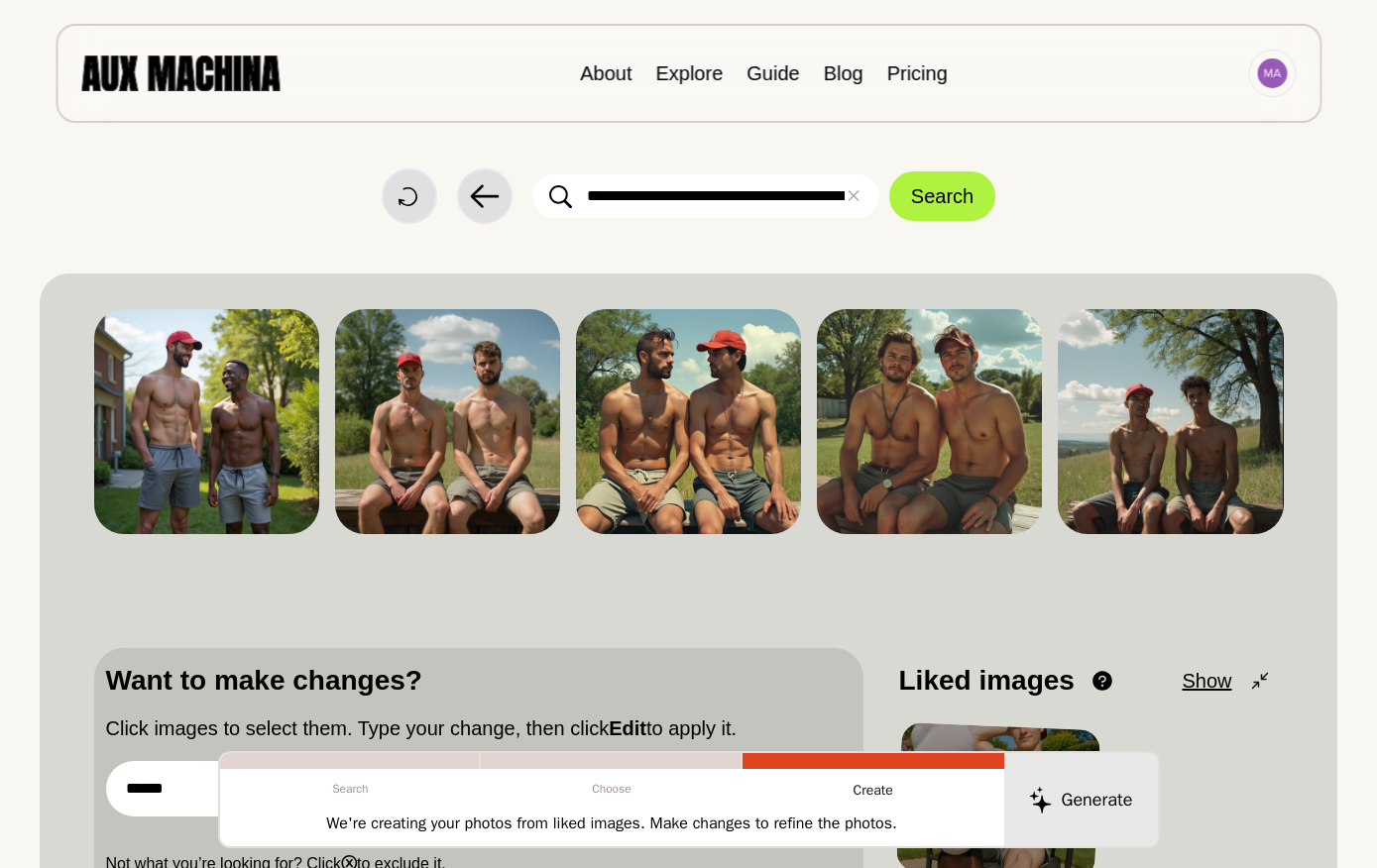 click on "**********" at bounding box center (706, 196) 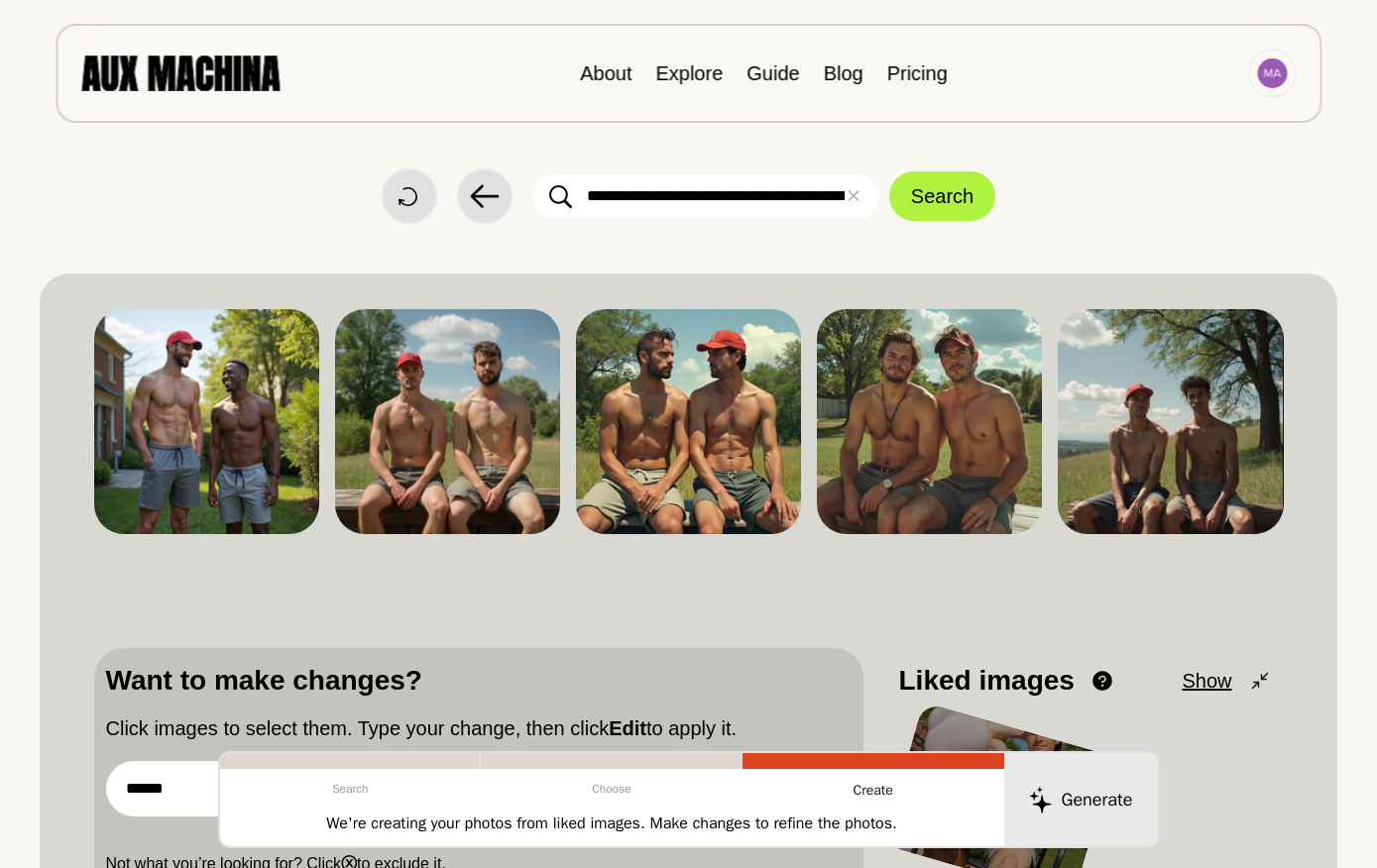 click on "**********" at bounding box center [706, 196] 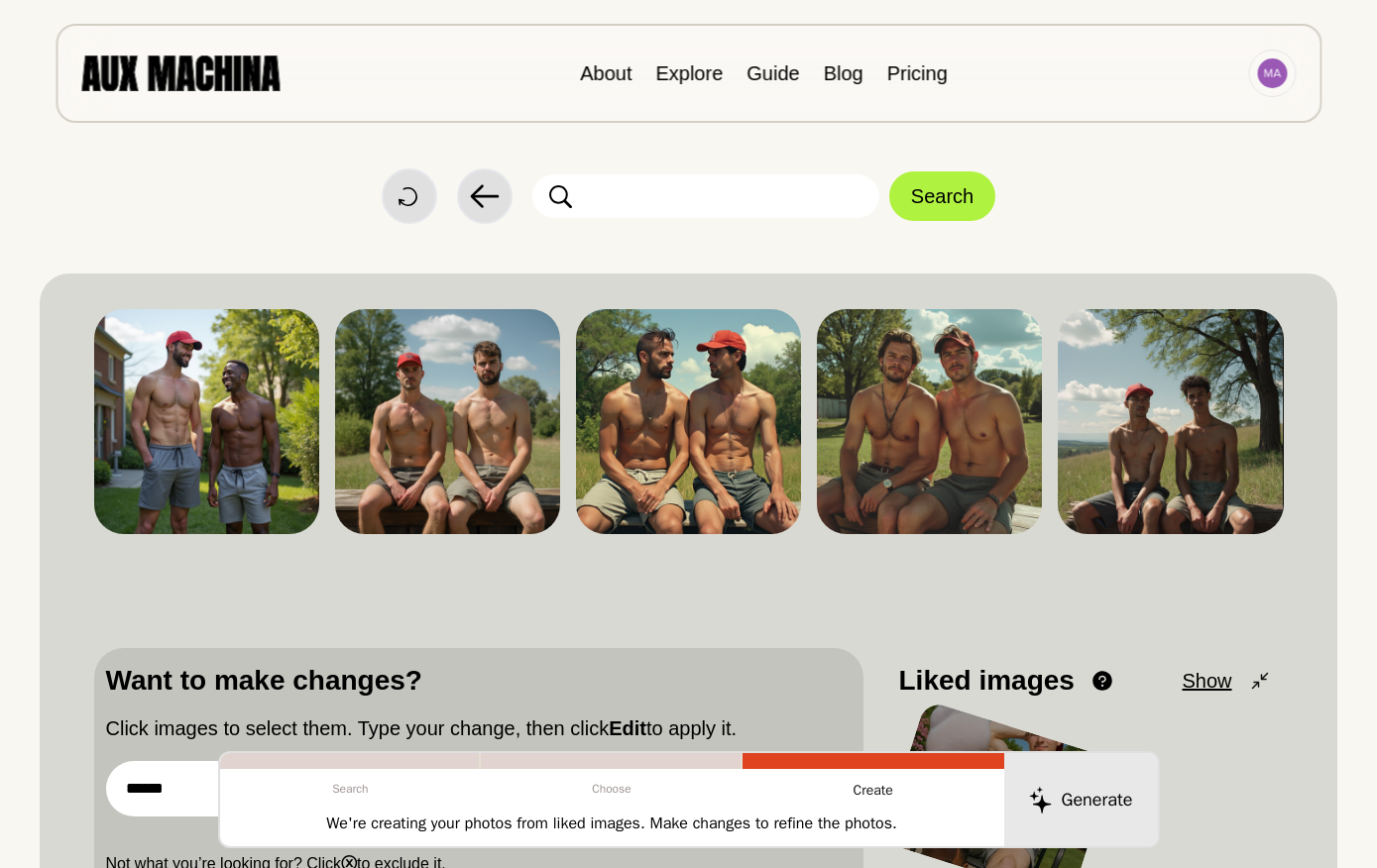 paste on "**********" 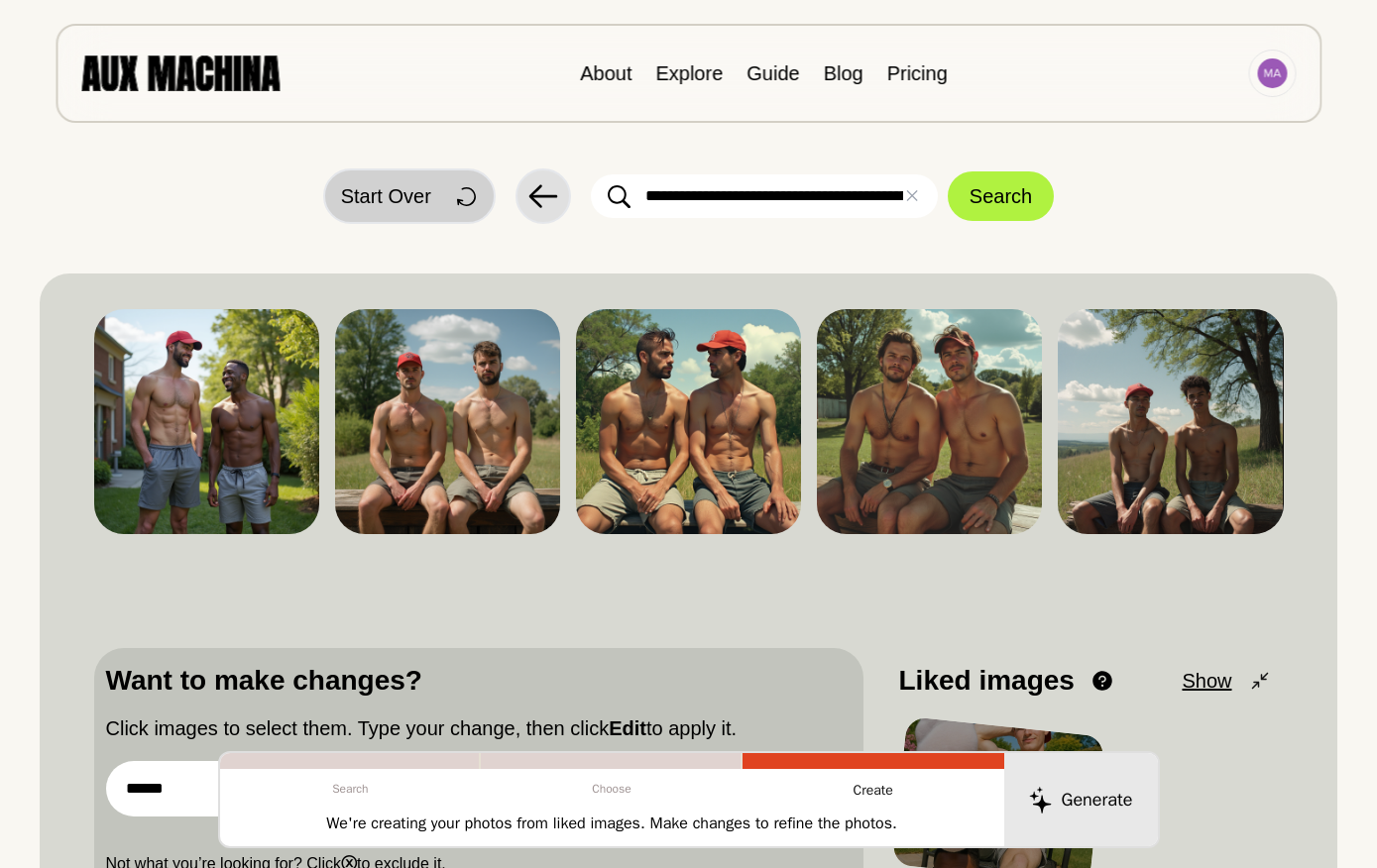 click on "Start Over" at bounding box center (386, 196) 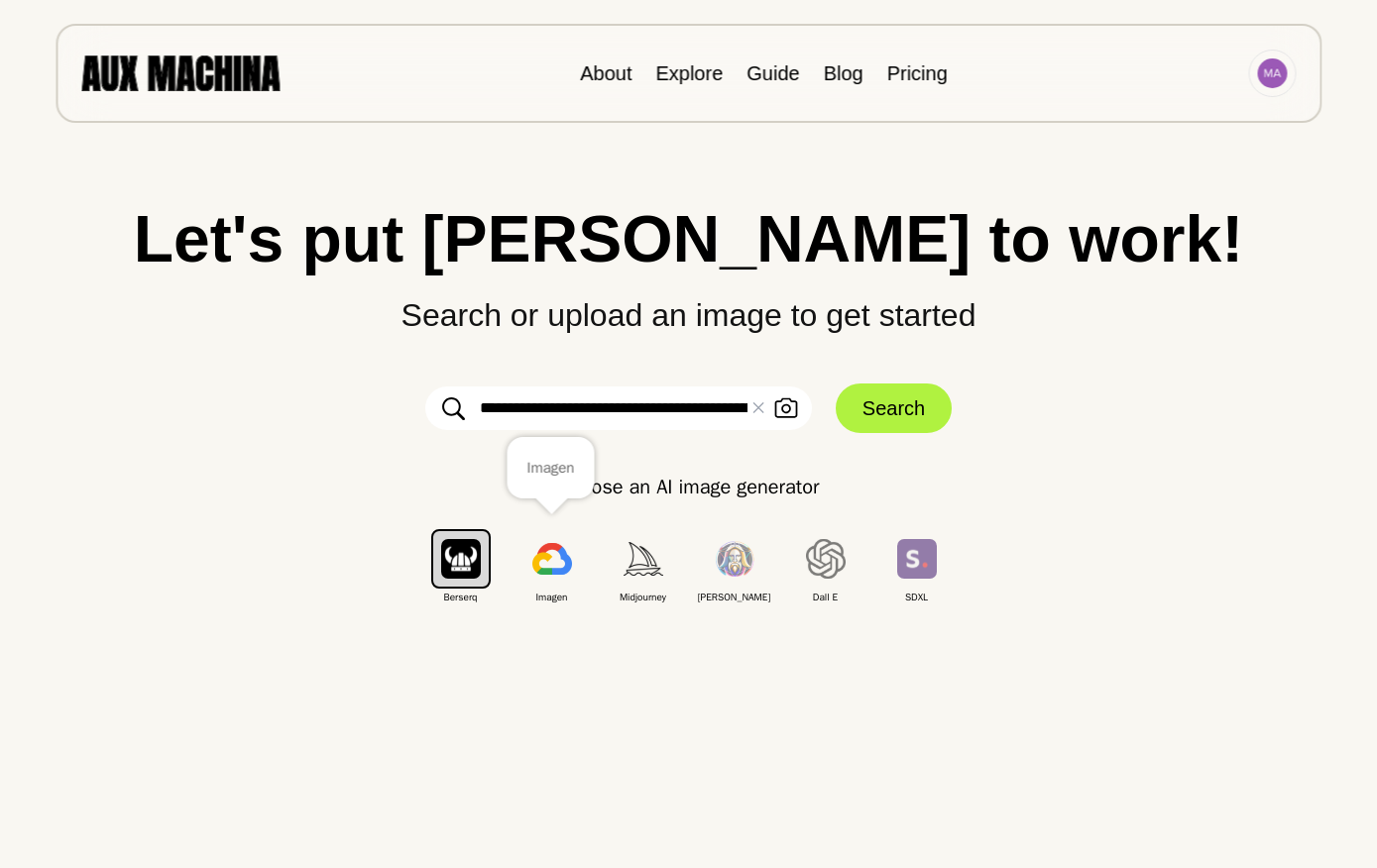 click at bounding box center [552, 559] 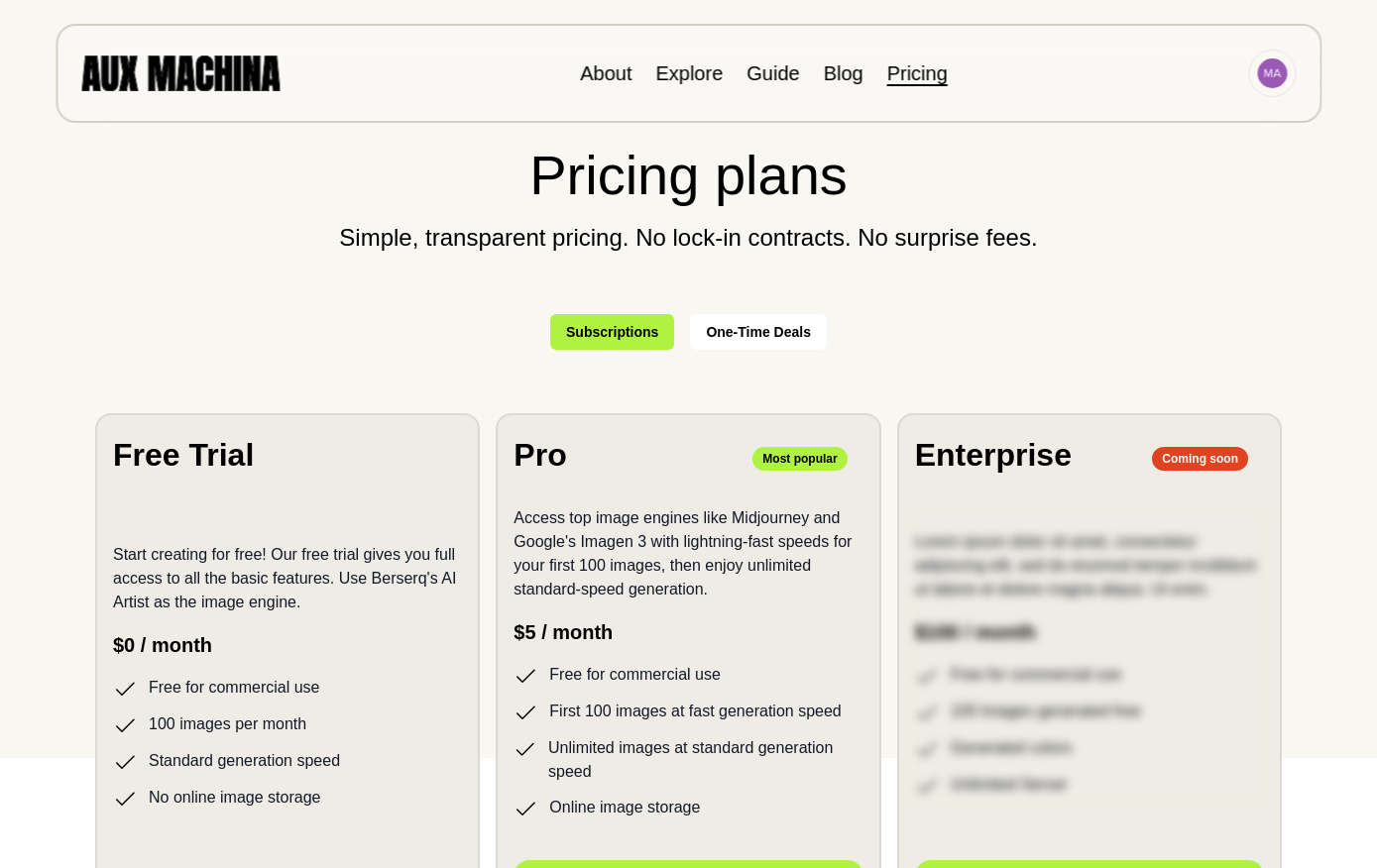 scroll, scrollTop: 112, scrollLeft: 0, axis: vertical 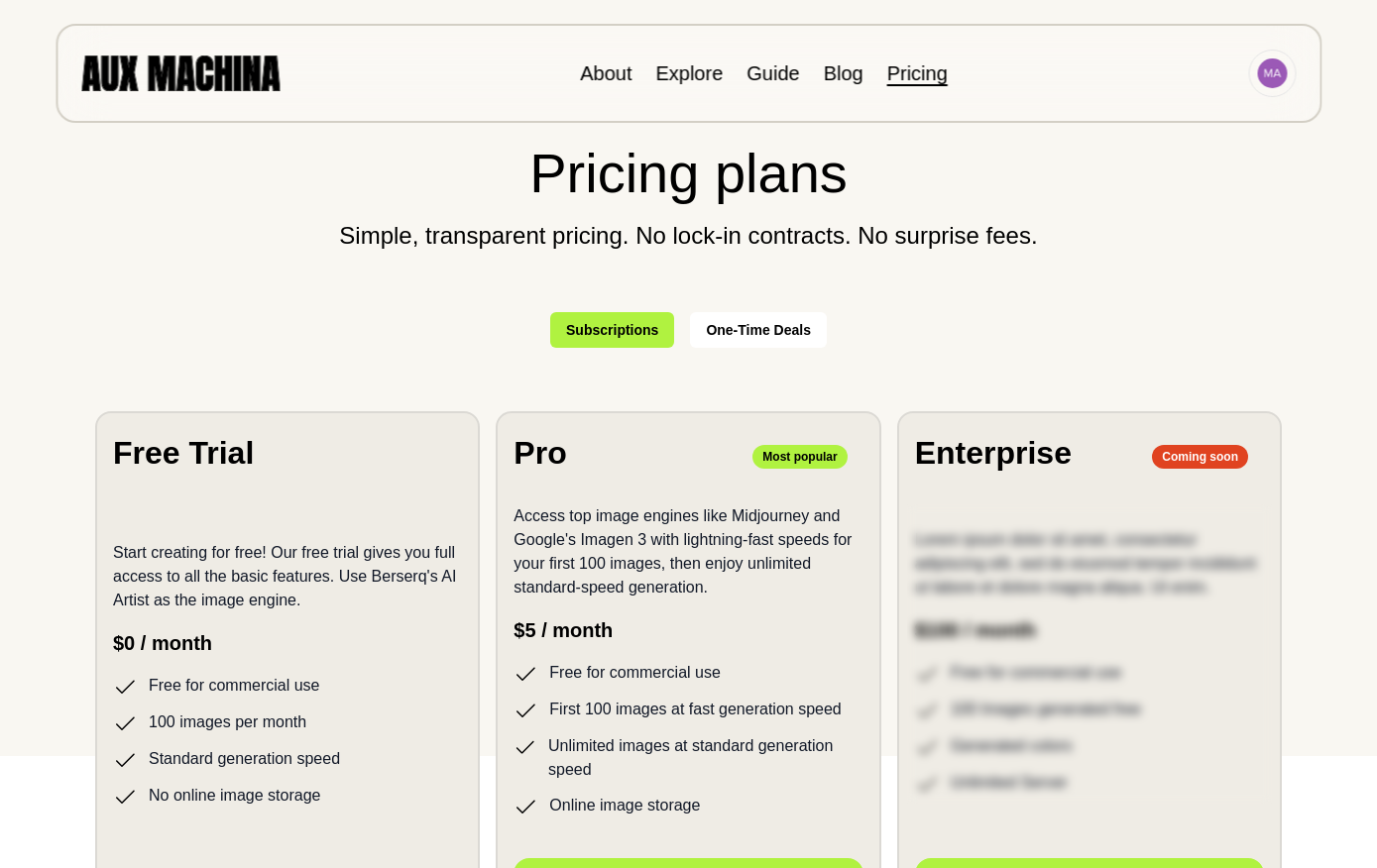 click on "Pricing plans Simple, transparent pricing. No lock-in contracts. No surprise fees. Subscriptions One-Time Deals Free Trial Start creating for free! Our free trial gives you full access to all the basic features. Use Berserq's AI Artist as the image engine. $0 / month Free for commercial use 100 images per month Standard generation speed No online image storage Hidden Button Placeholder Pro Most popular Access top image engines like Midjourney and Google's Imagen 3 with lightning-fast speeds for your first 100 images, then enjoy unlimited standard-speed generation. $5 / month Free for commercial use First 100 images at fast generation speed Unlimited images at standard generation speed Online image storage Get Started Enterprise Coming soon Lorem ipsum dolor sit amet, consectetur adipiscing elit, sed do eiusmod tempor incididunt ut labore et dolore magna aliqua. Ut enim. $100 / month Free for commercial use 100 Images generated free Generated colors Unlimited Server Get Started" at bounding box center (688, 520) 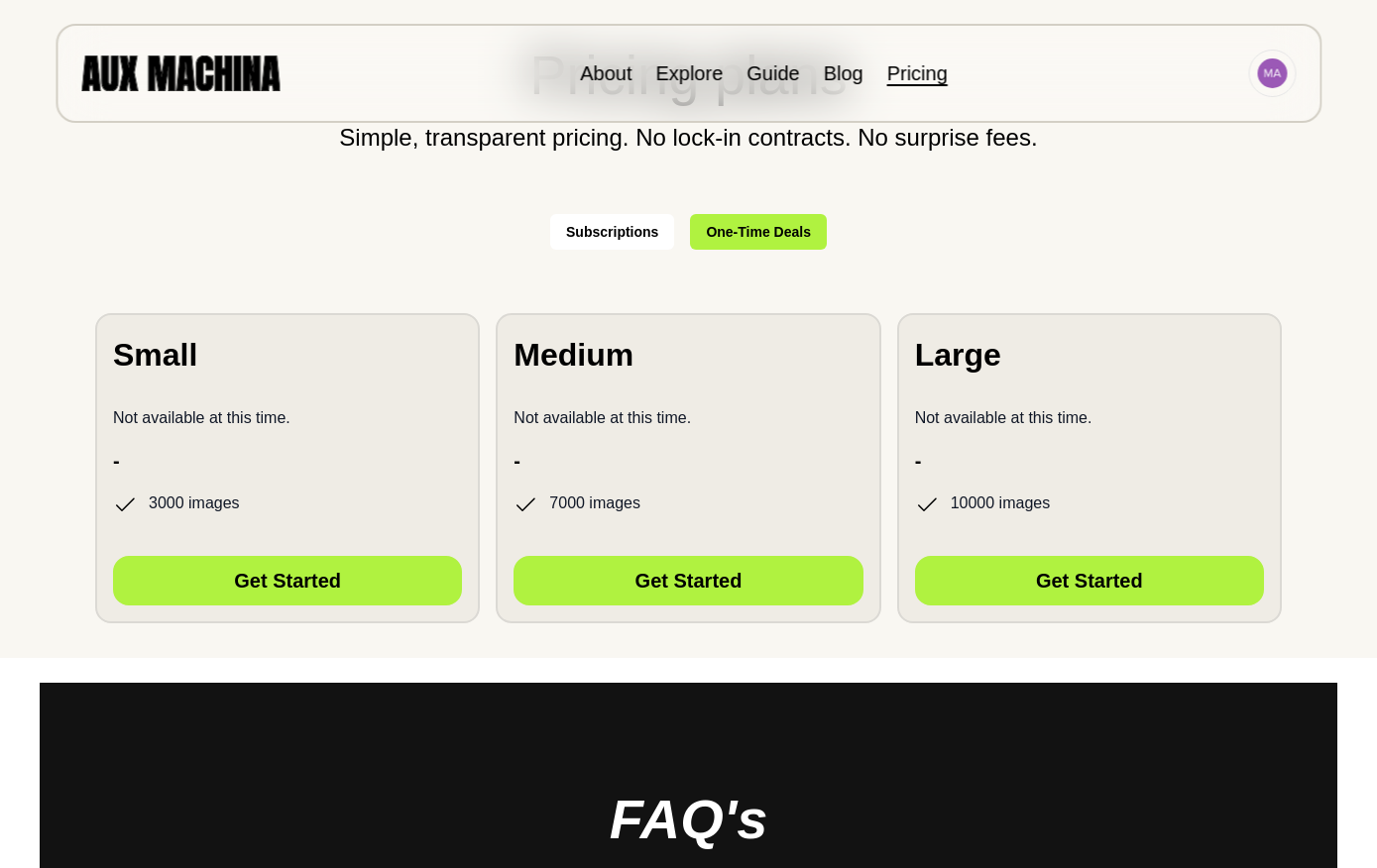 scroll, scrollTop: 211, scrollLeft: 0, axis: vertical 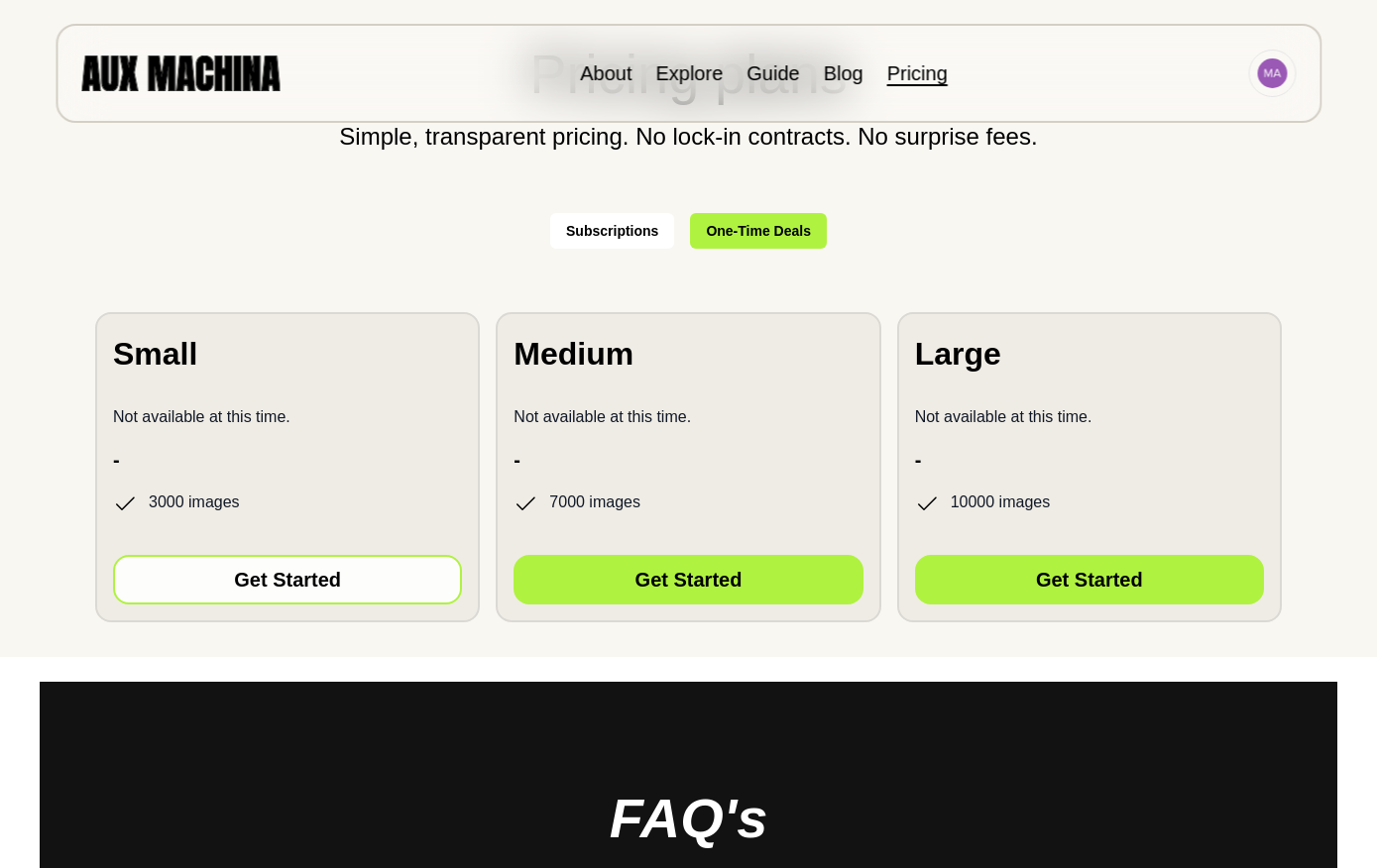 click on "Get Started" at bounding box center (287, 580) 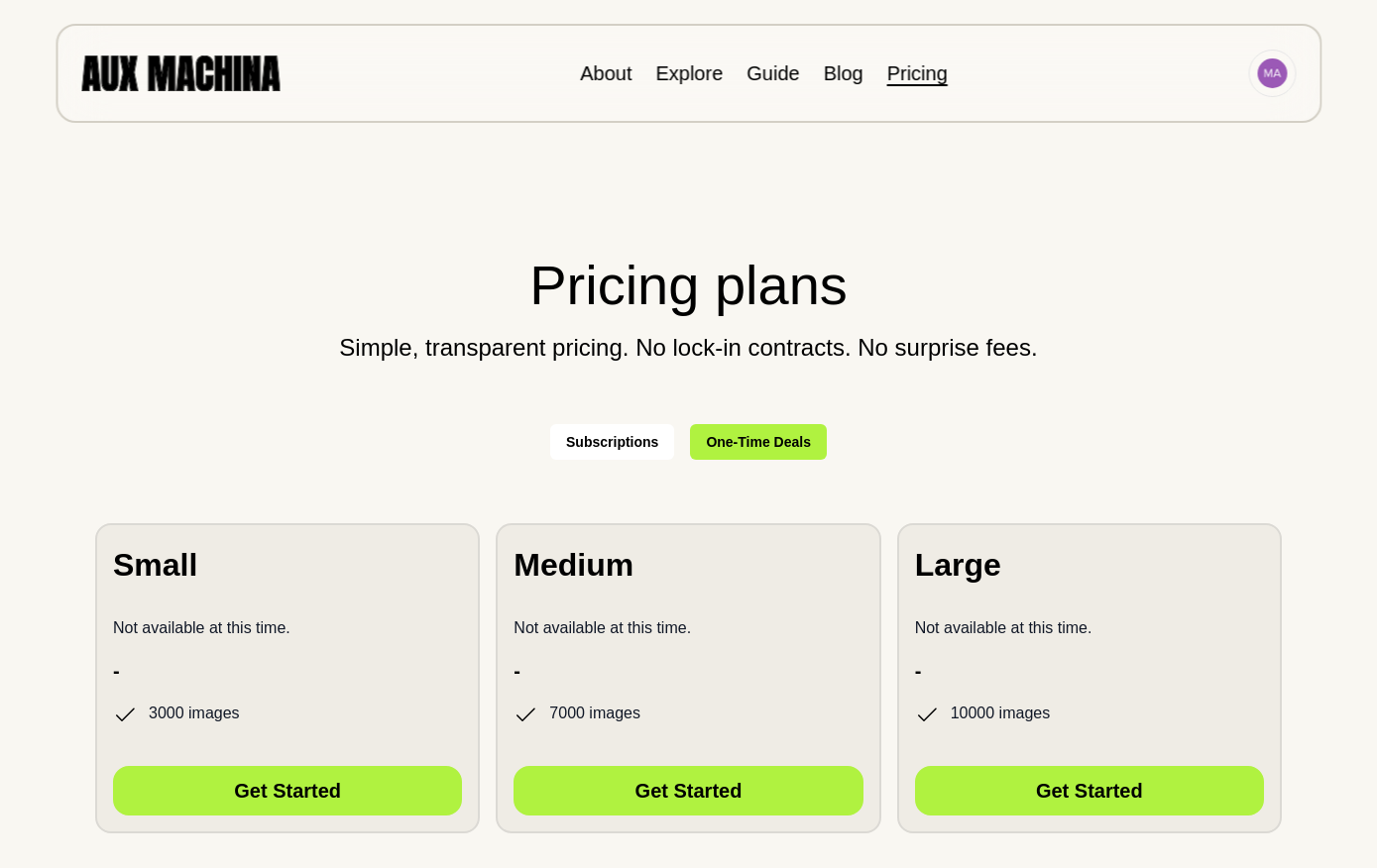 scroll, scrollTop: 0, scrollLeft: 0, axis: both 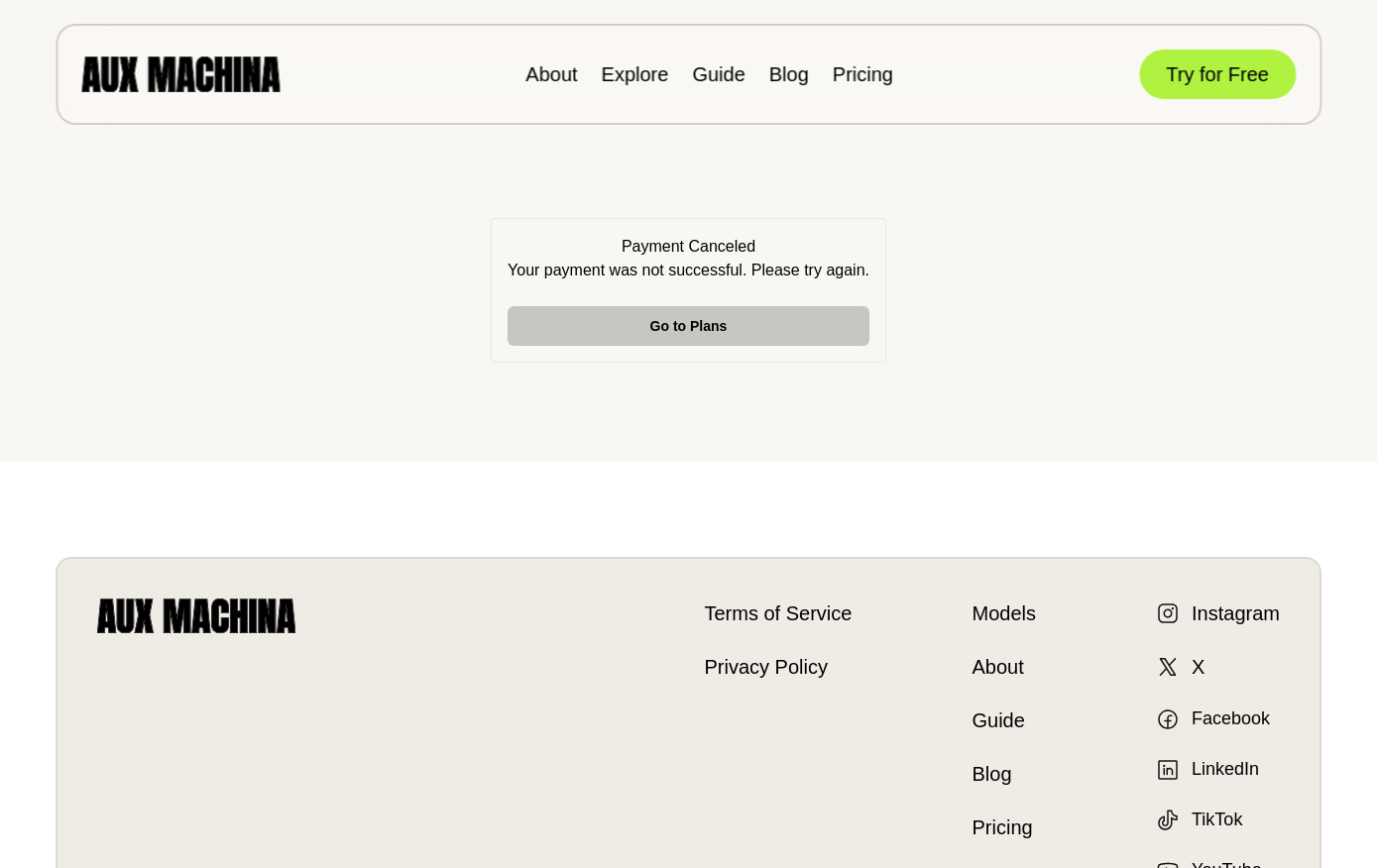 click on "Go to Plans" at bounding box center (688, 326) 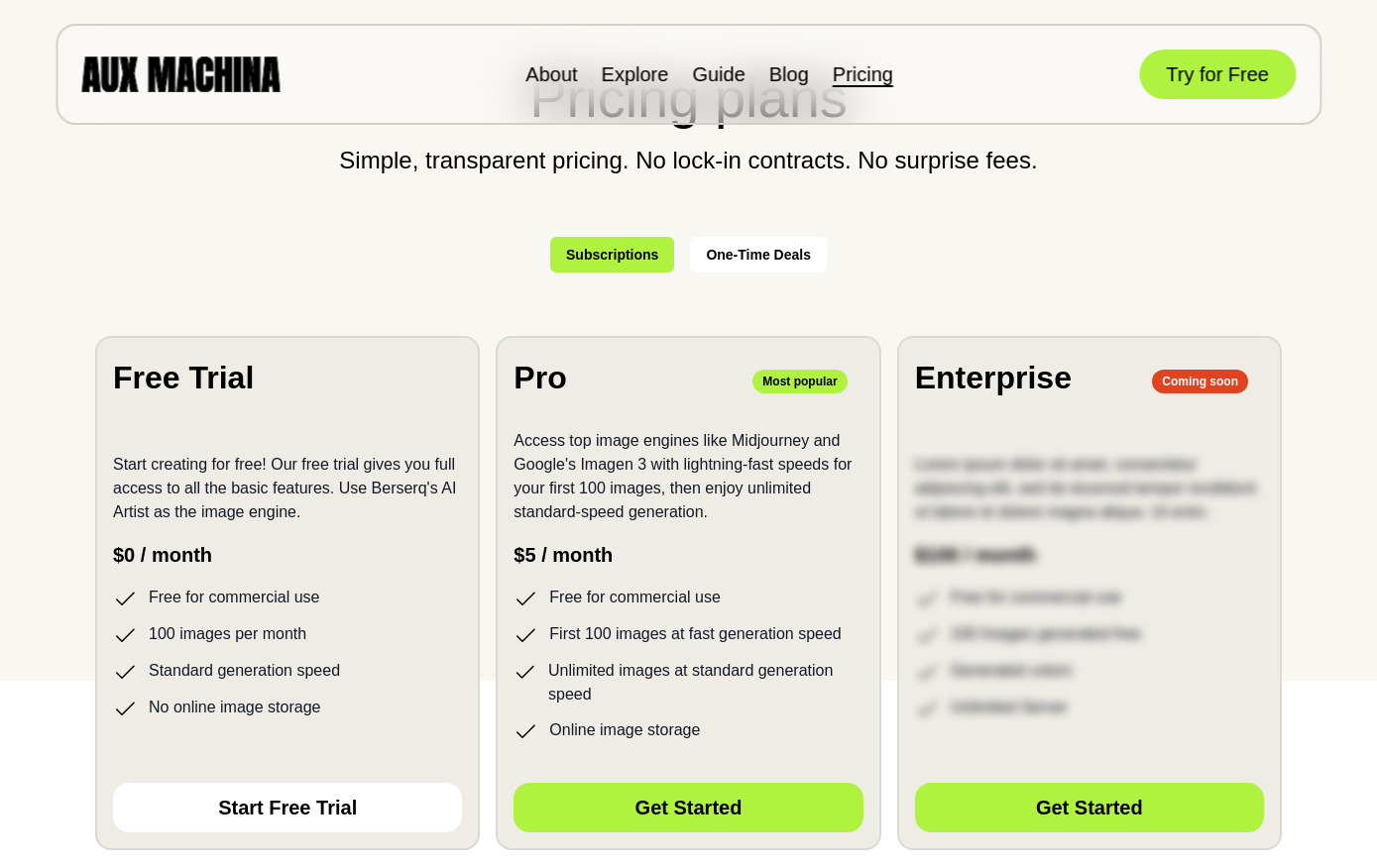 scroll, scrollTop: 190, scrollLeft: 0, axis: vertical 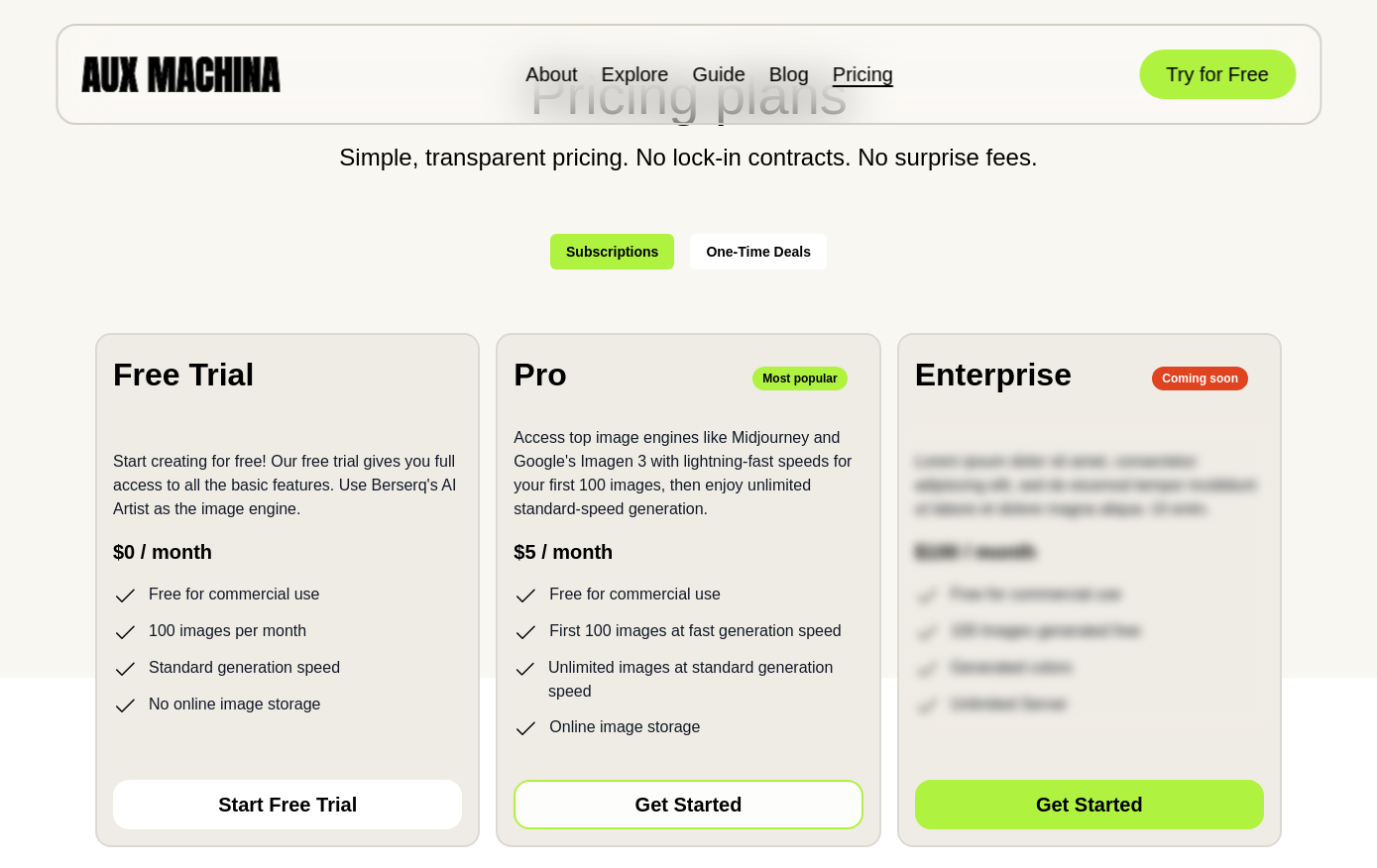 click on "Get Started" at bounding box center (688, 805) 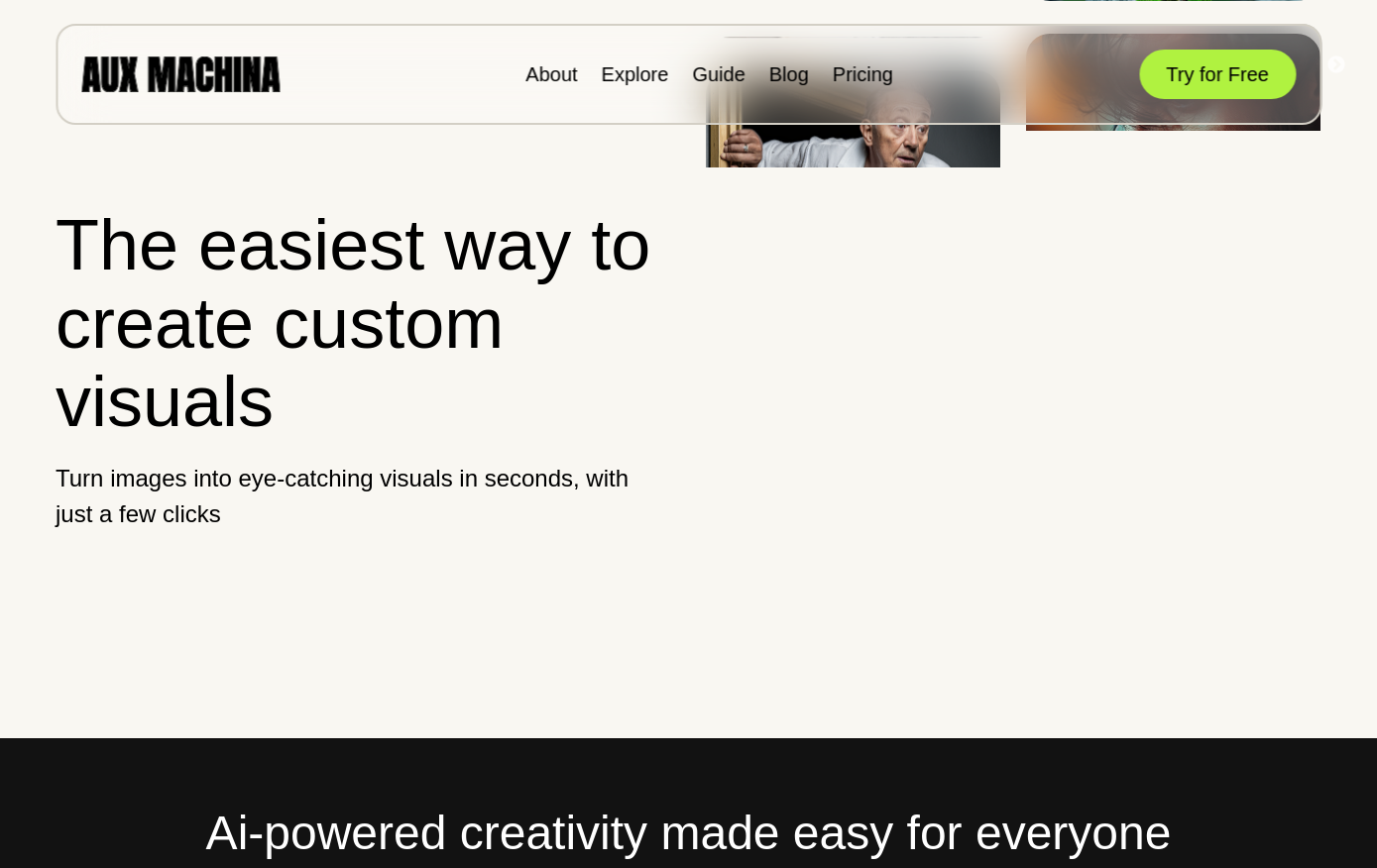 scroll, scrollTop: 0, scrollLeft: 0, axis: both 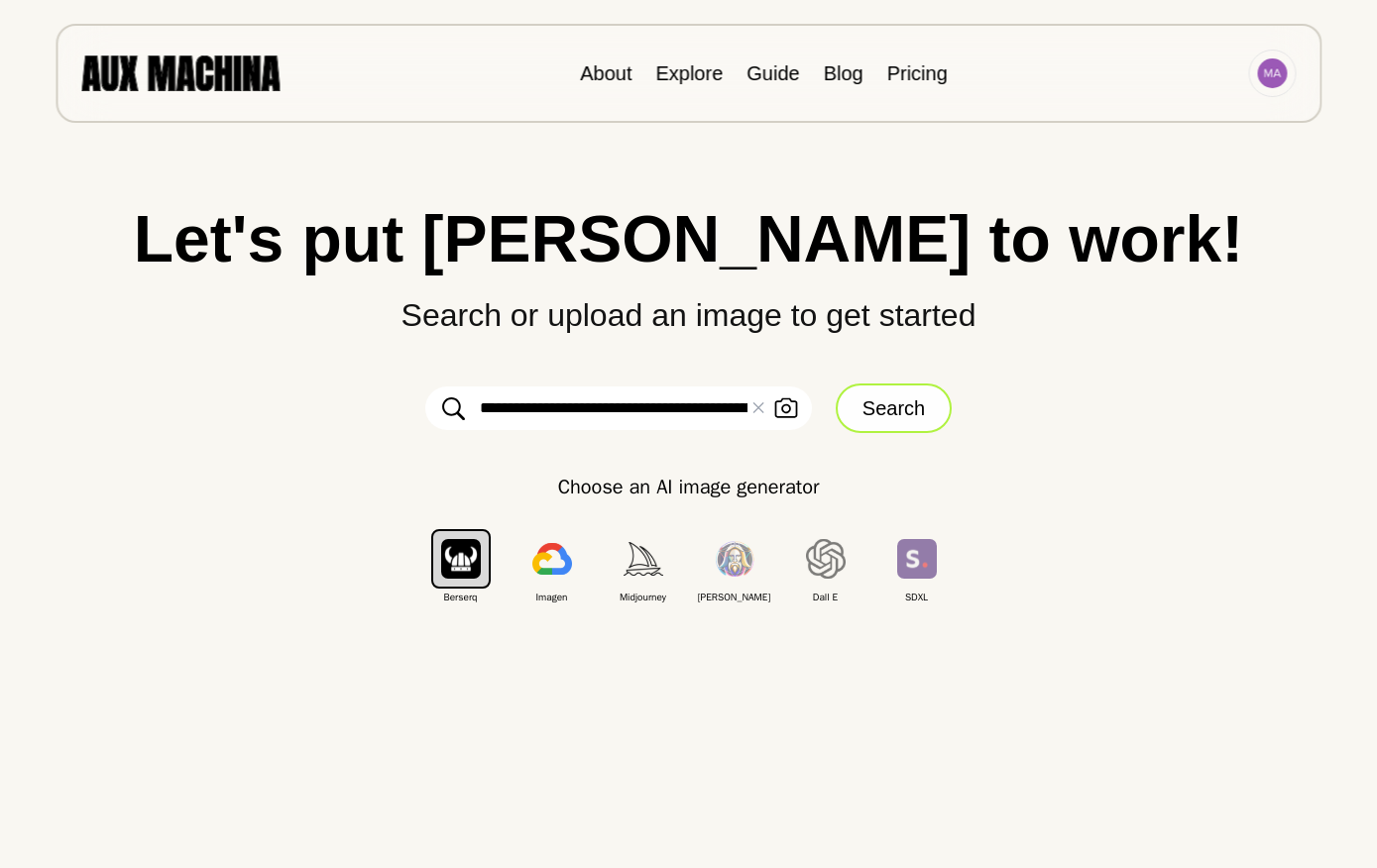 click on "Search" at bounding box center [893, 408] 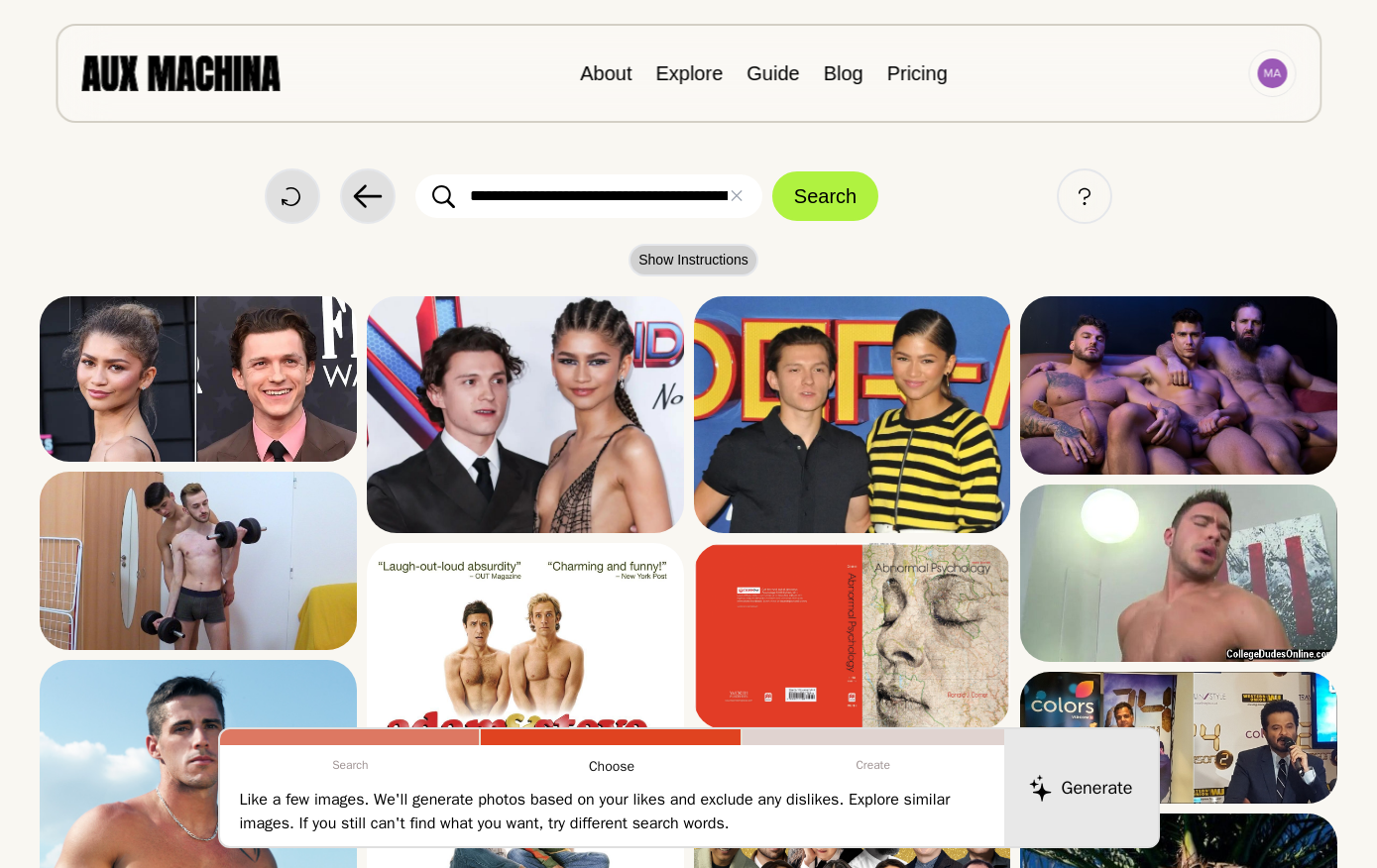 click on "Show Instructions" at bounding box center (693, 260) 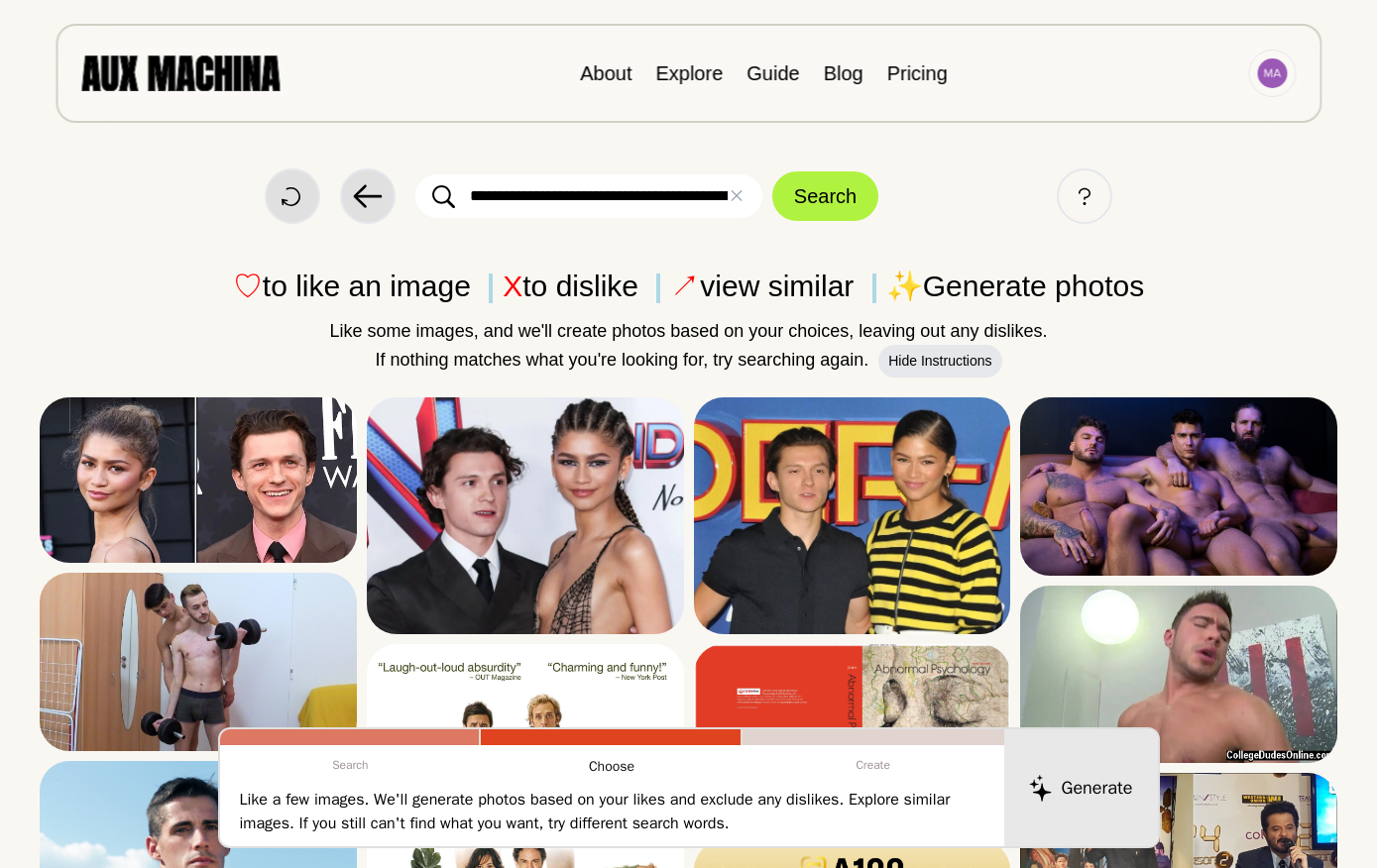 click on "**********" at bounding box center [589, 196] 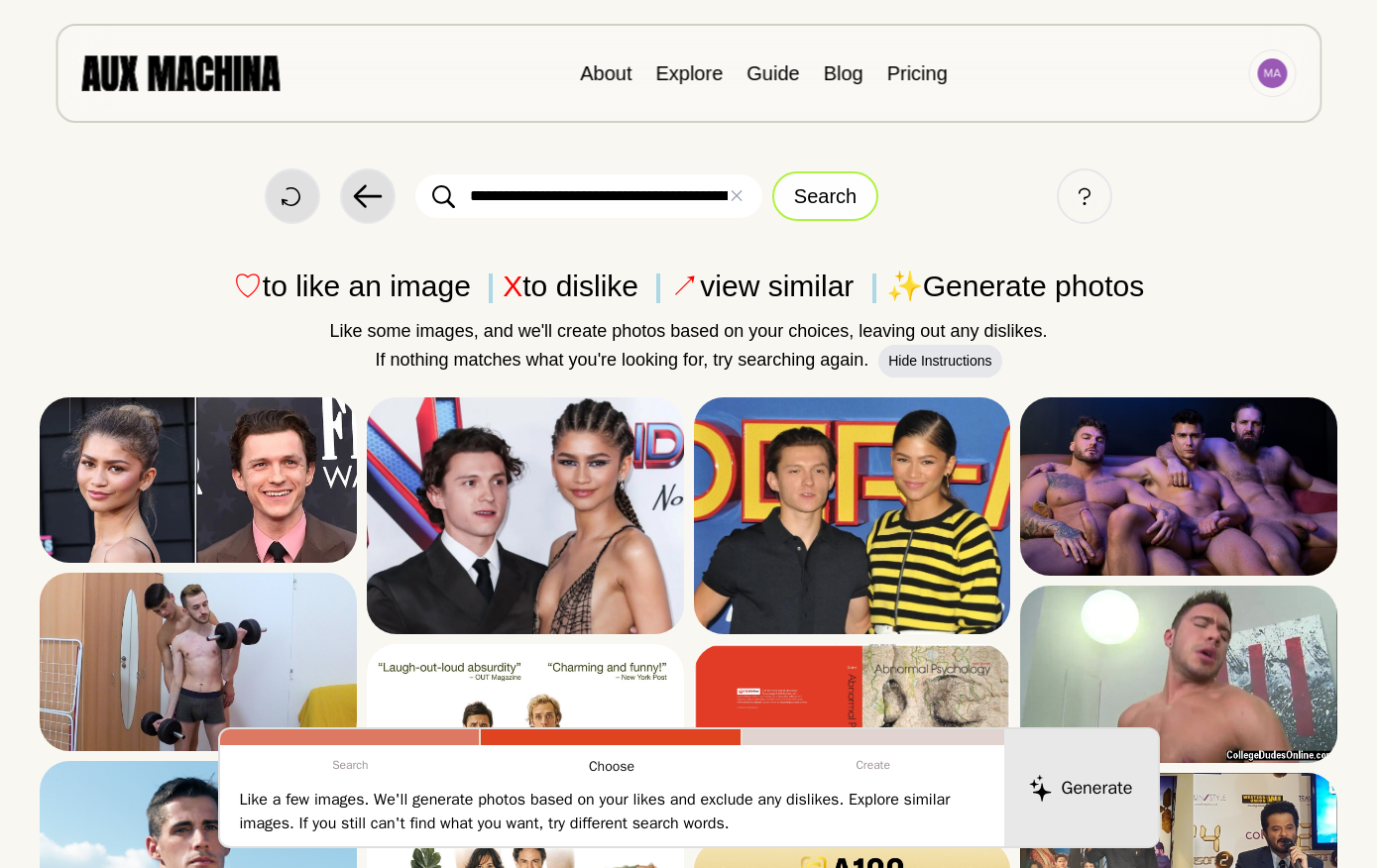 click on "Search" at bounding box center [825, 196] 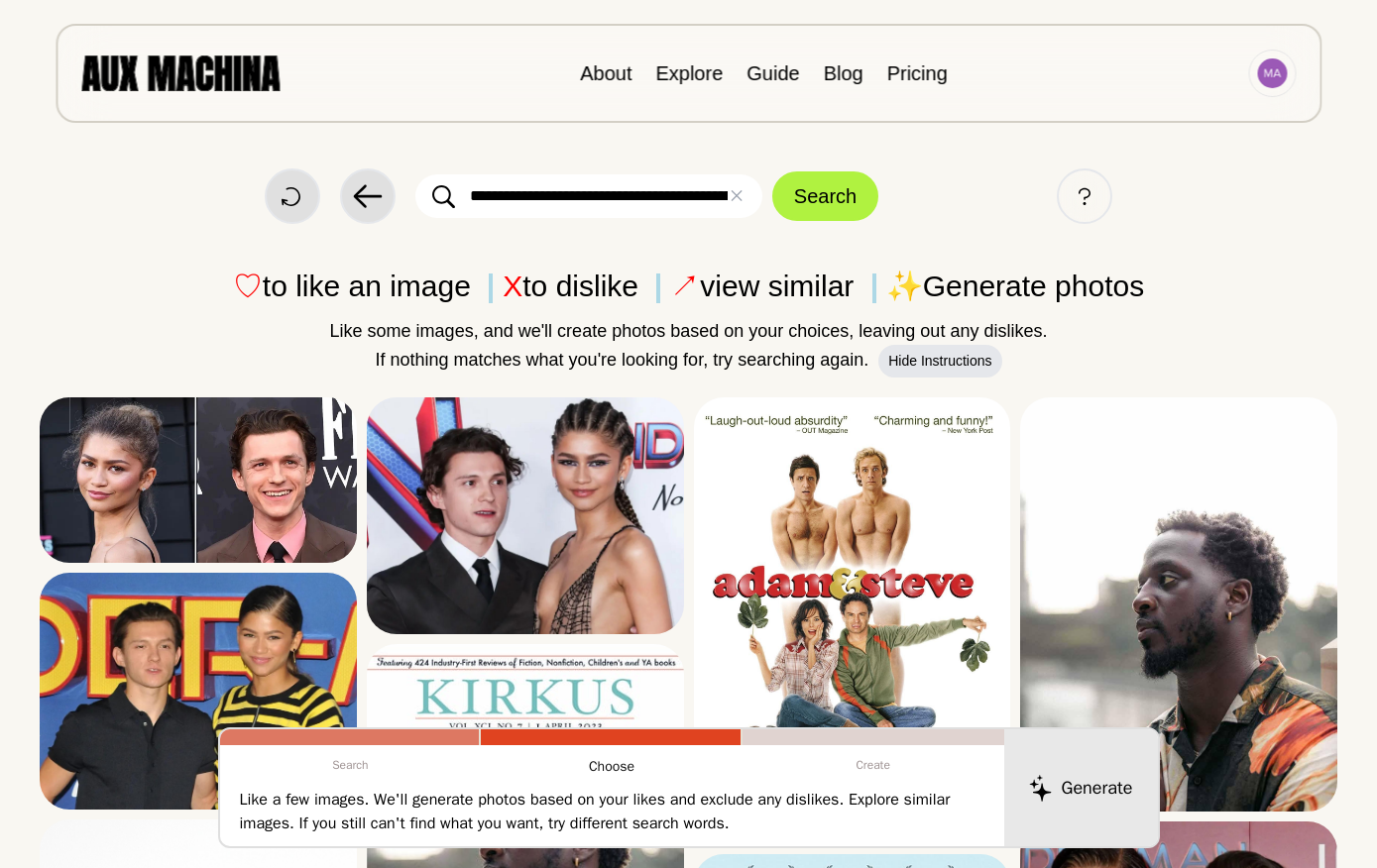 scroll, scrollTop: 0, scrollLeft: 0, axis: both 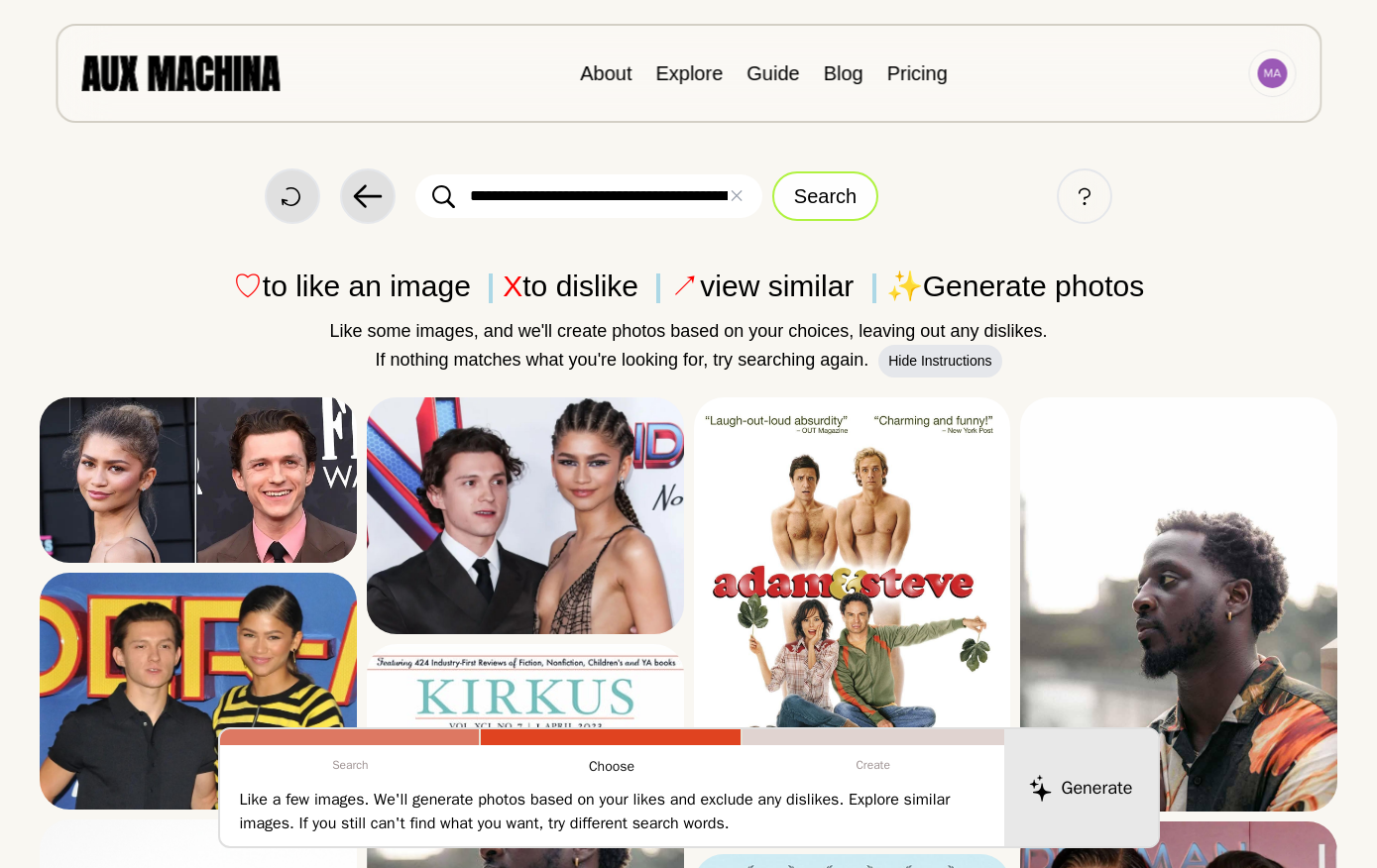 type on "**********" 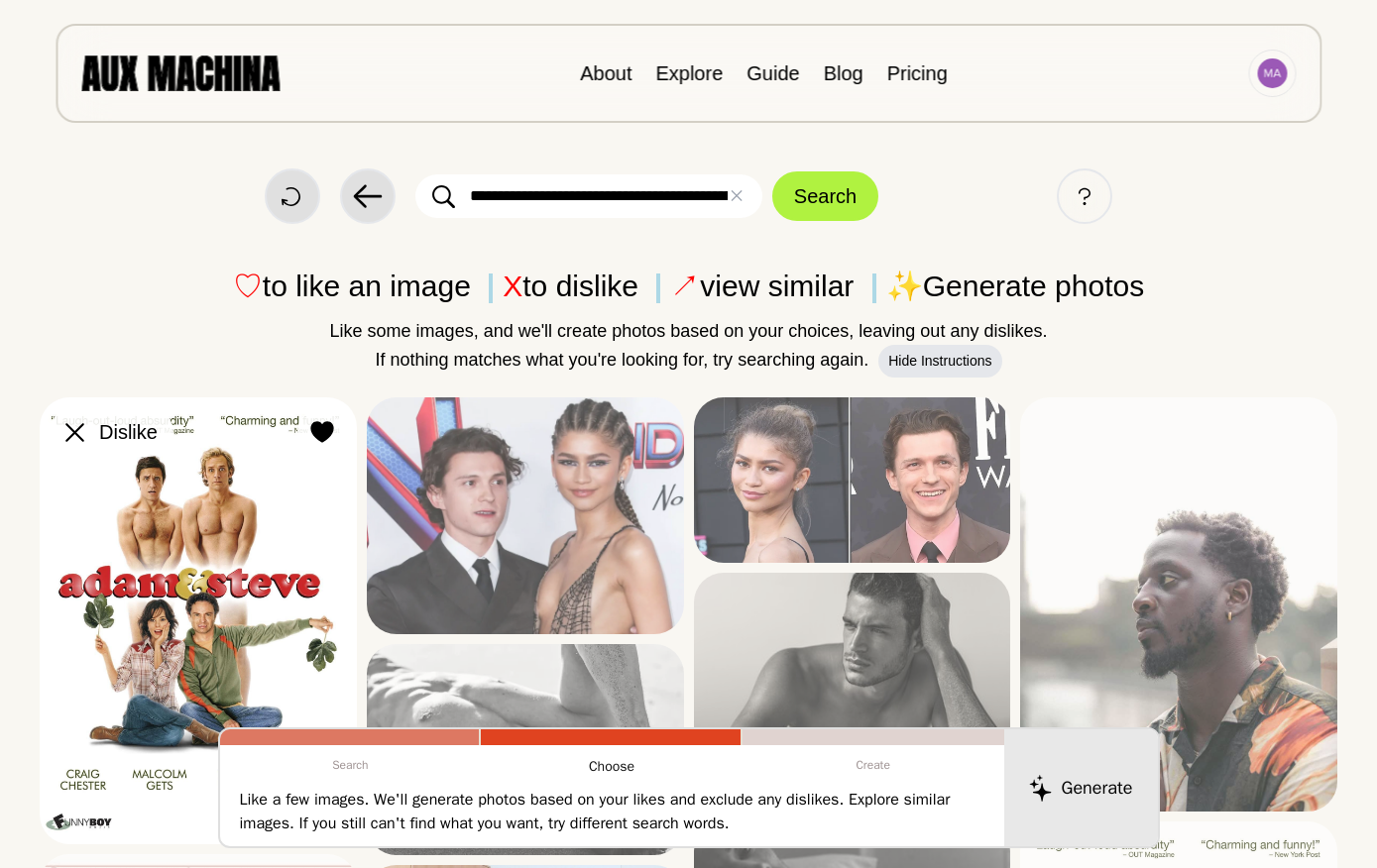 click 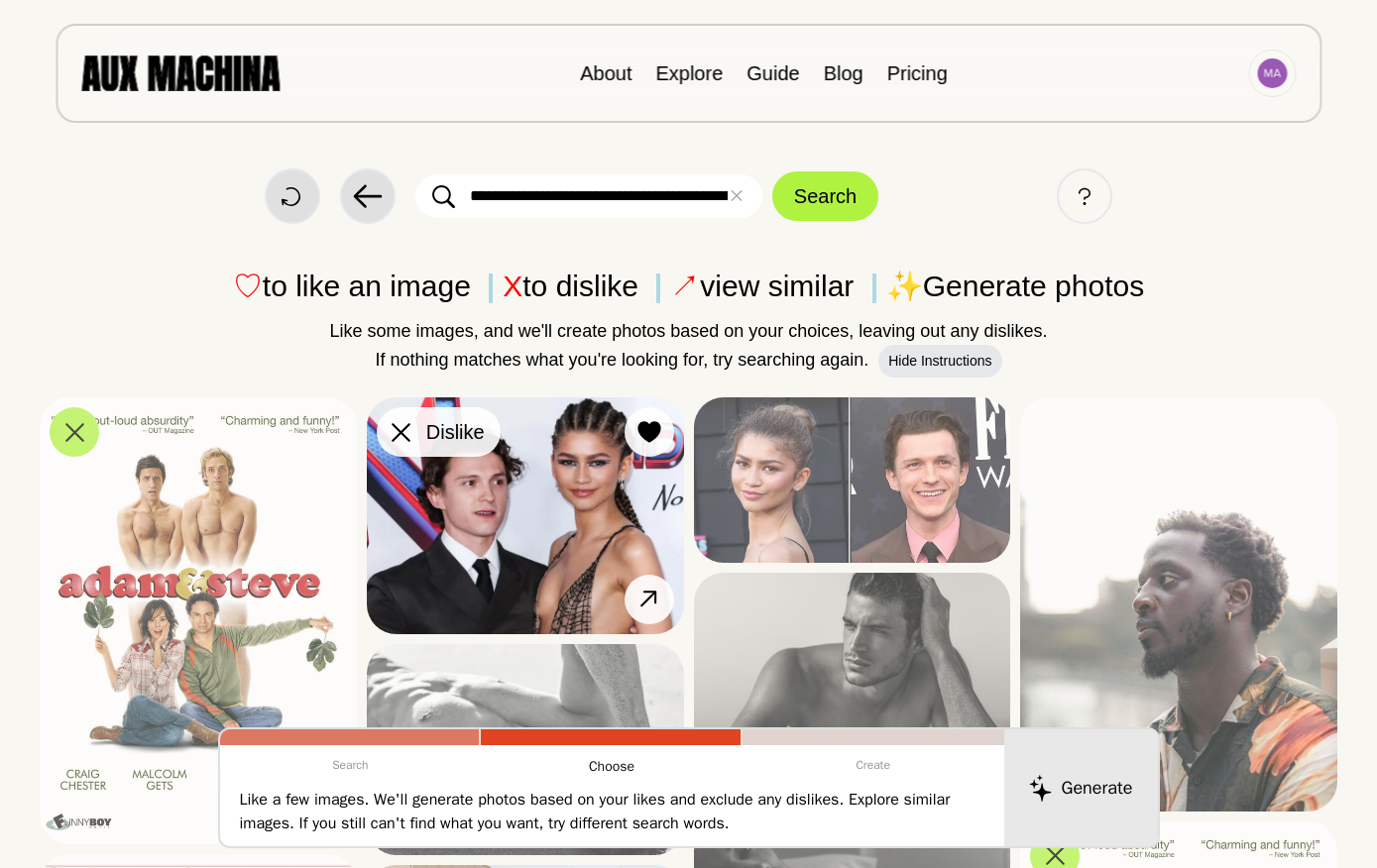 click at bounding box center (402, 432) 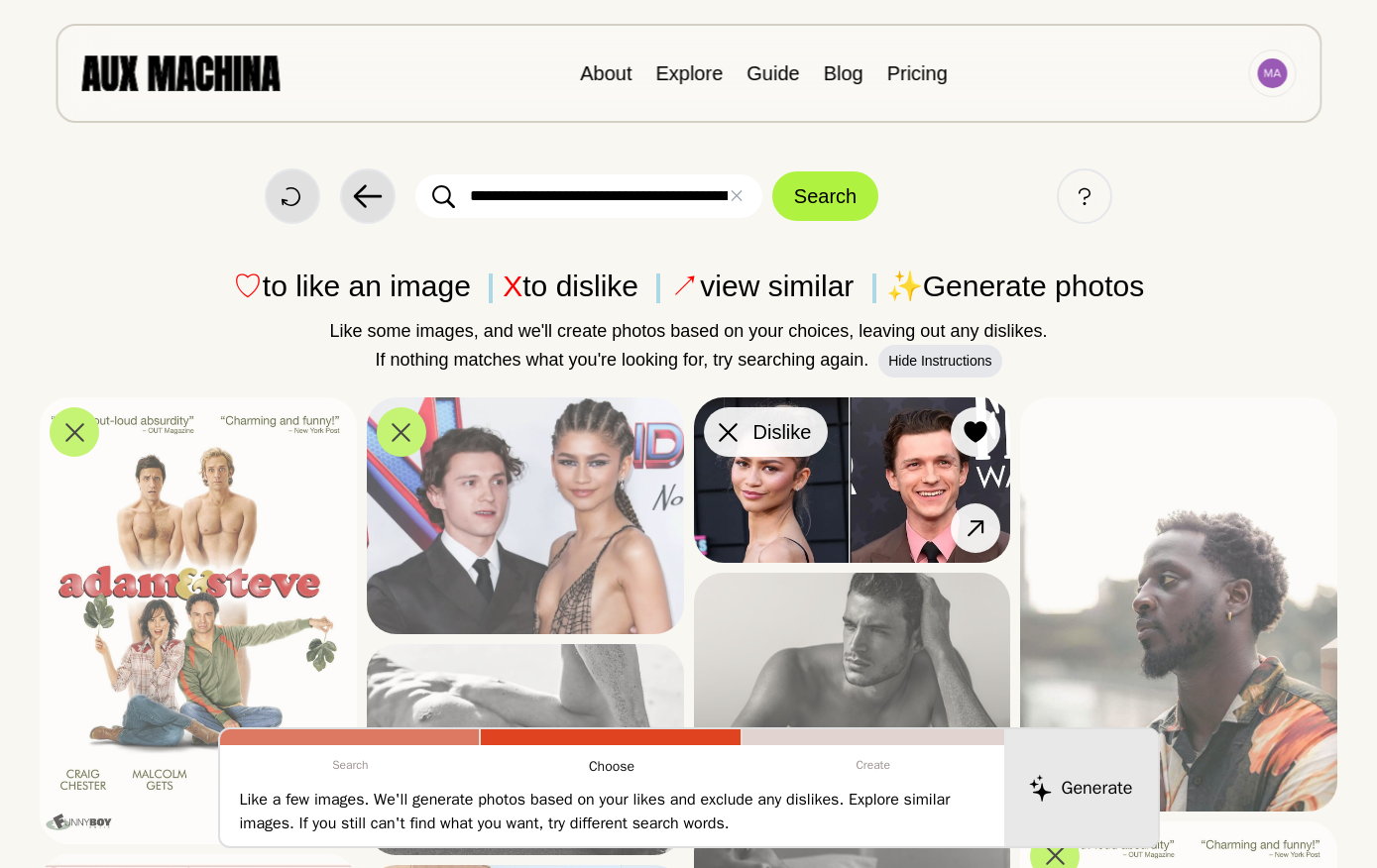 click at bounding box center [729, 432] 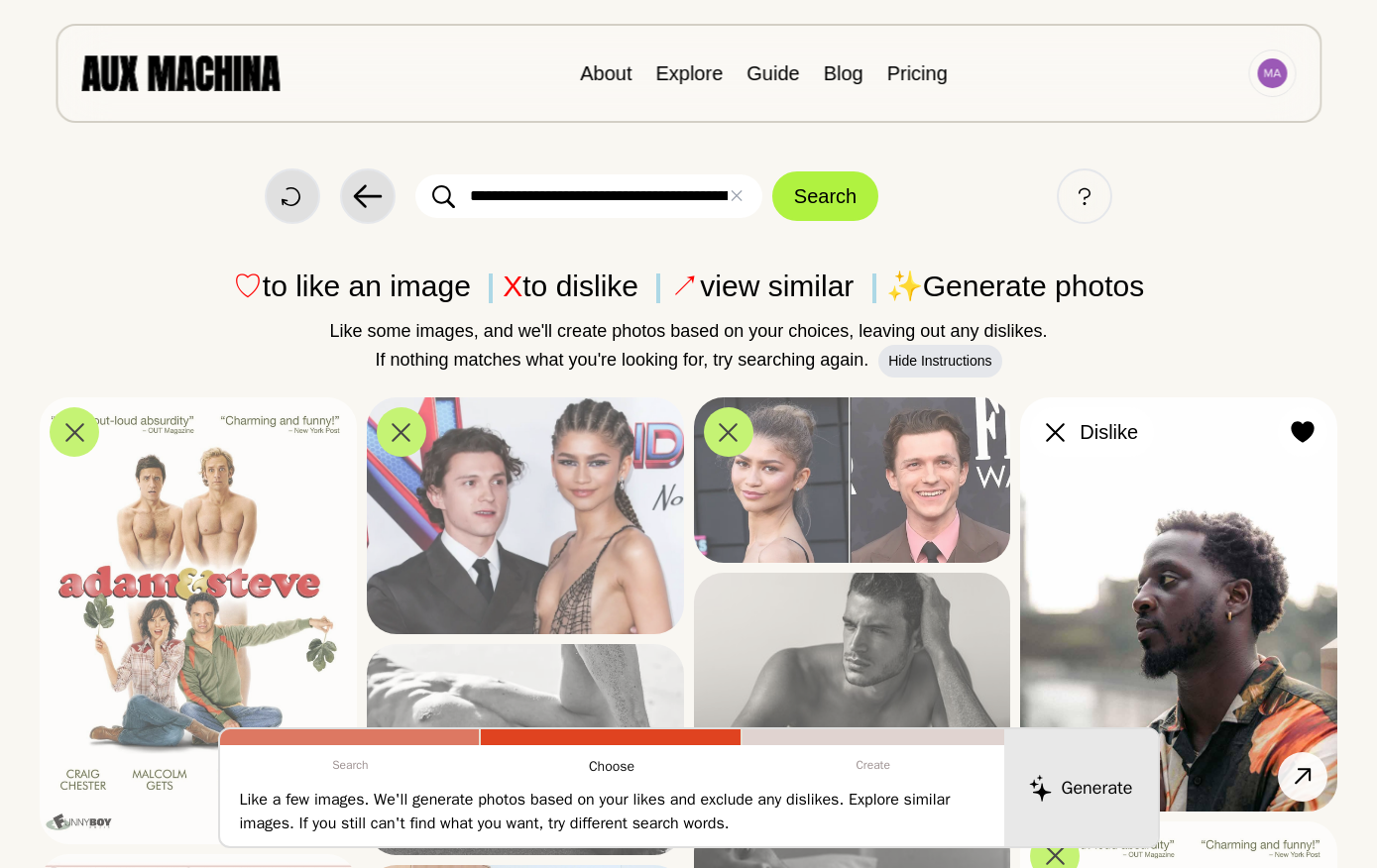 click 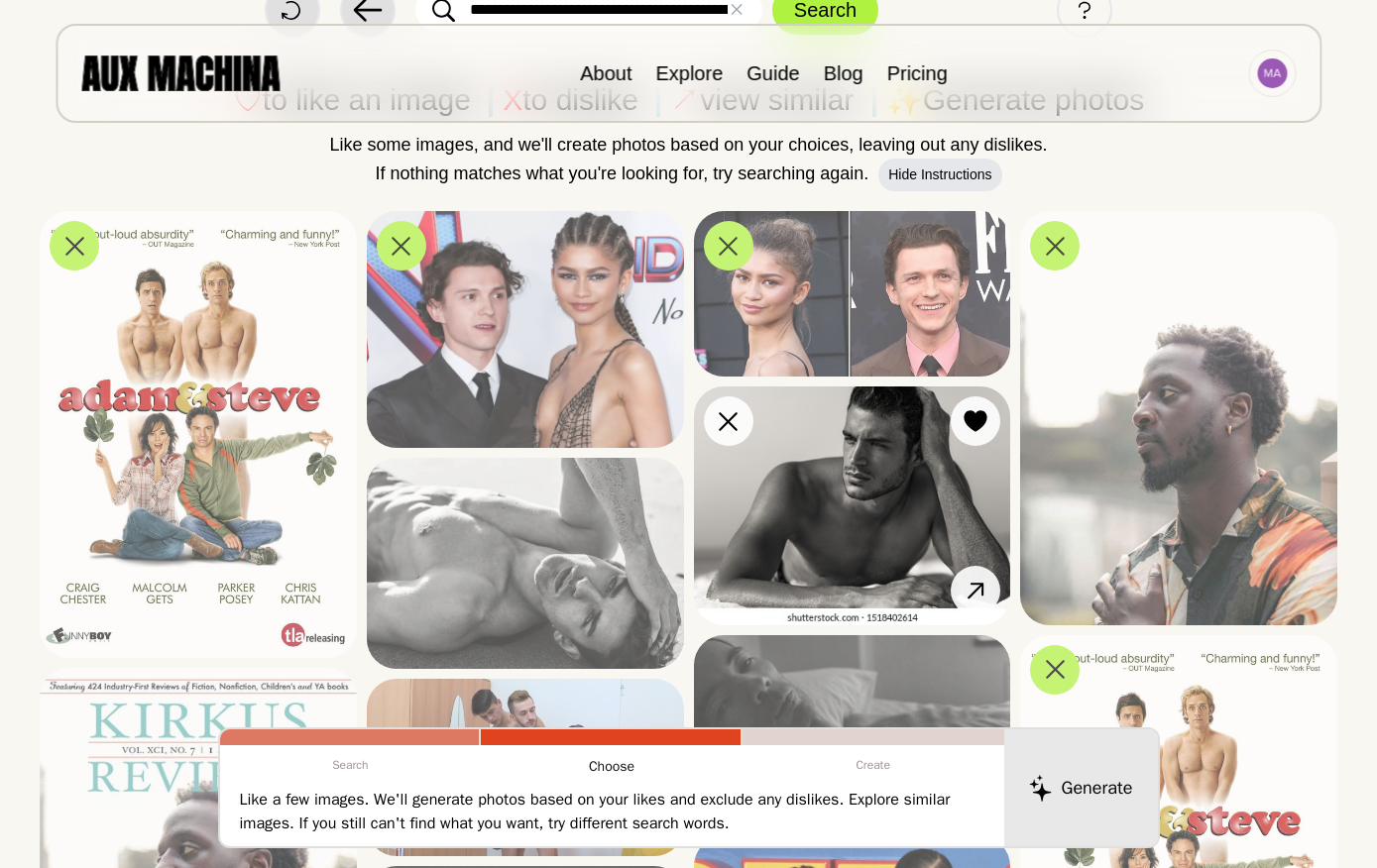 scroll, scrollTop: 189, scrollLeft: 0, axis: vertical 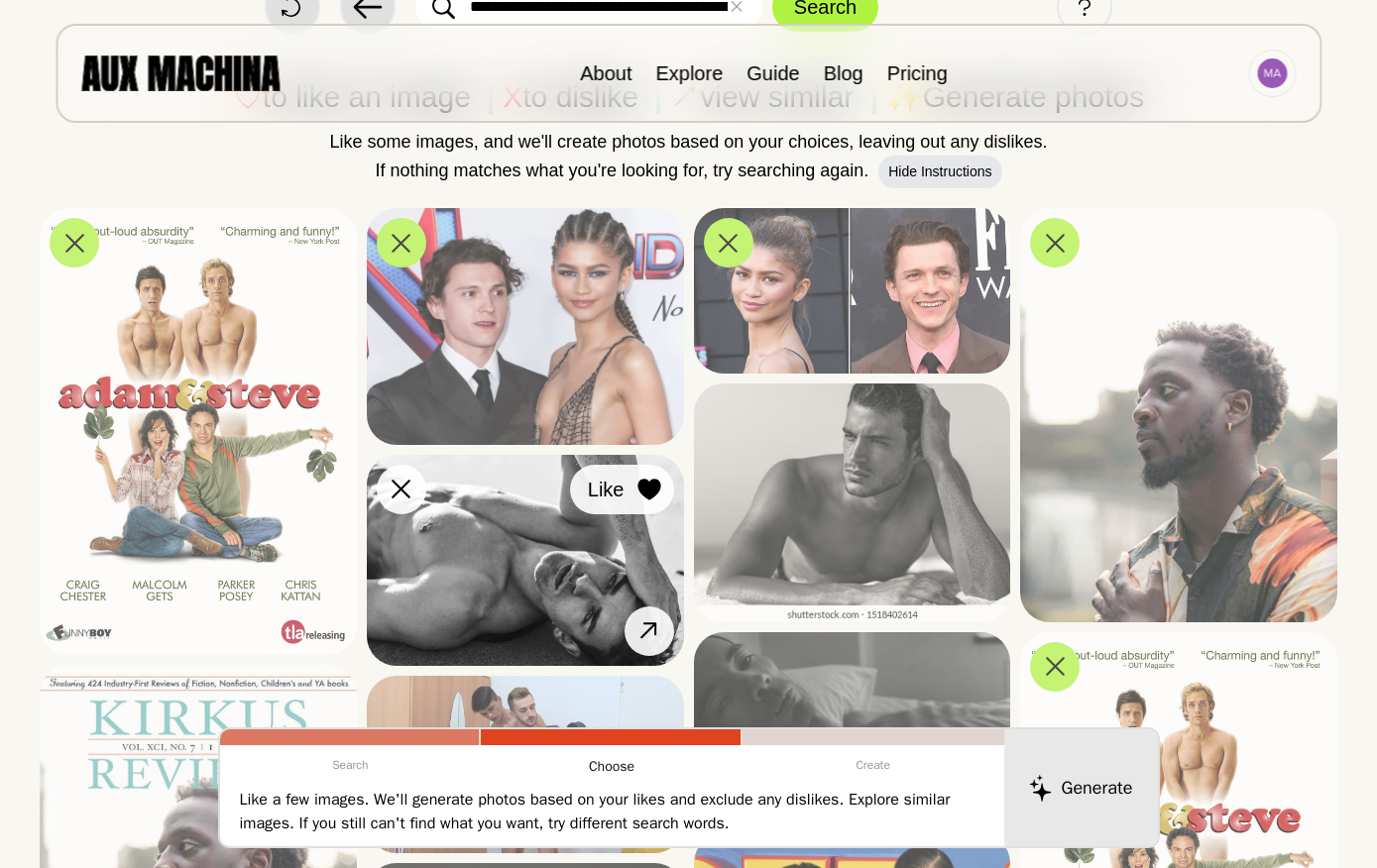 click 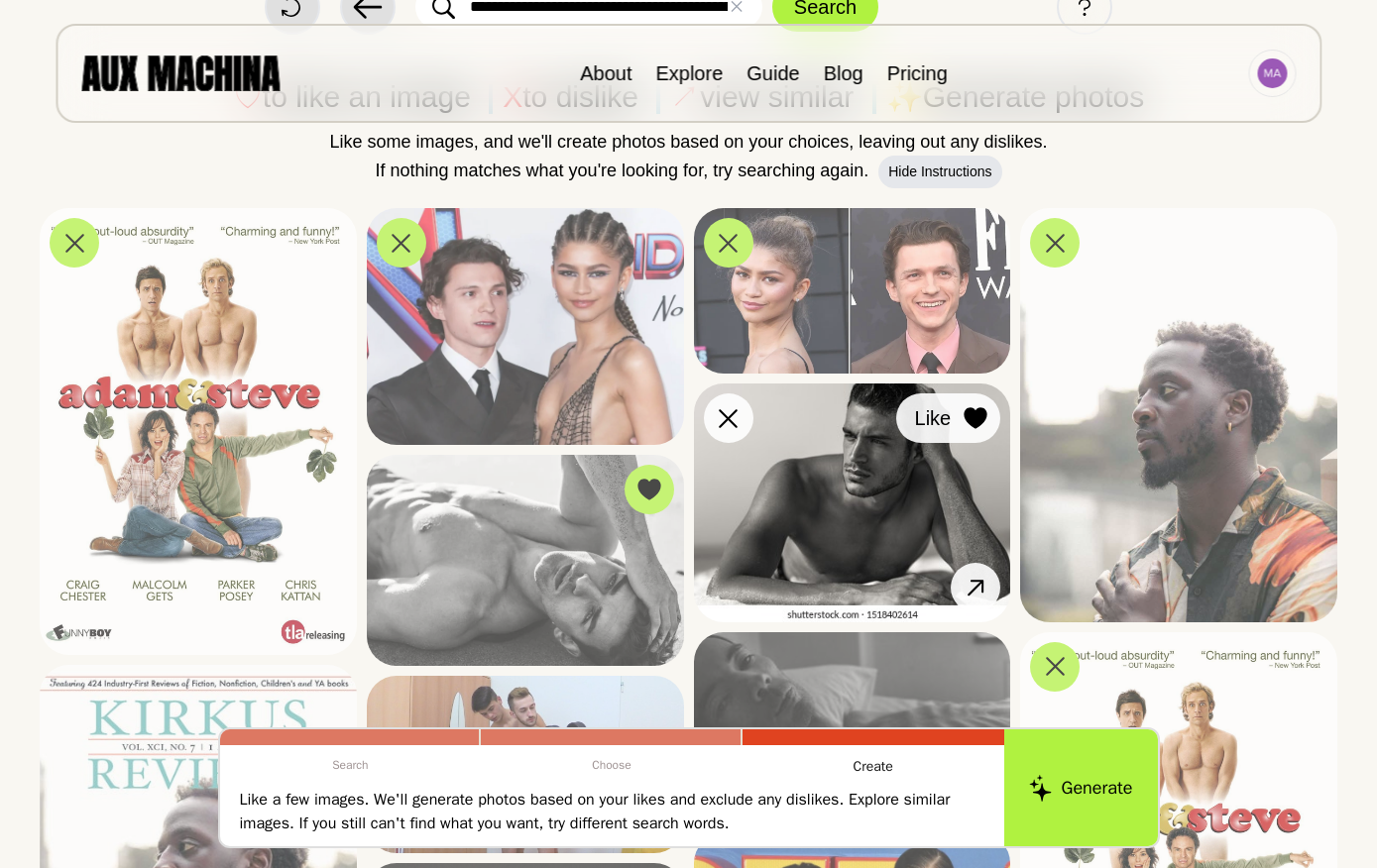 click 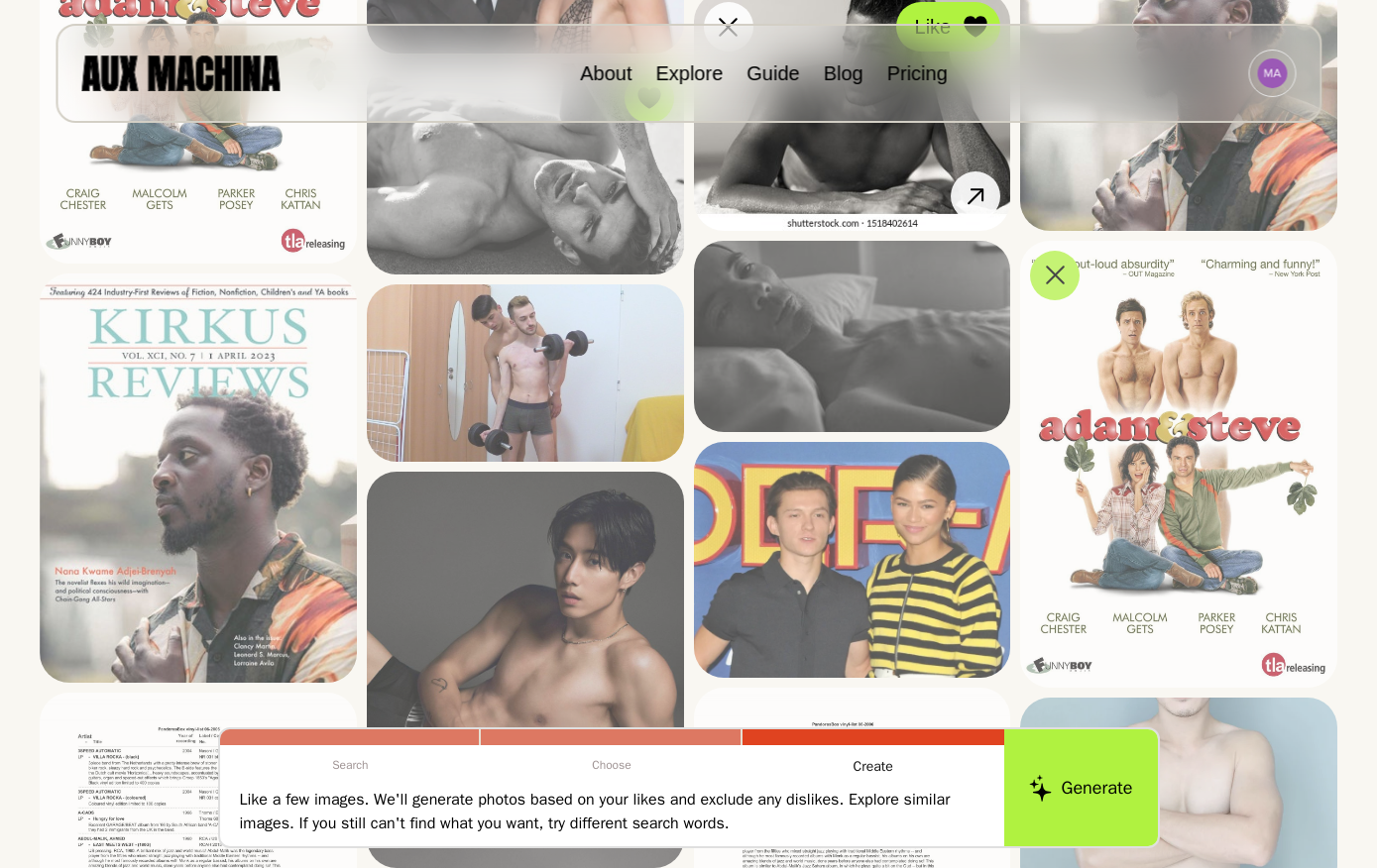 scroll, scrollTop: 585, scrollLeft: 0, axis: vertical 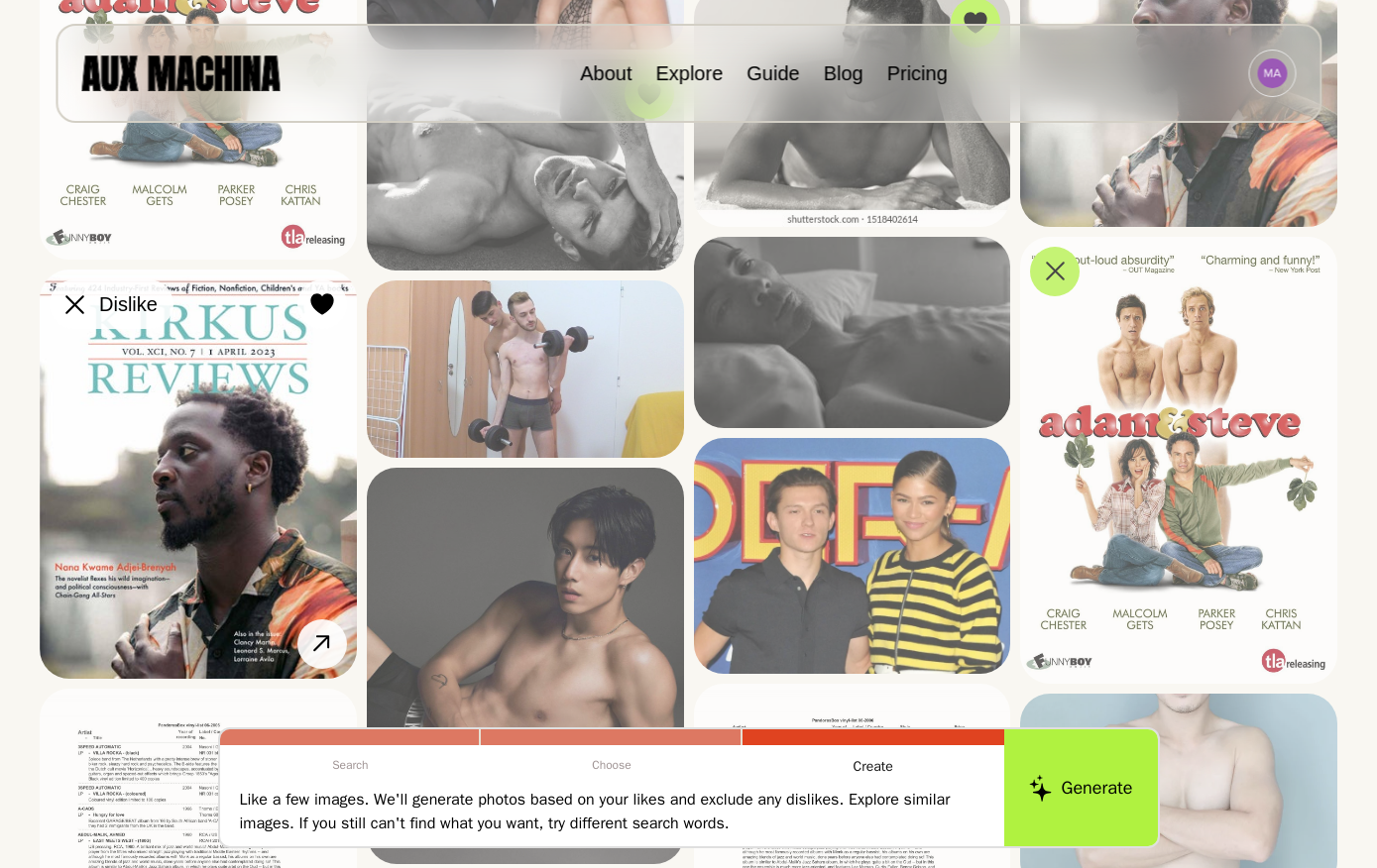 click 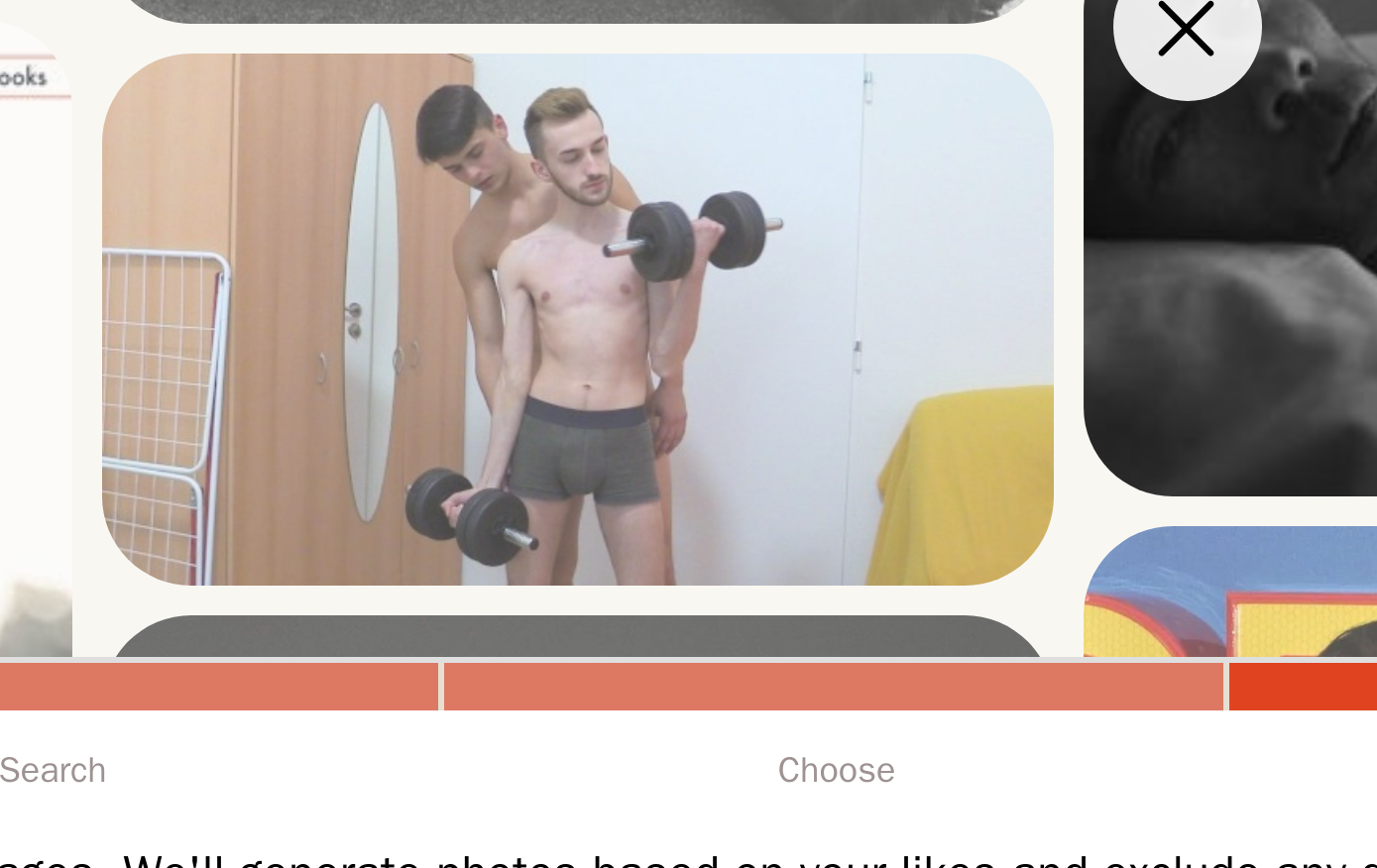 scroll, scrollTop: 699, scrollLeft: 0, axis: vertical 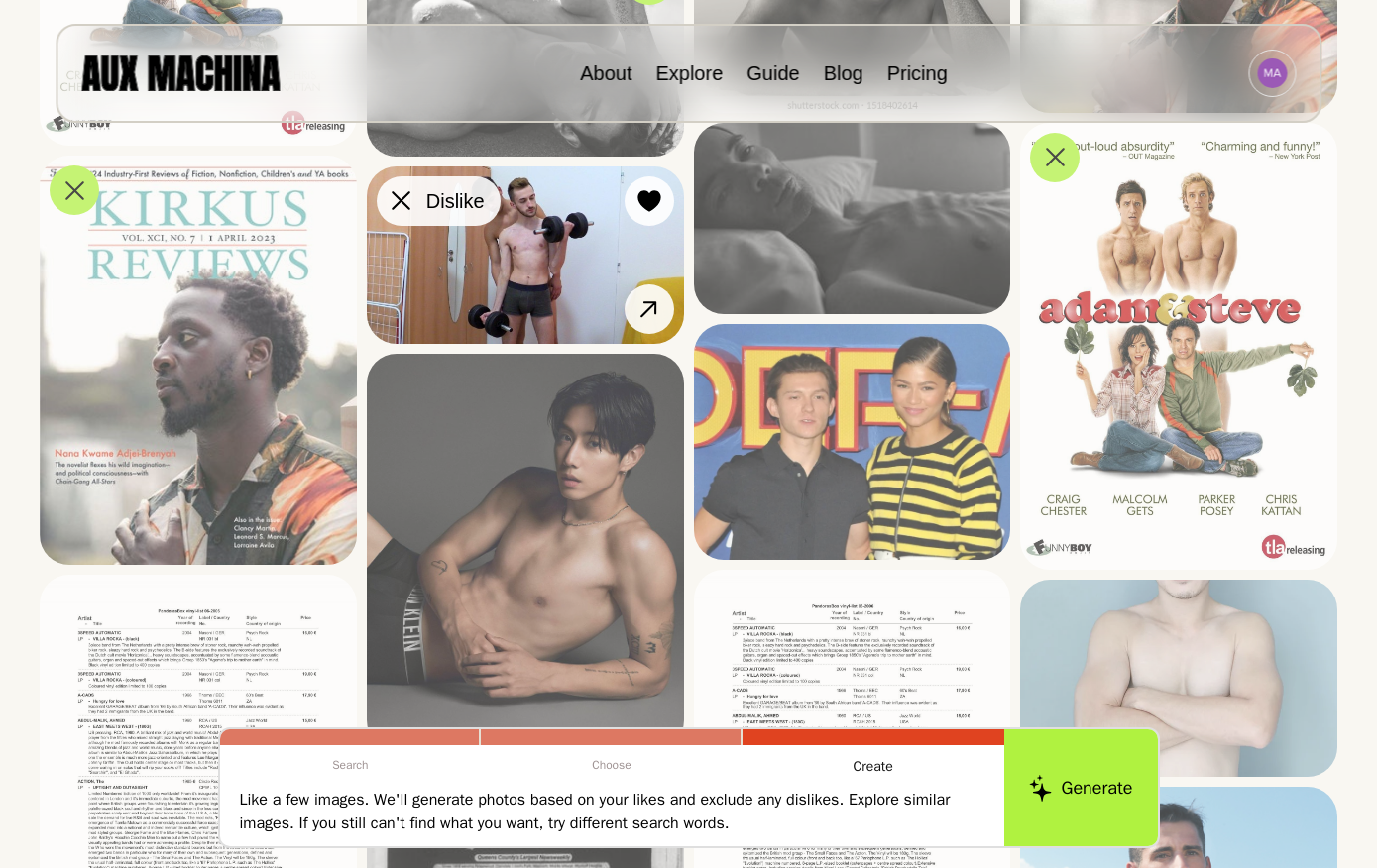 click at bounding box center (402, 201) 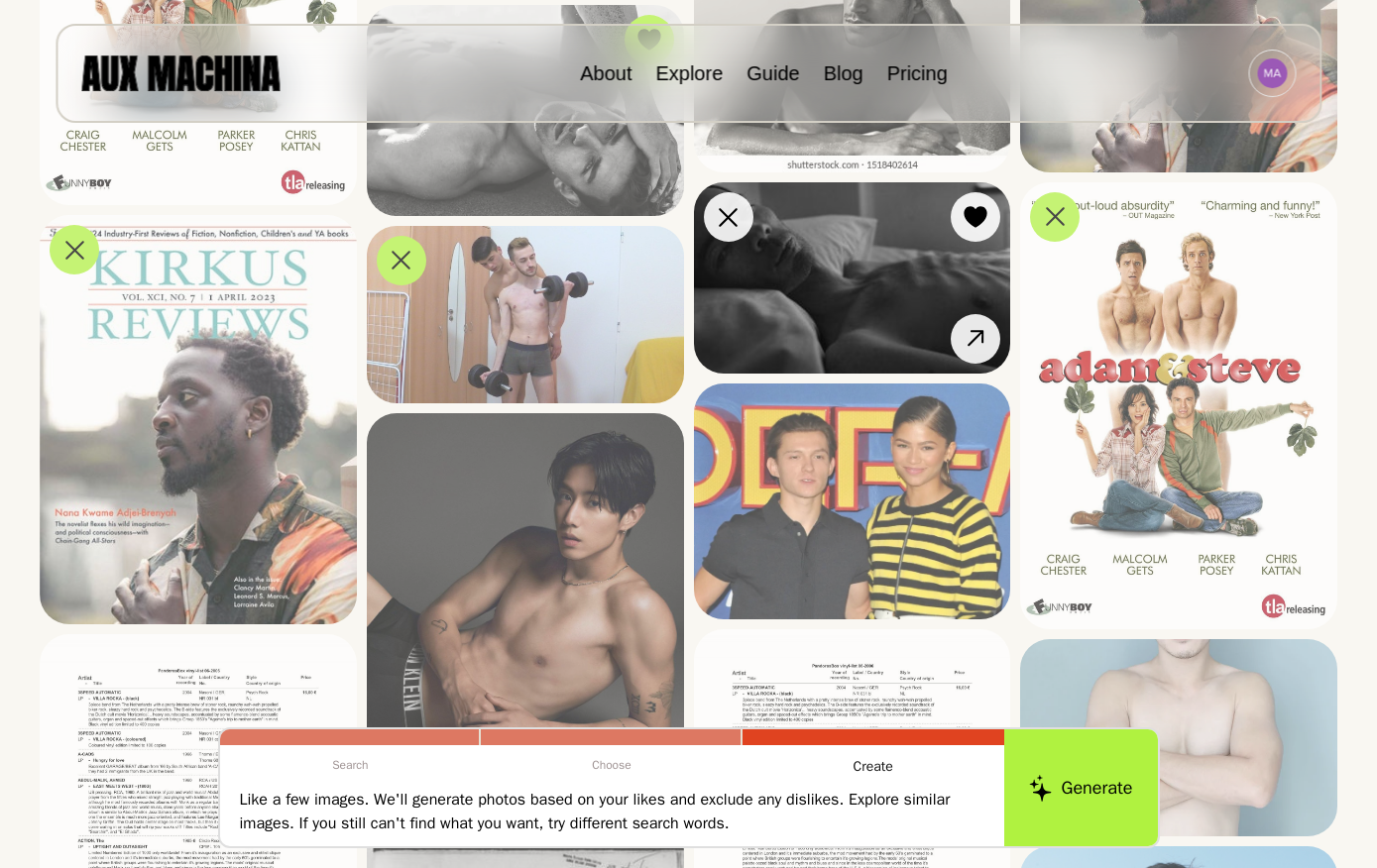 scroll, scrollTop: 639, scrollLeft: 0, axis: vertical 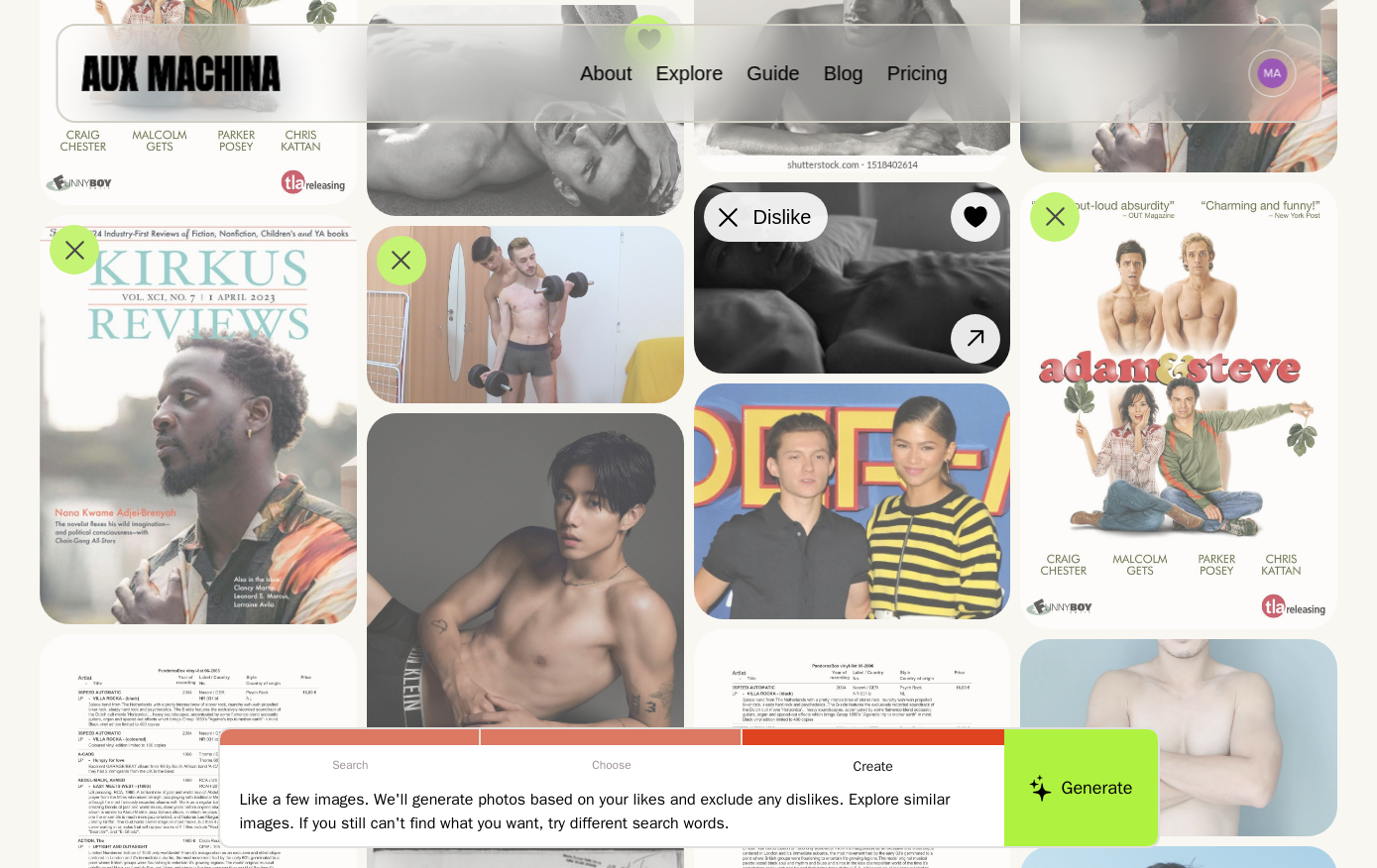 click 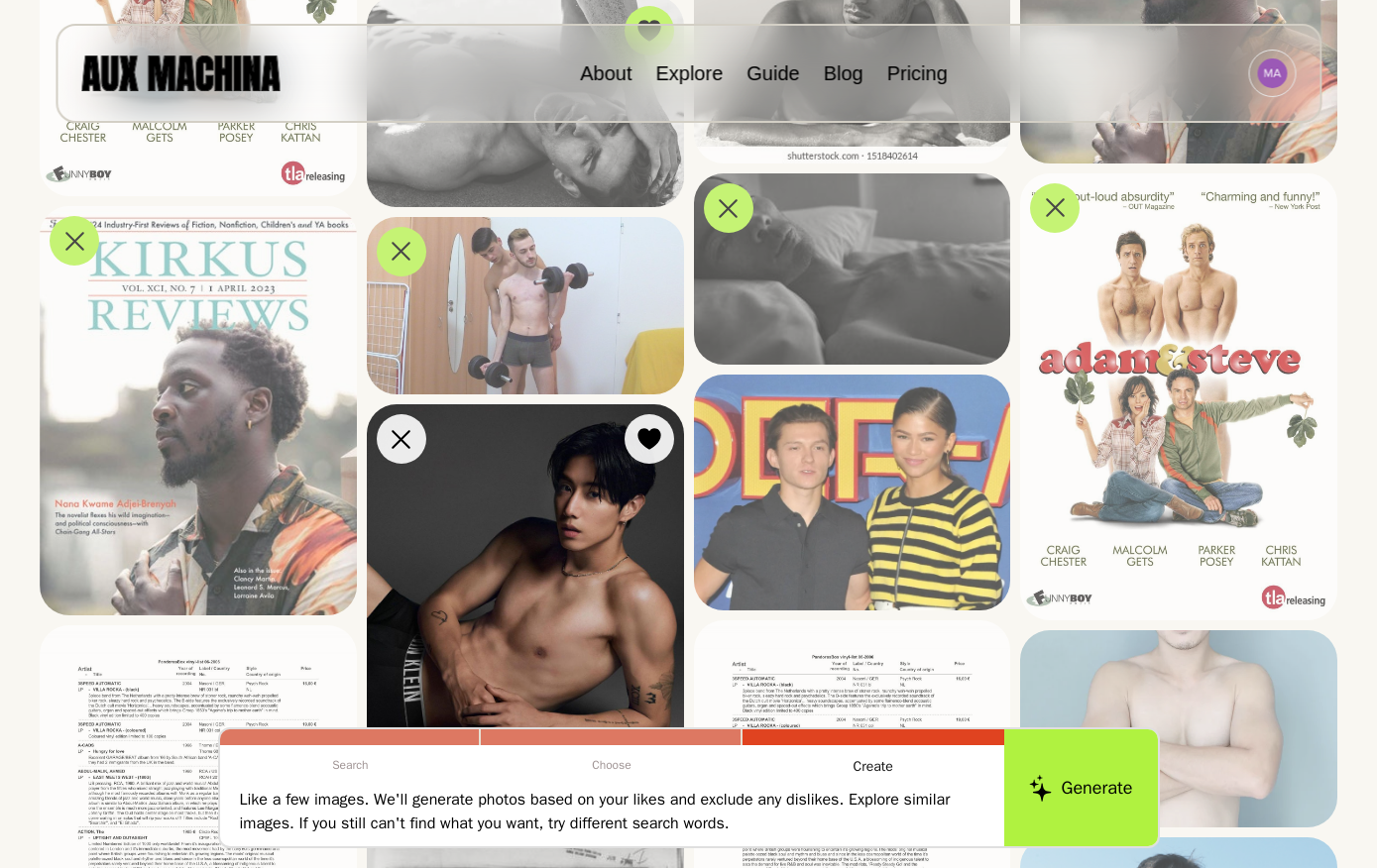 scroll, scrollTop: 633, scrollLeft: 0, axis: vertical 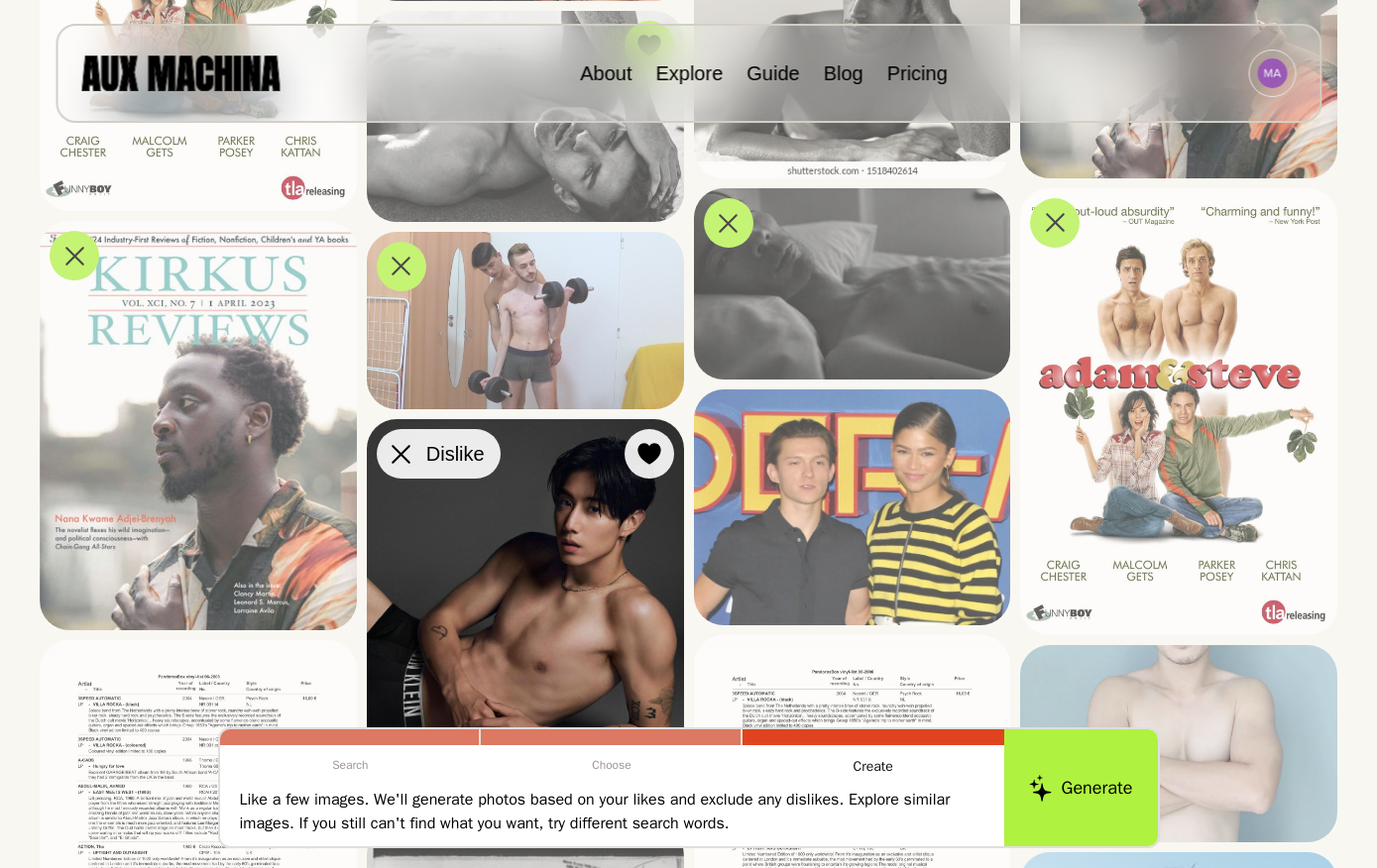 click 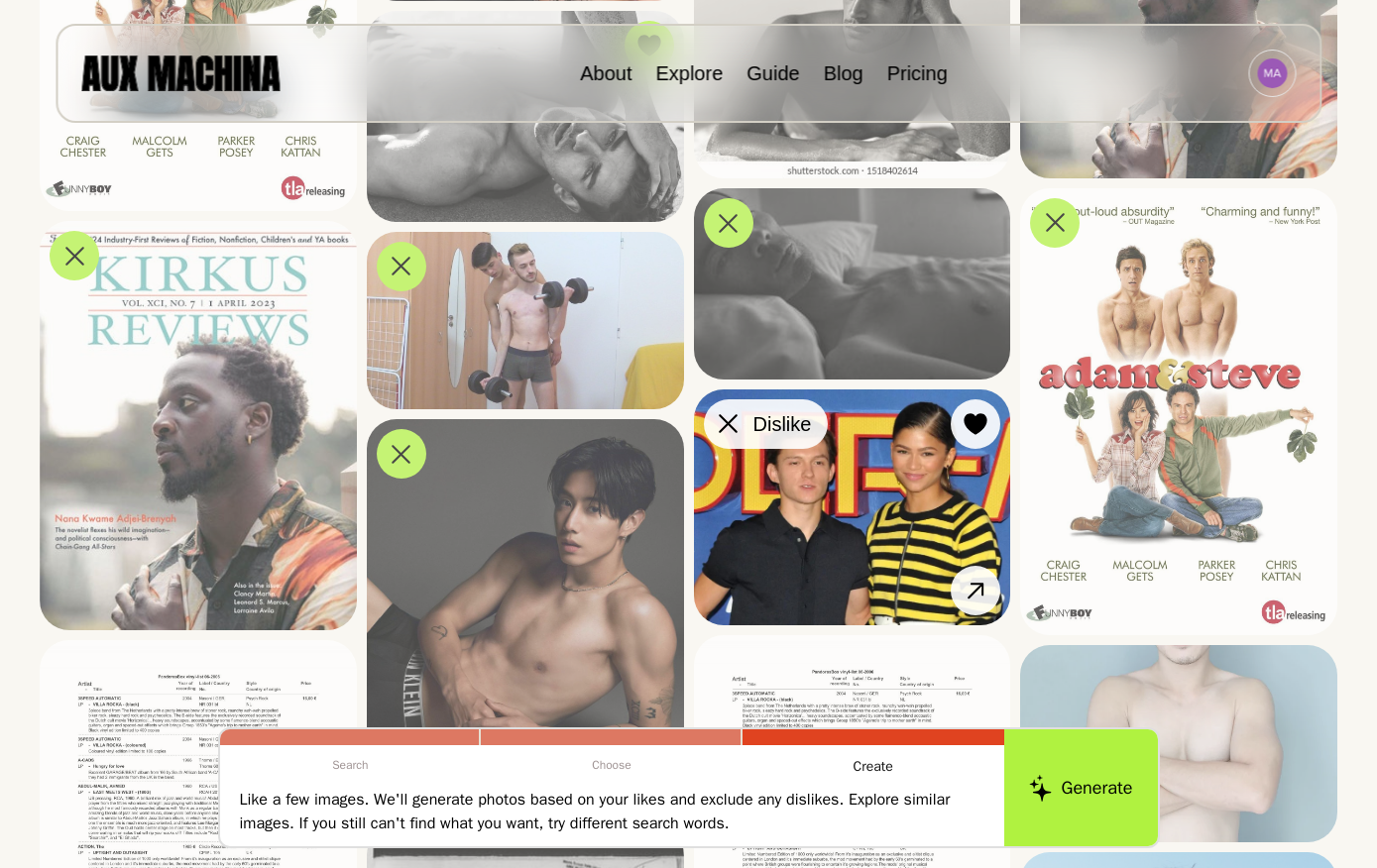 click at bounding box center (729, 424) 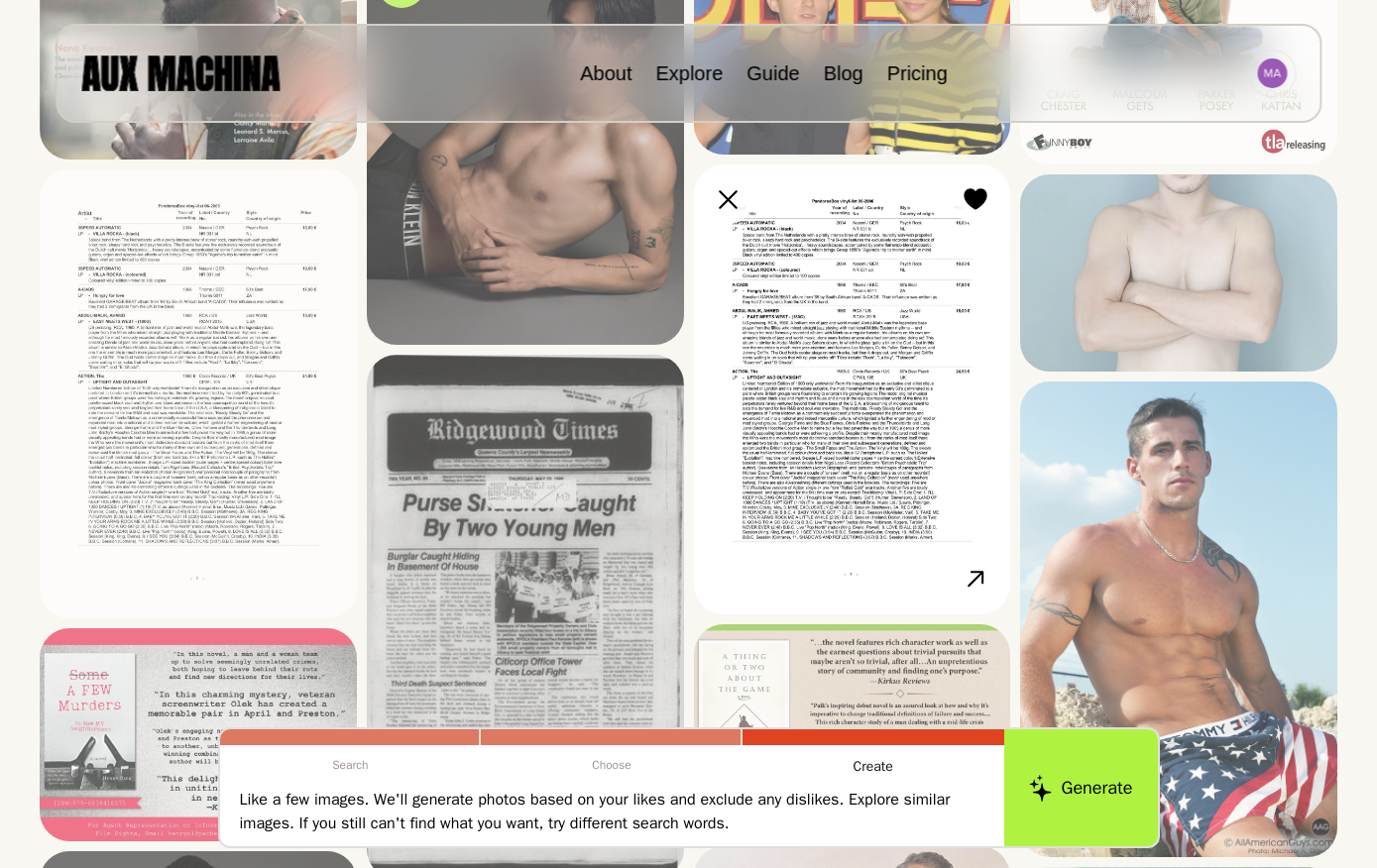 scroll, scrollTop: 1097, scrollLeft: 0, axis: vertical 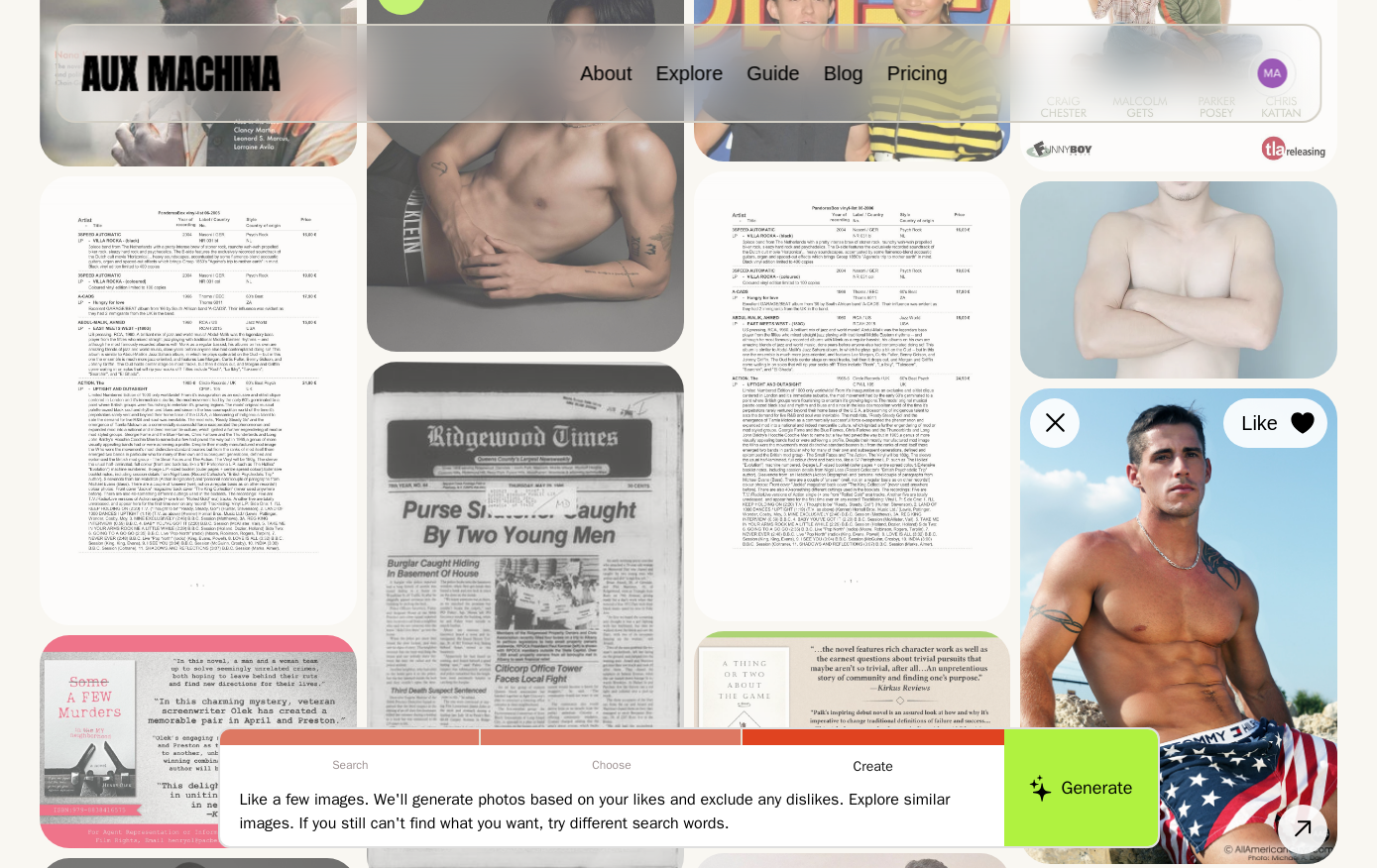 click at bounding box center (1303, 423) 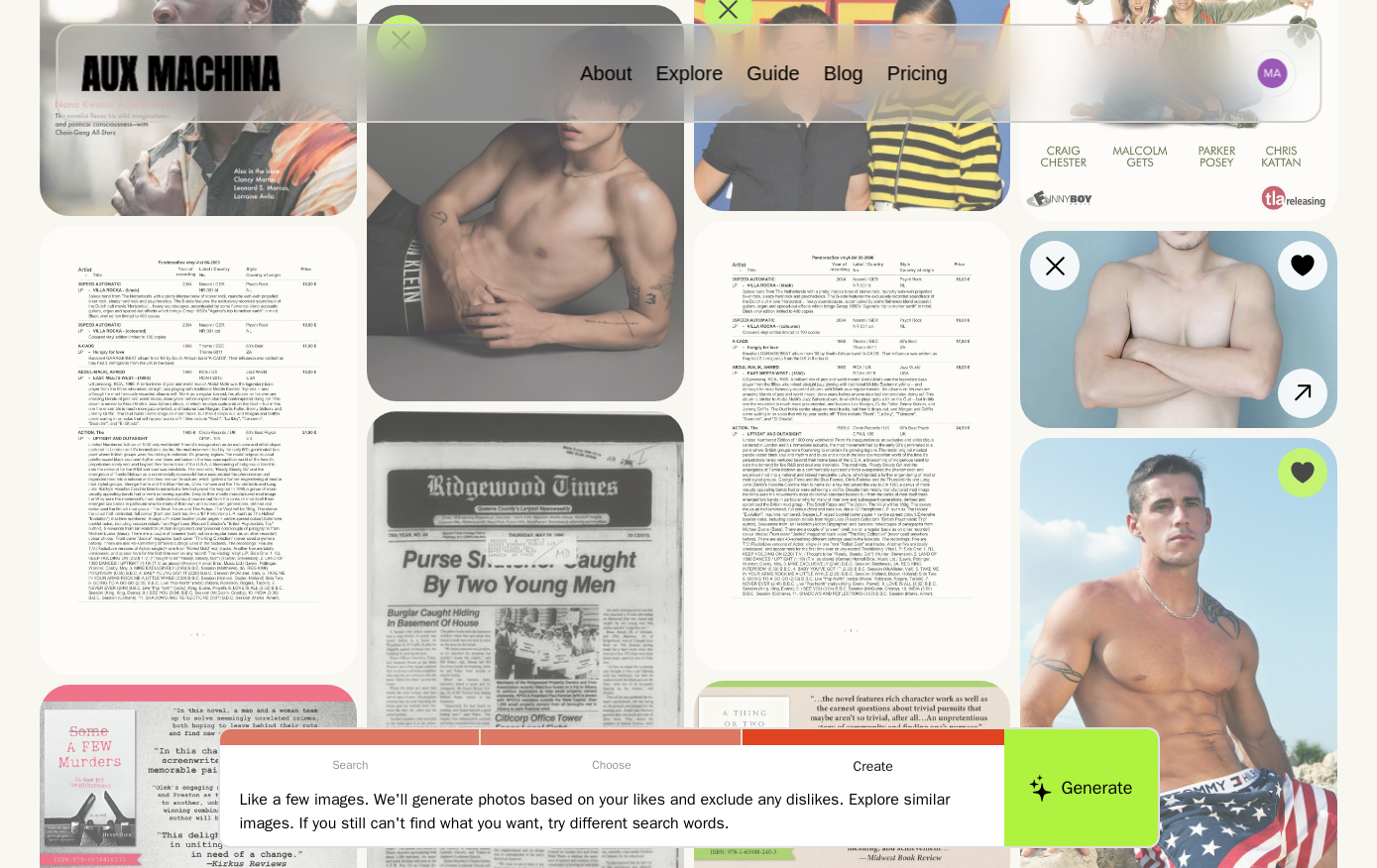 scroll, scrollTop: 1044, scrollLeft: 0, axis: vertical 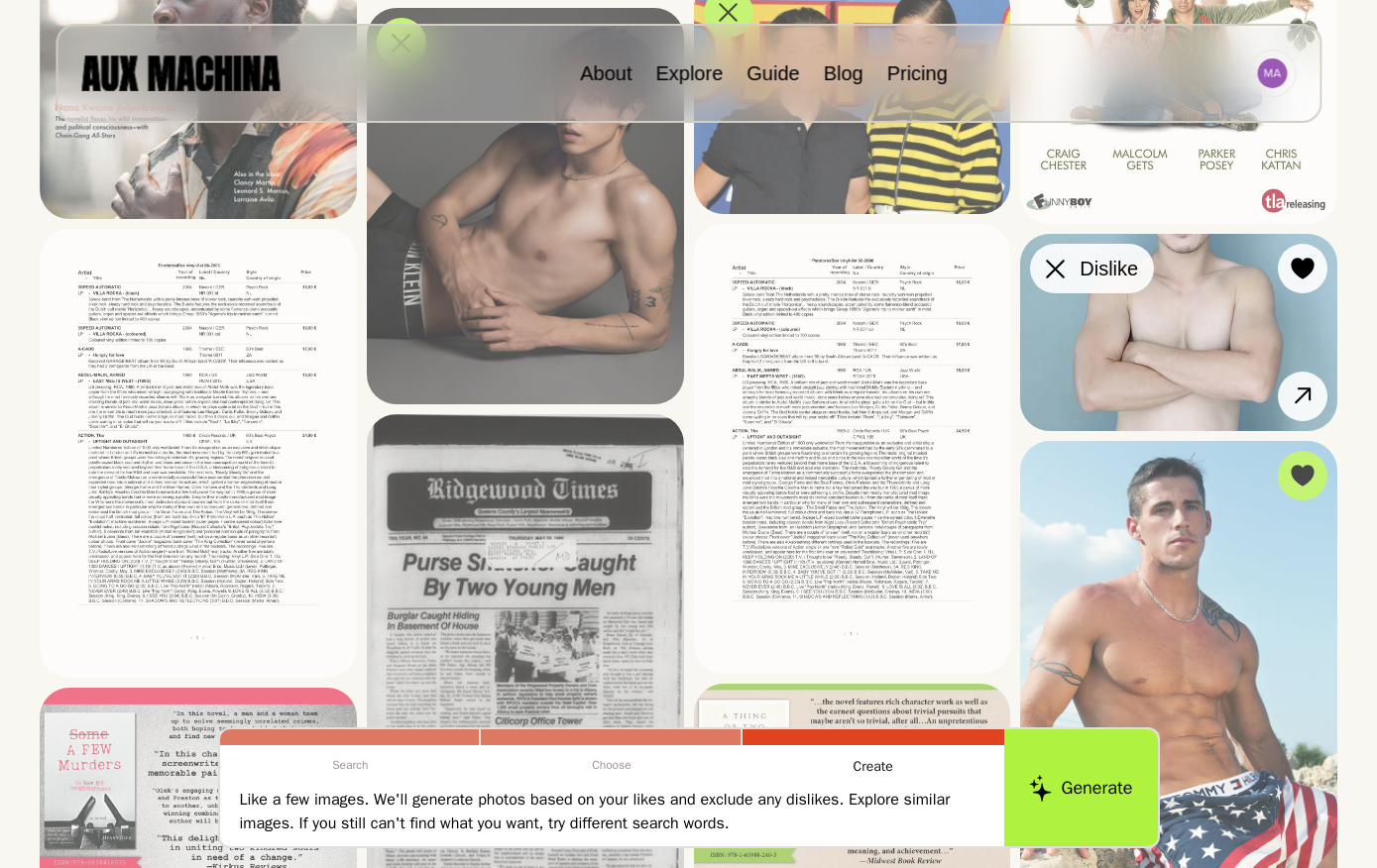 click 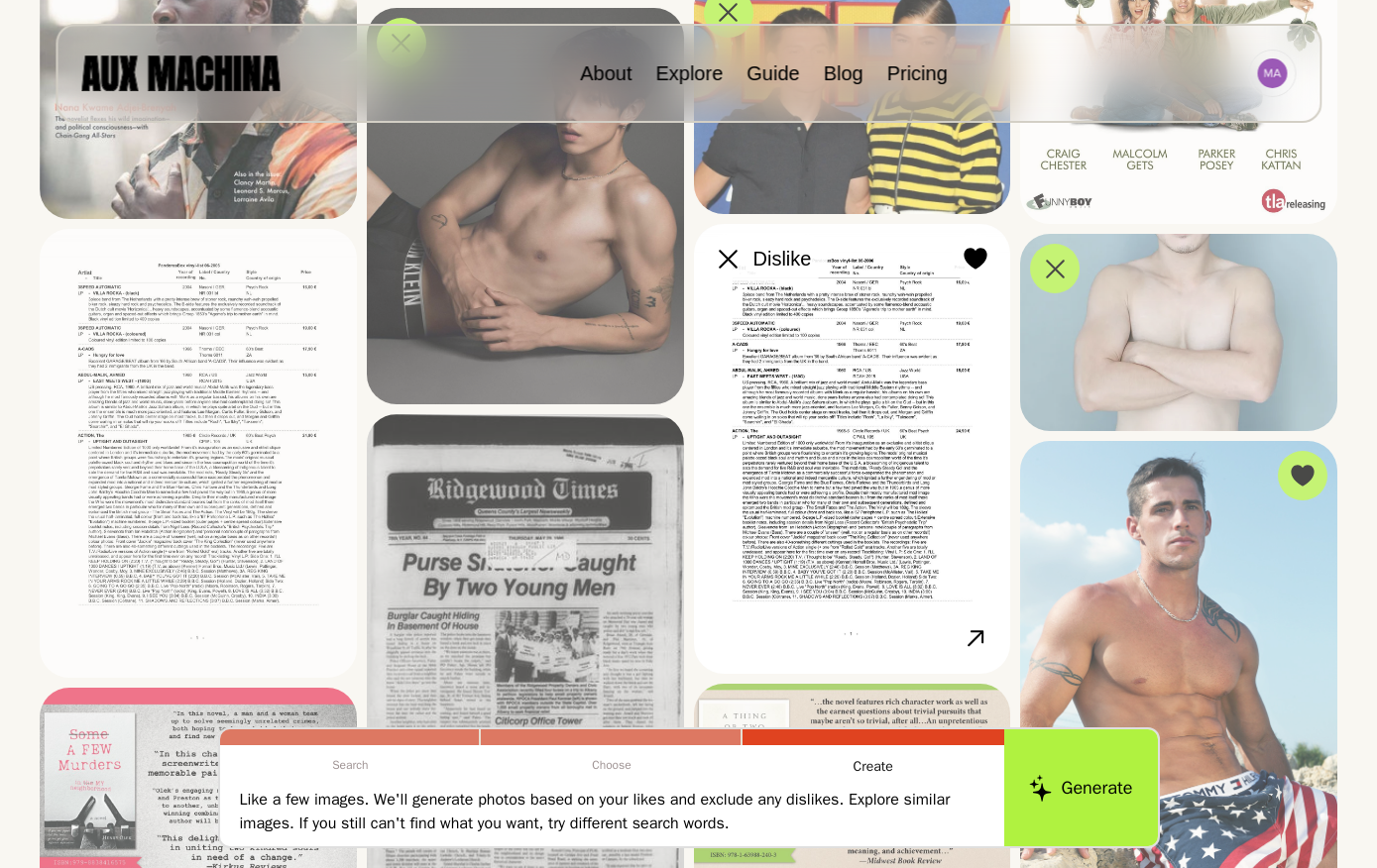 click 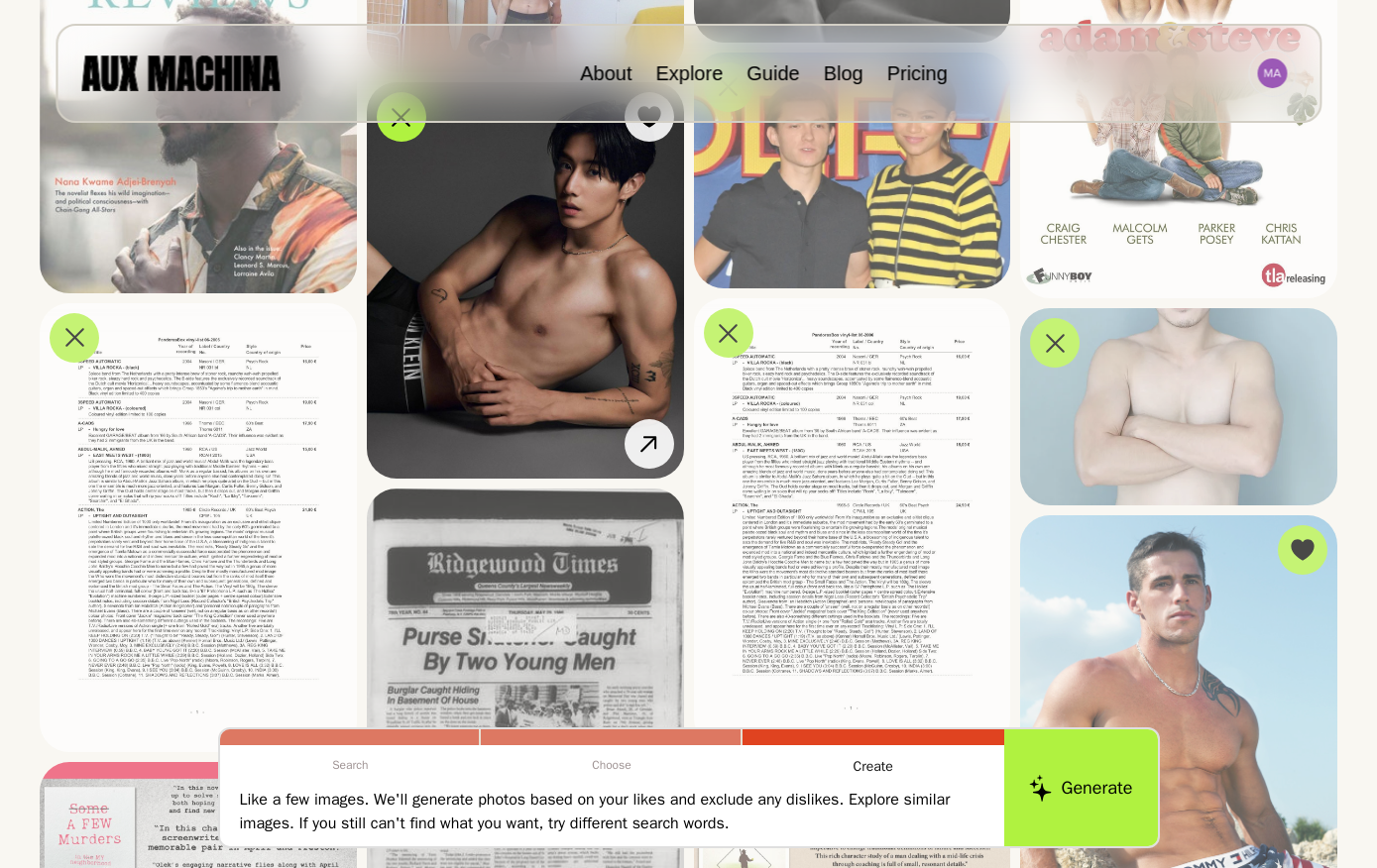 scroll, scrollTop: 947, scrollLeft: 0, axis: vertical 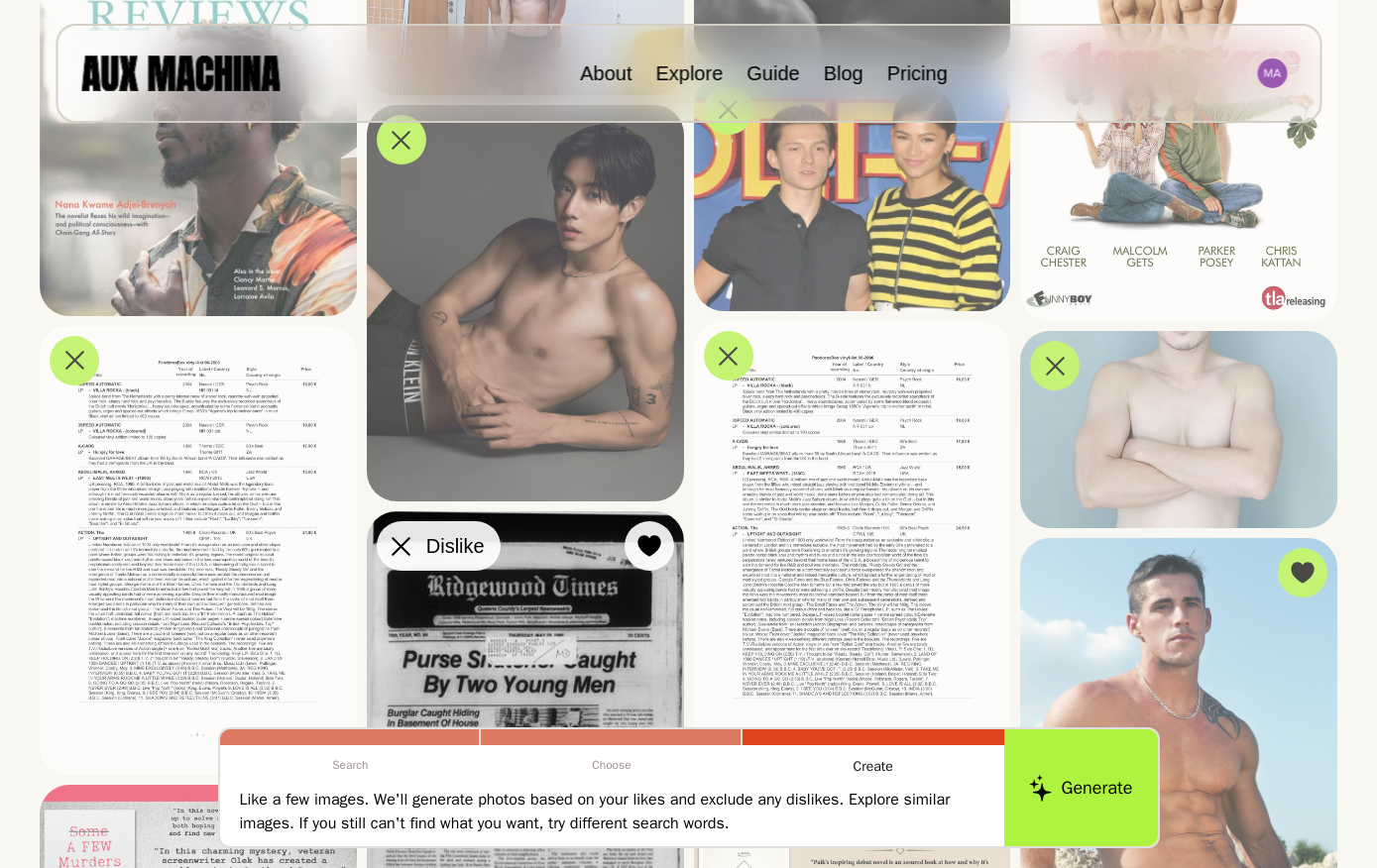 click at bounding box center (402, 546) 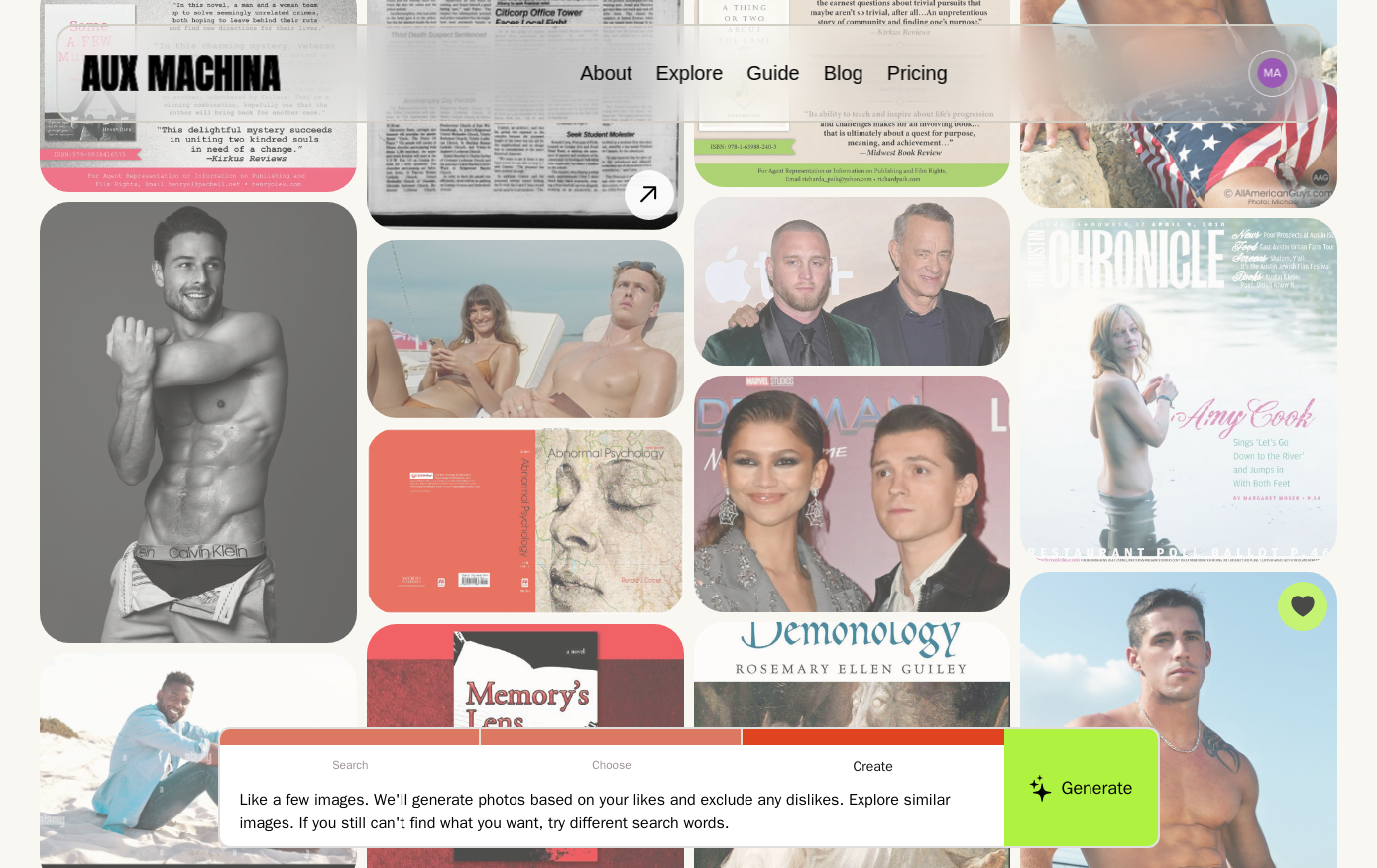 scroll, scrollTop: 1754, scrollLeft: 0, axis: vertical 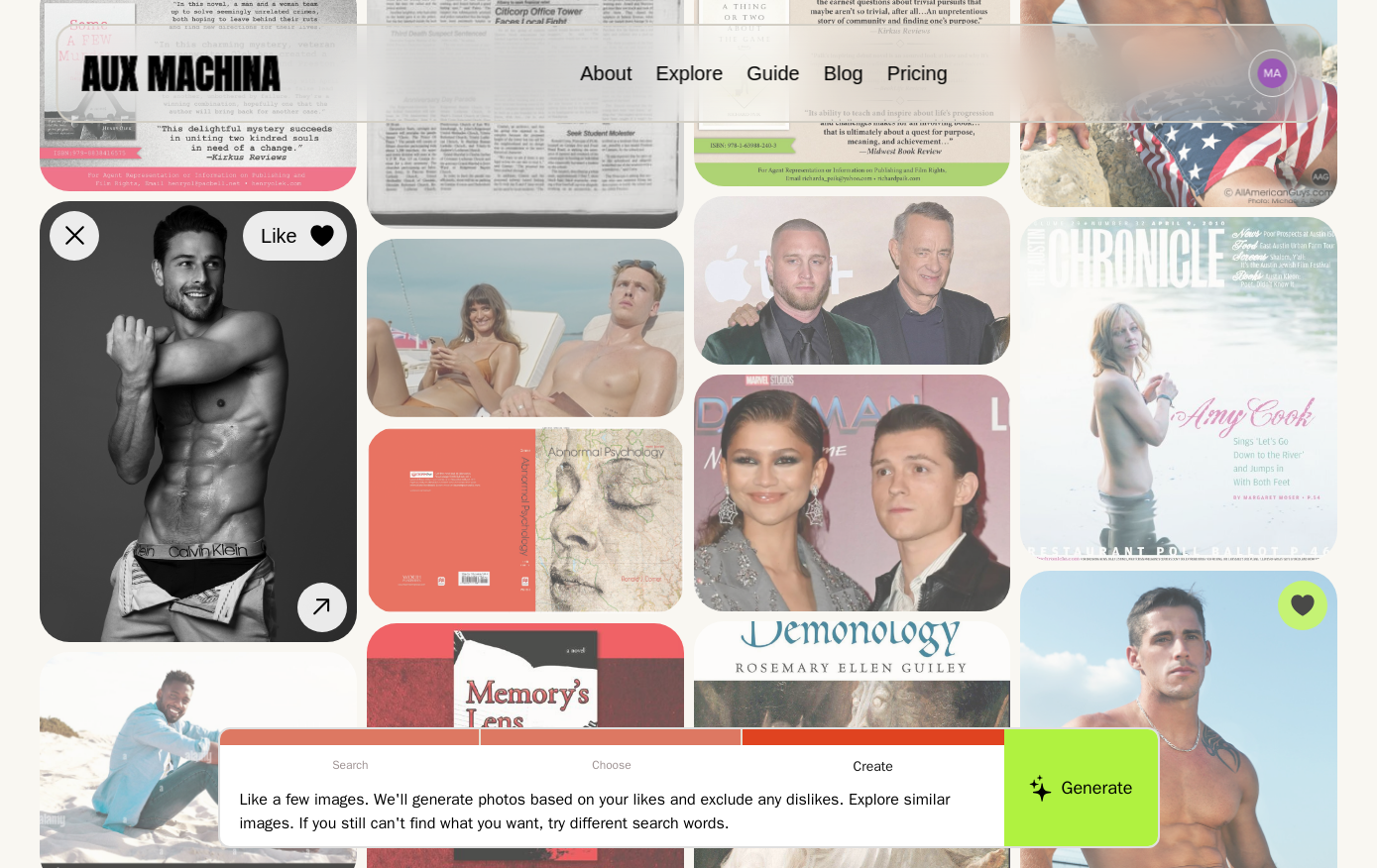 click 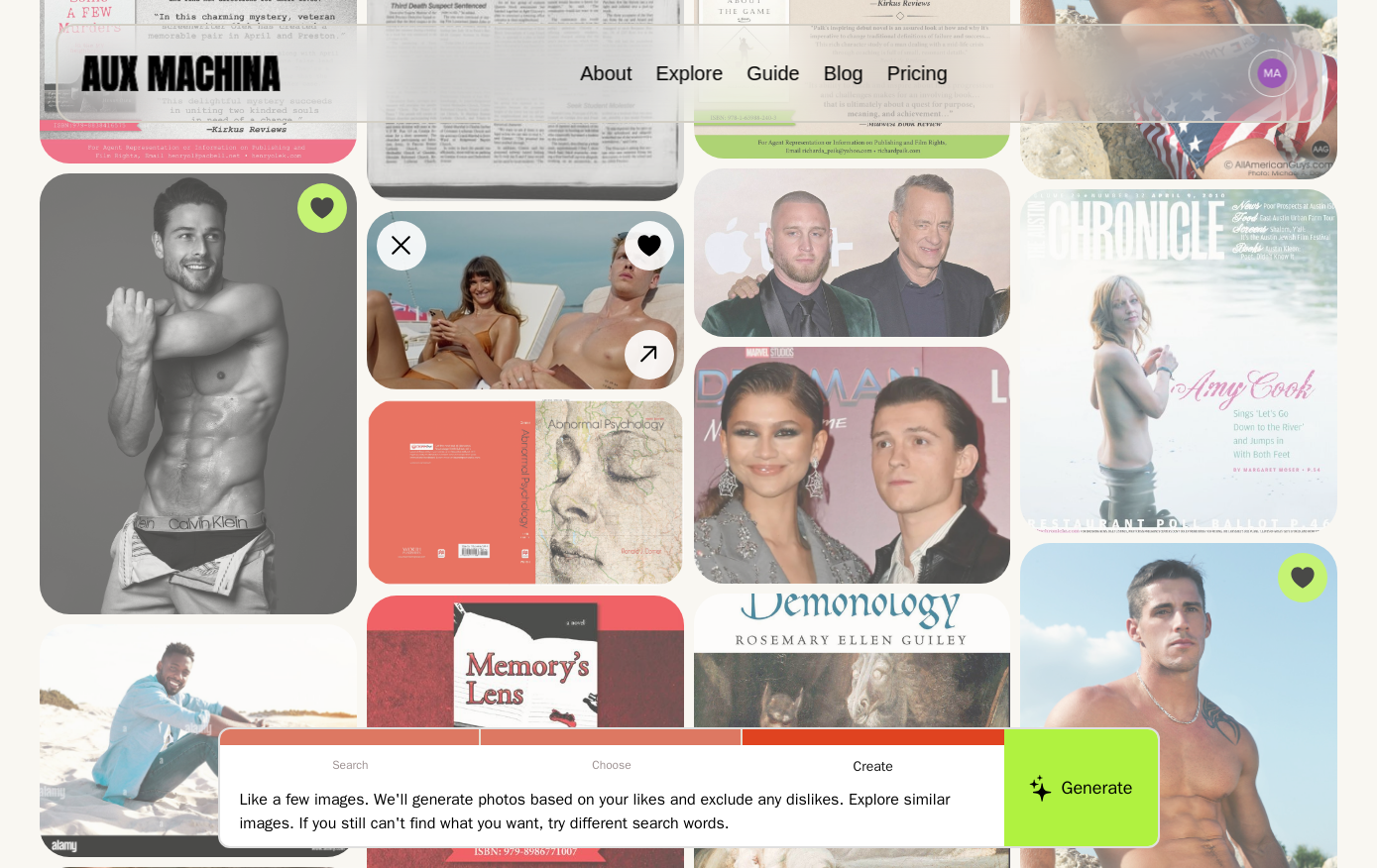 scroll, scrollTop: 1785, scrollLeft: 0, axis: vertical 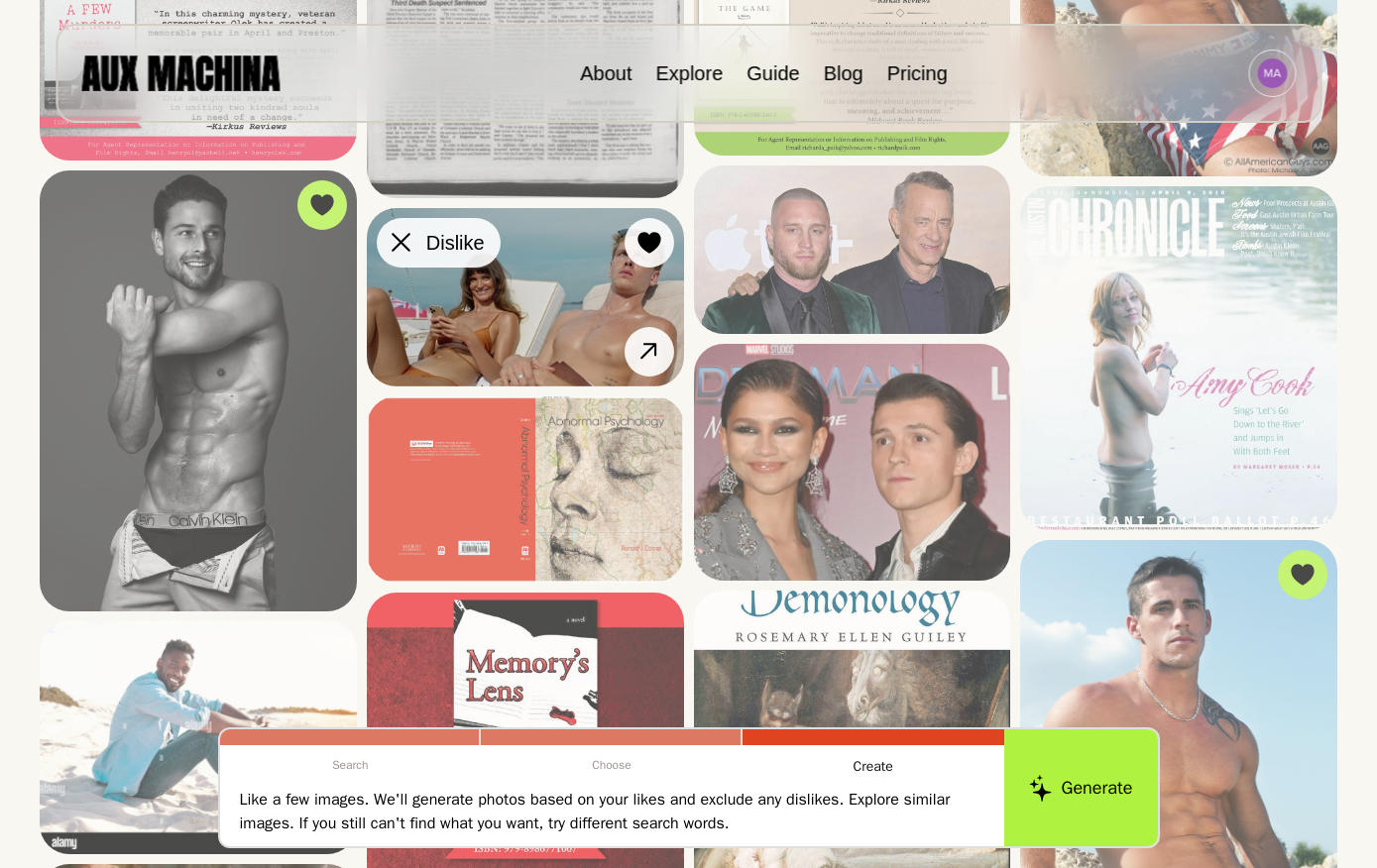 click at bounding box center [402, 243] 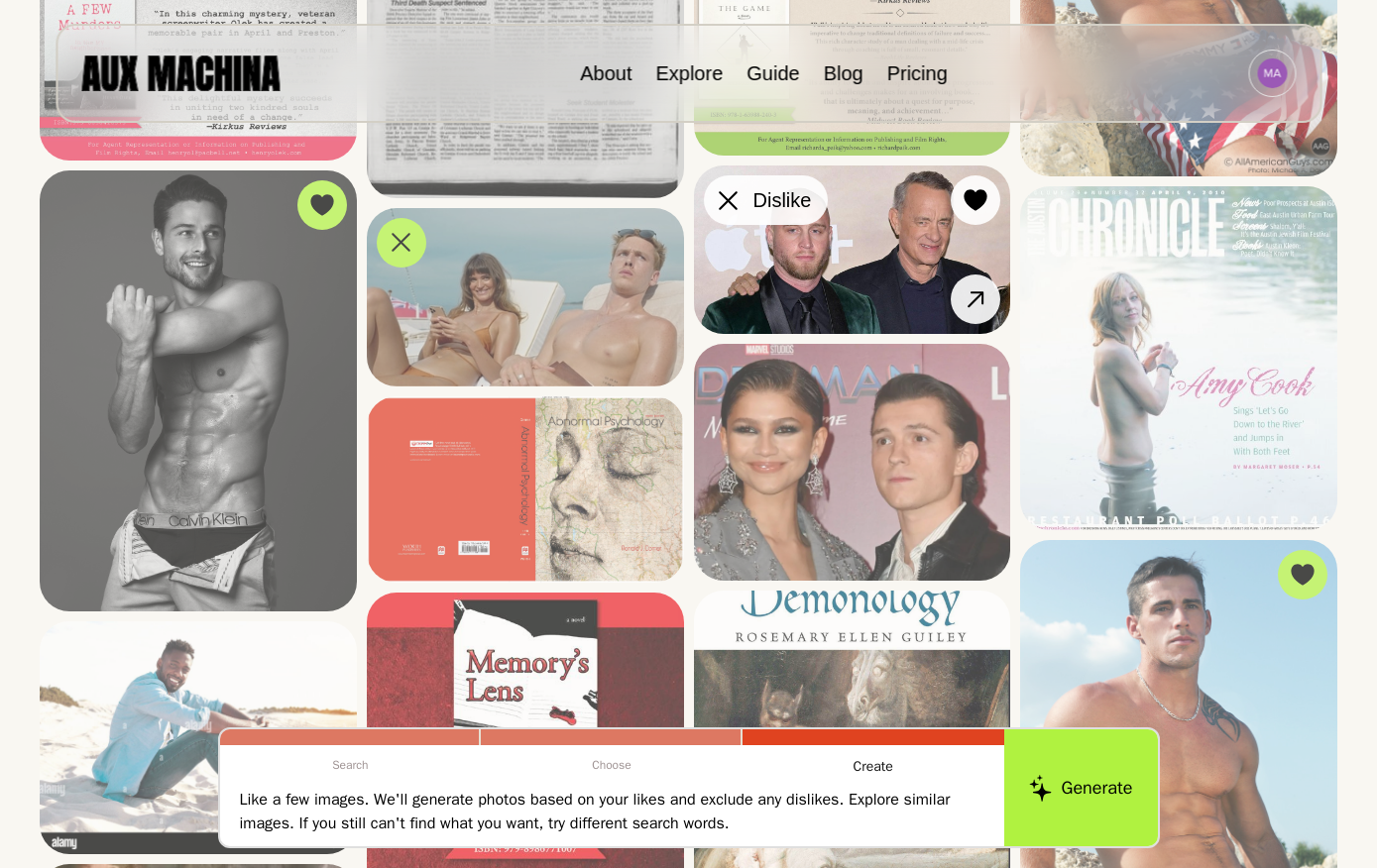 click at bounding box center [729, 200] 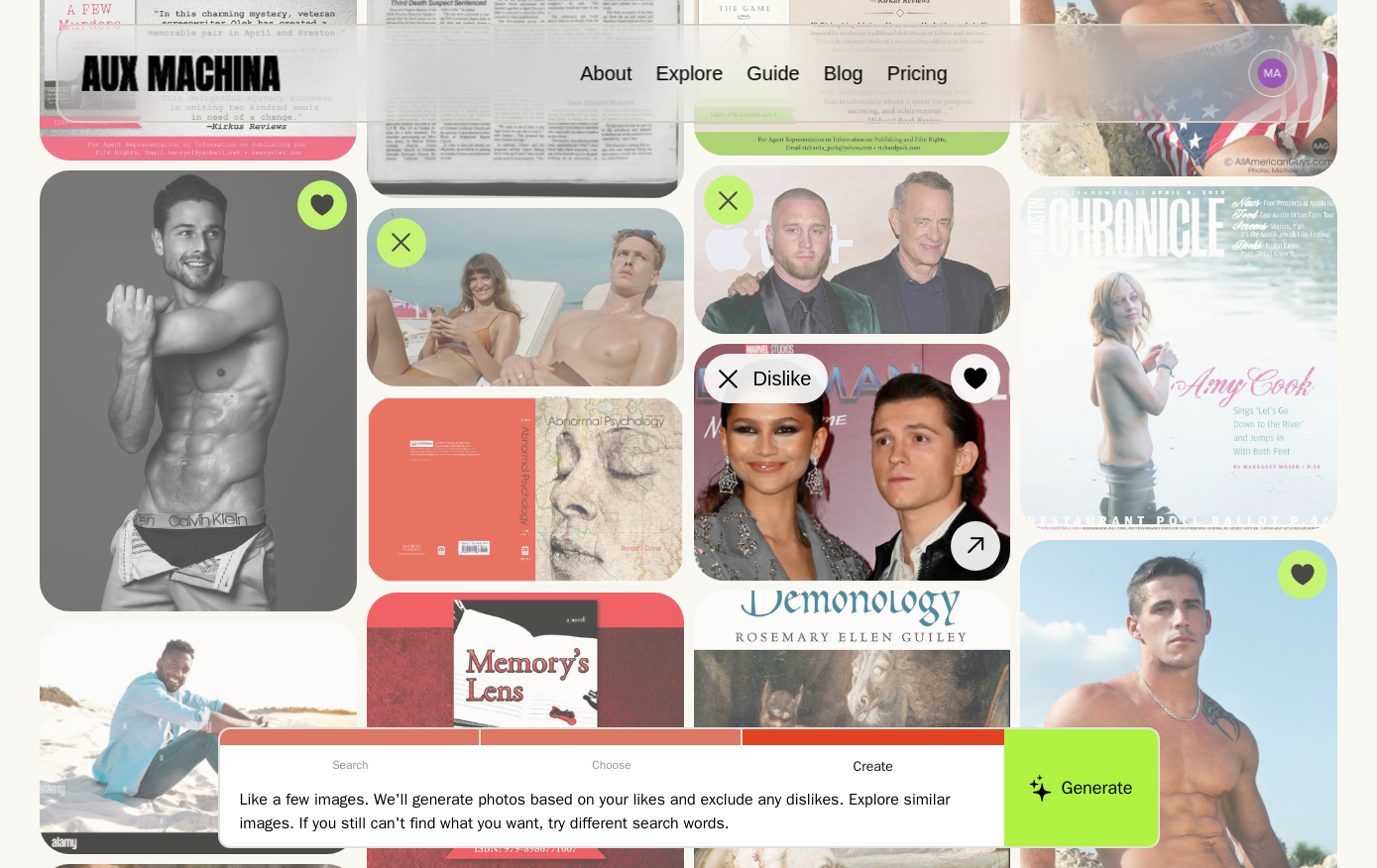 click at bounding box center [729, 379] 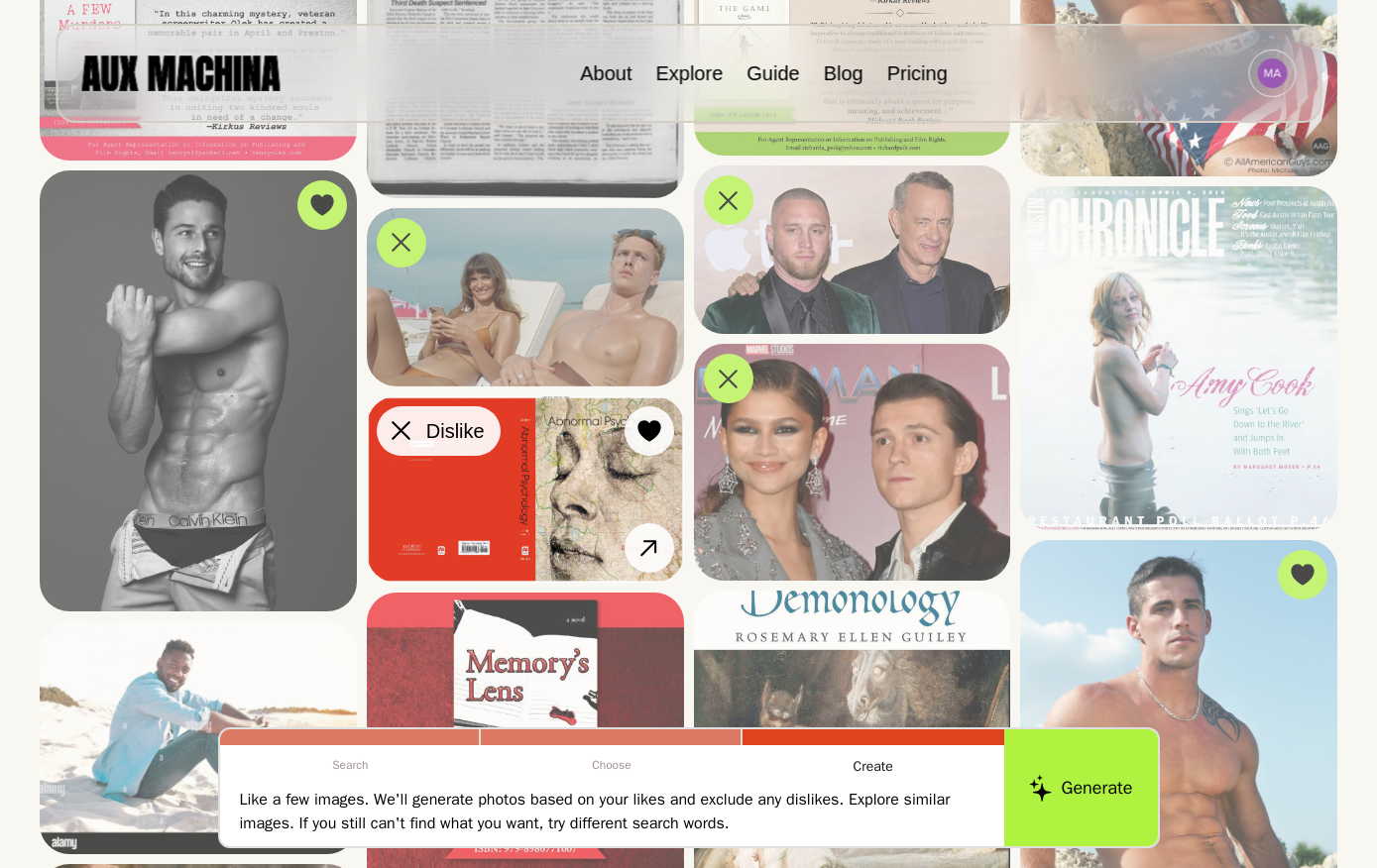 click 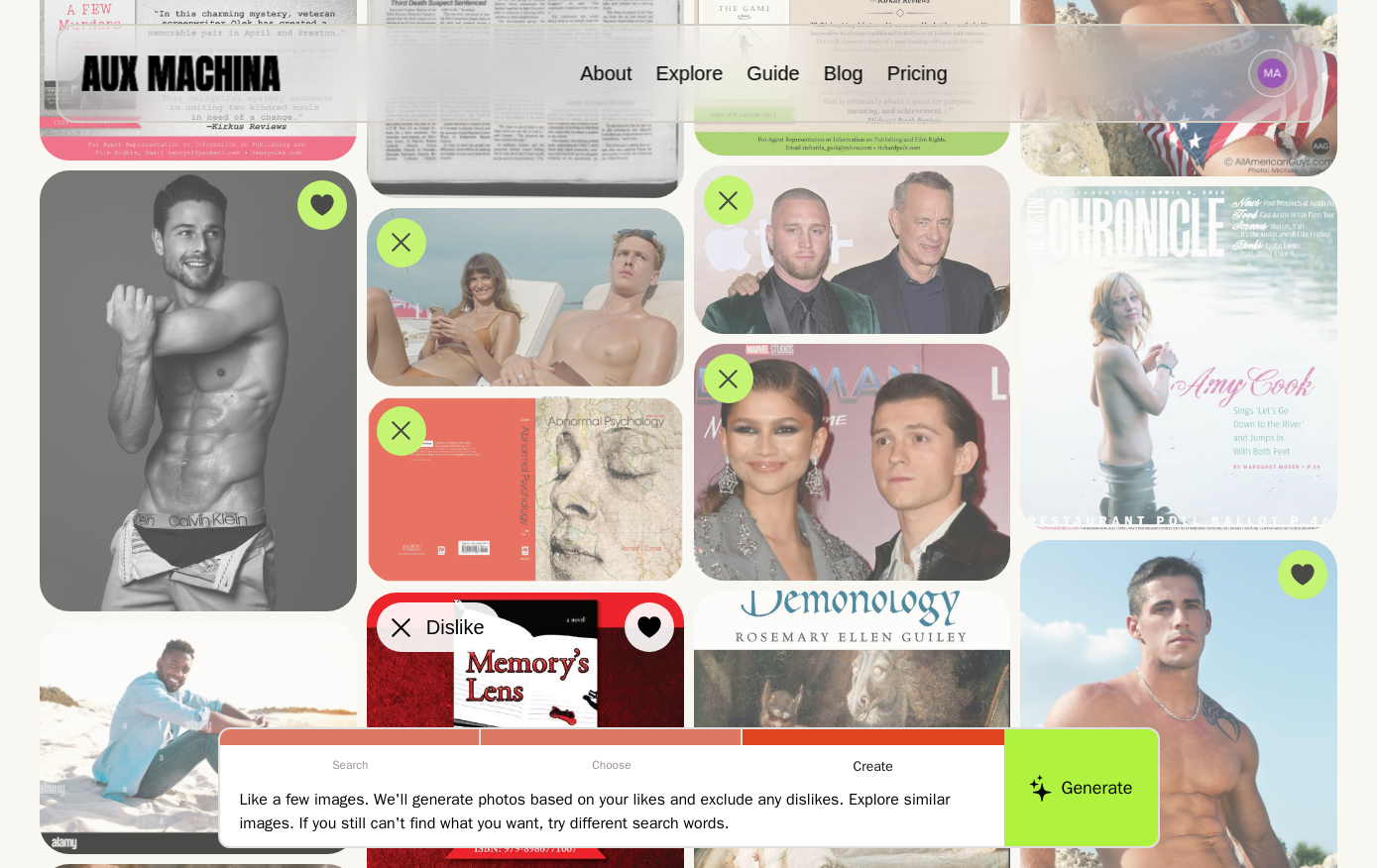 click at bounding box center [402, 627] 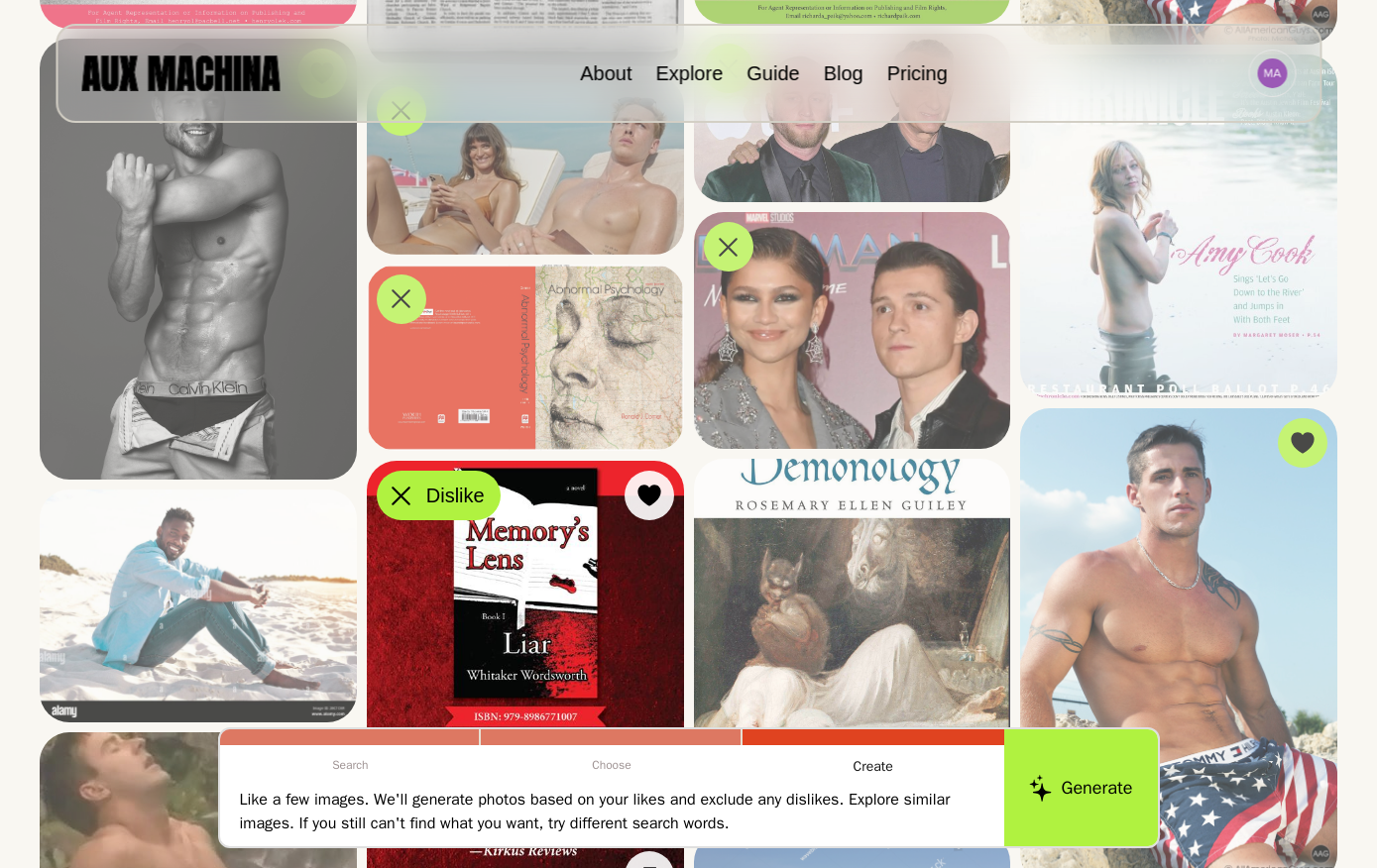 scroll, scrollTop: 1920, scrollLeft: 0, axis: vertical 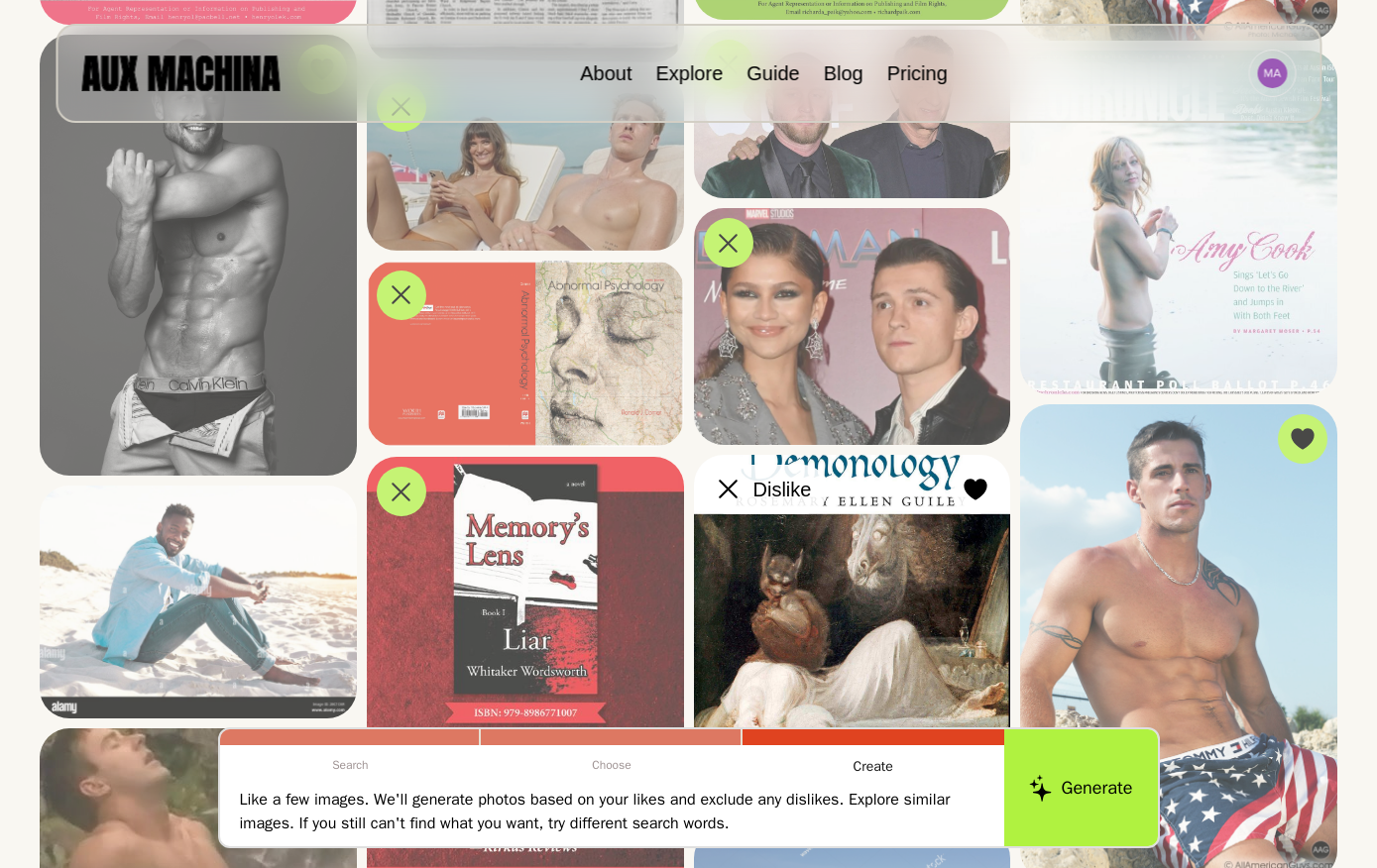 click 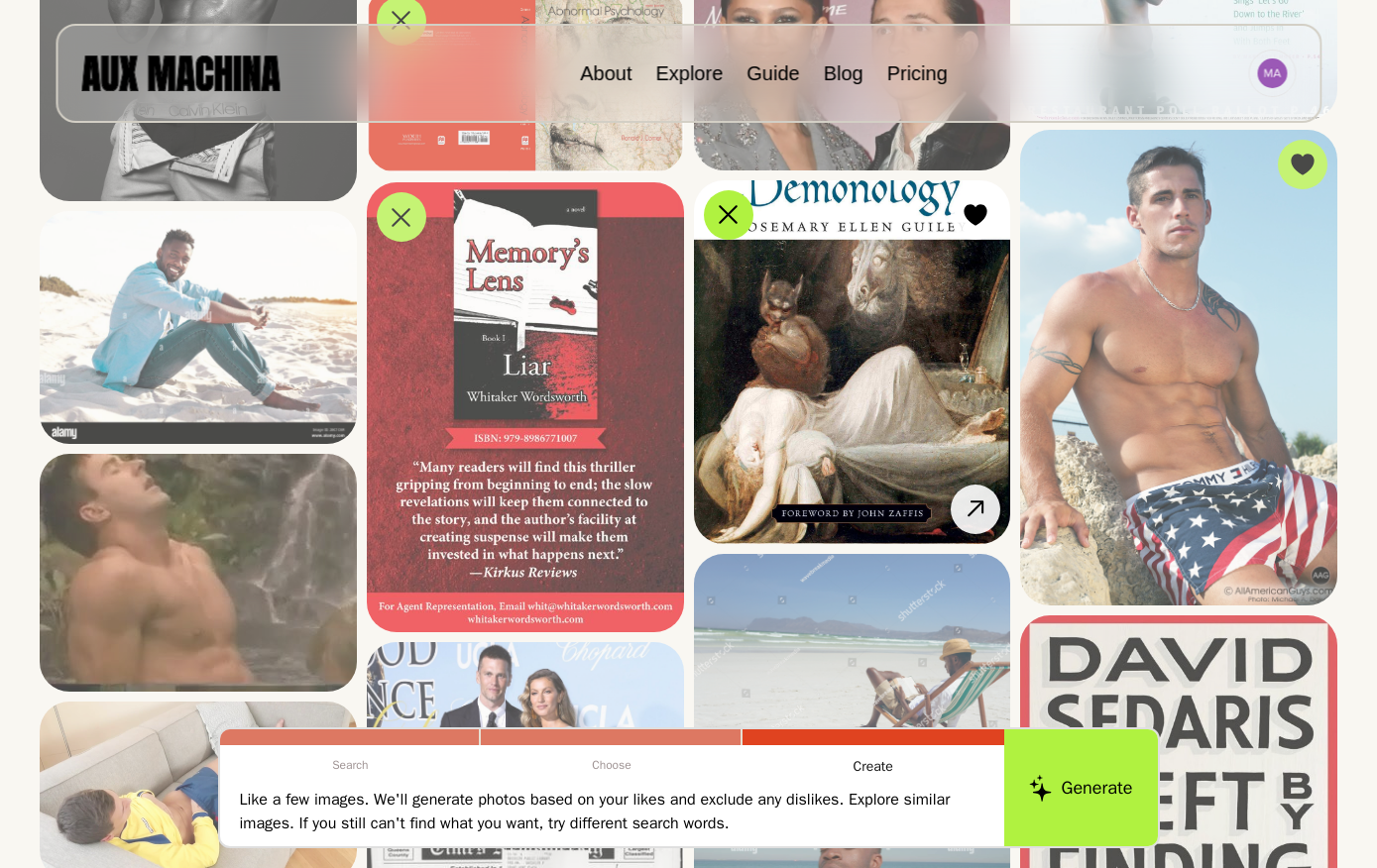 scroll, scrollTop: 2205, scrollLeft: 0, axis: vertical 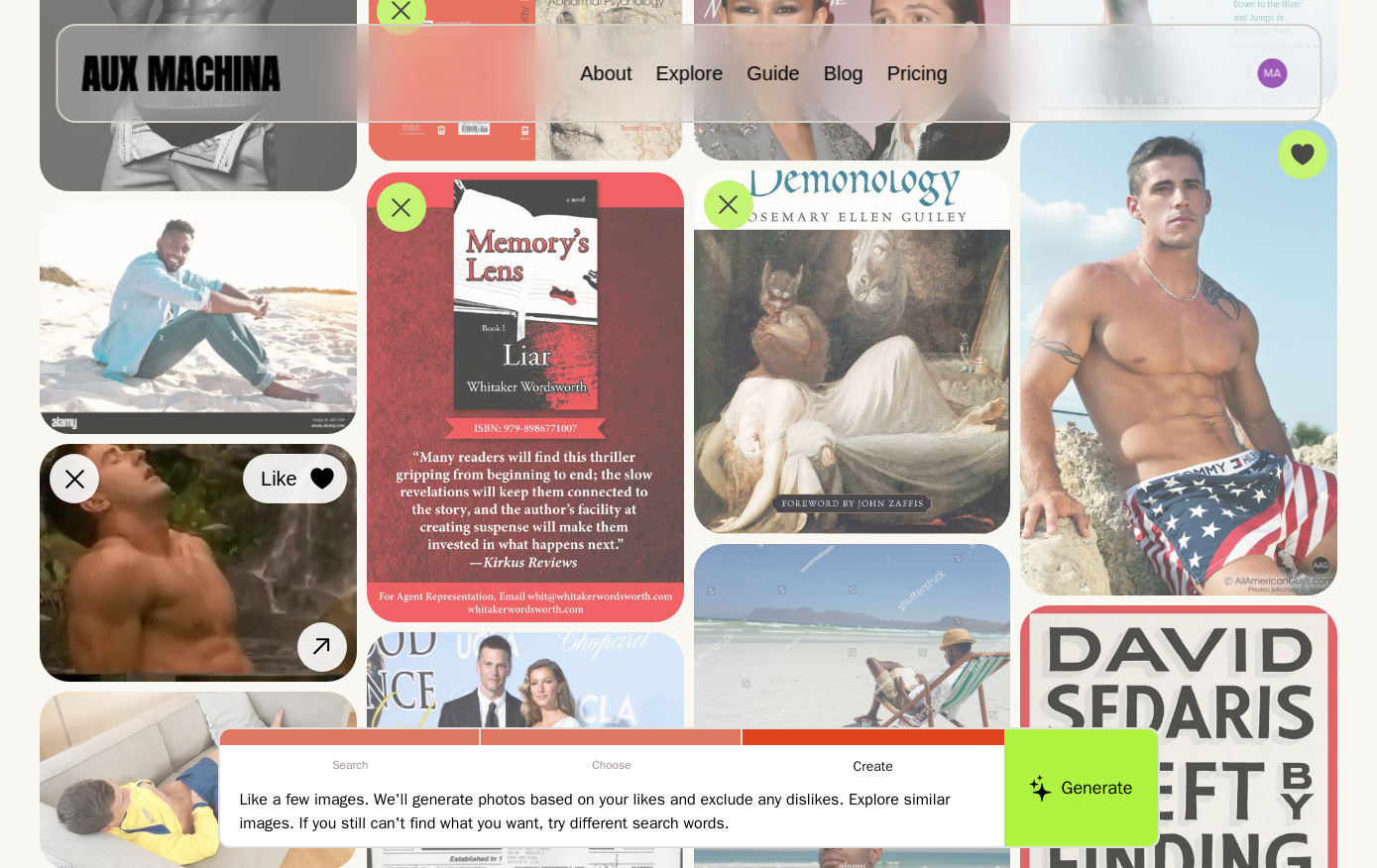 click 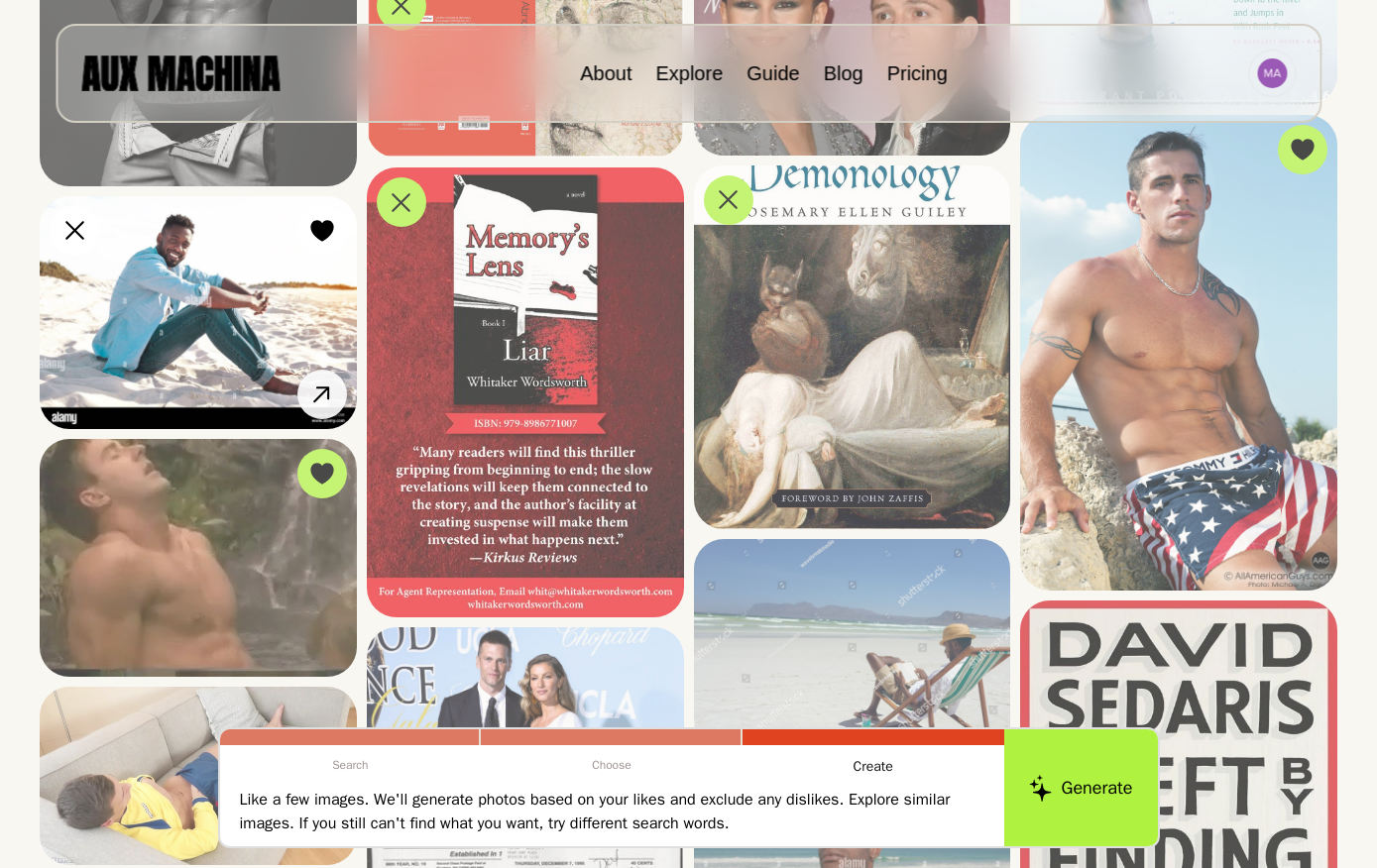 scroll, scrollTop: 2182, scrollLeft: 0, axis: vertical 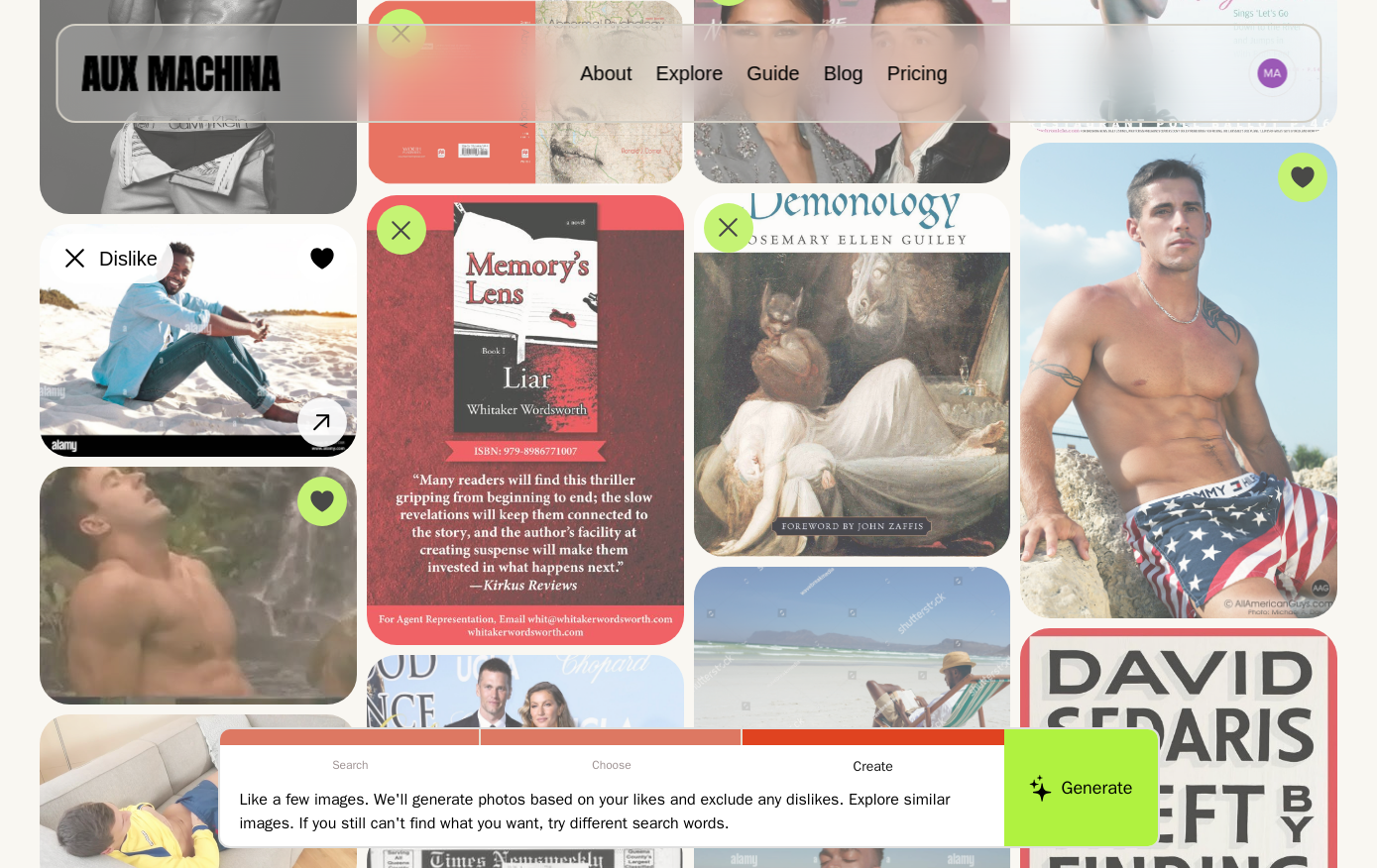 click 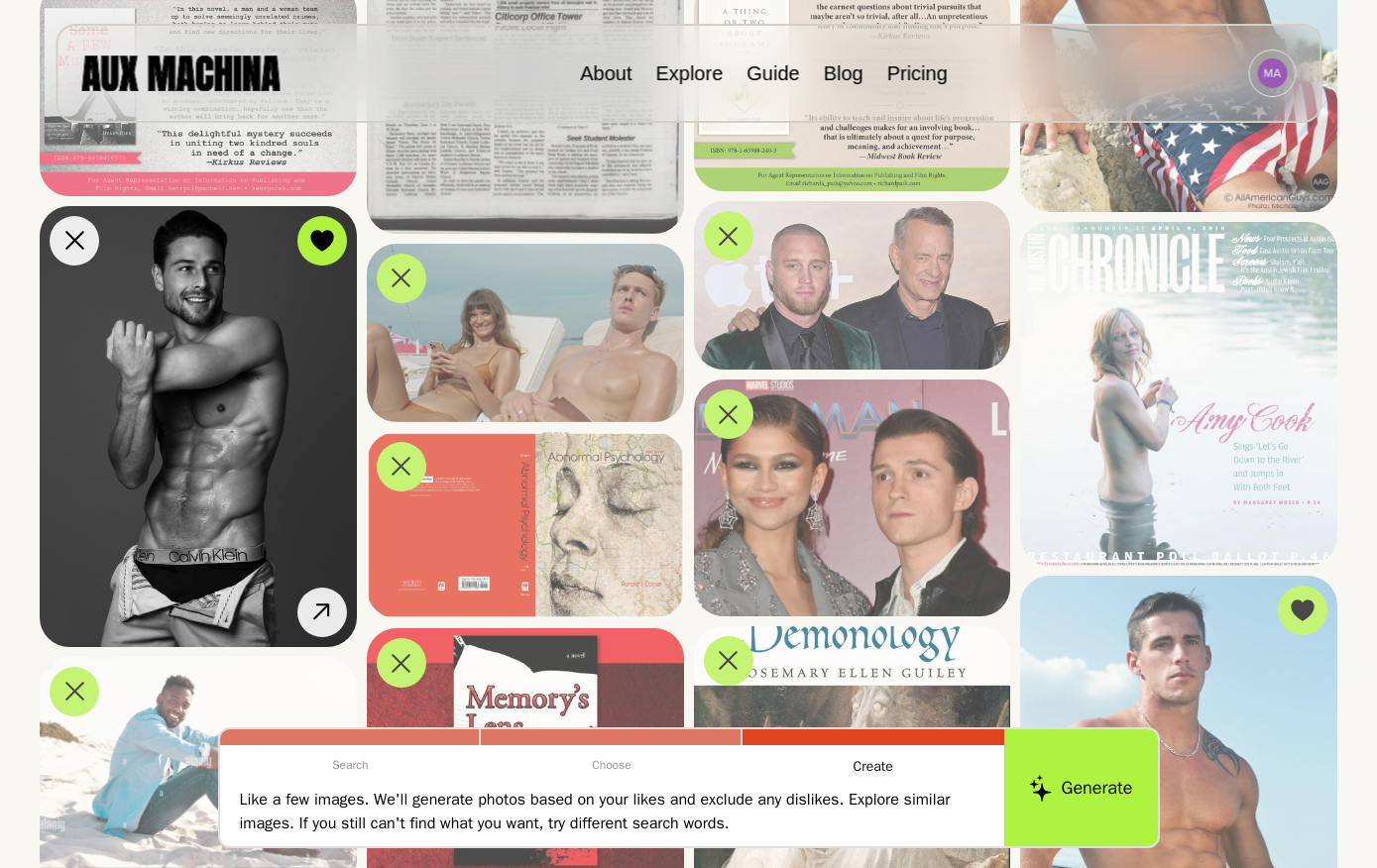 scroll, scrollTop: 1734, scrollLeft: 0, axis: vertical 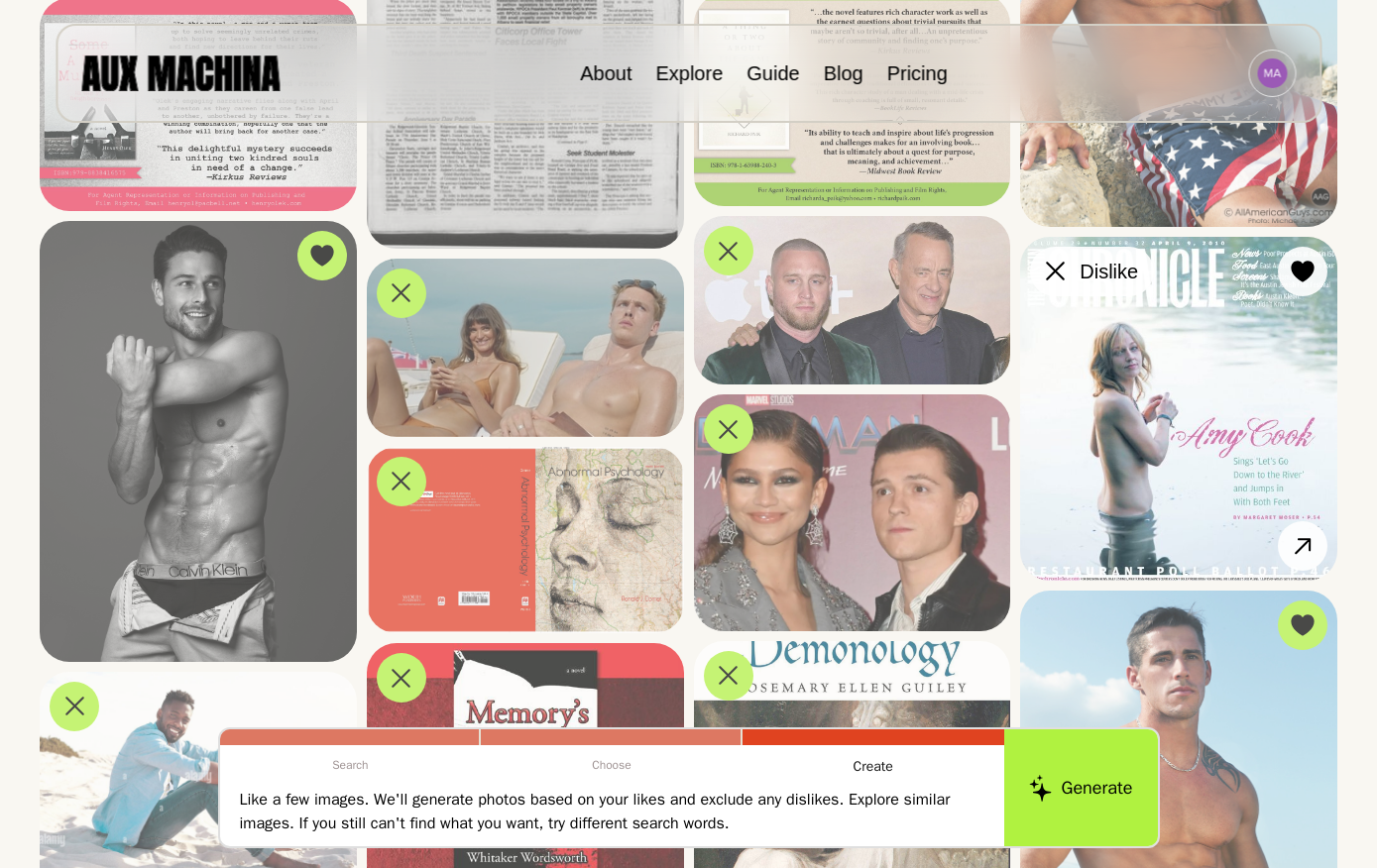 click 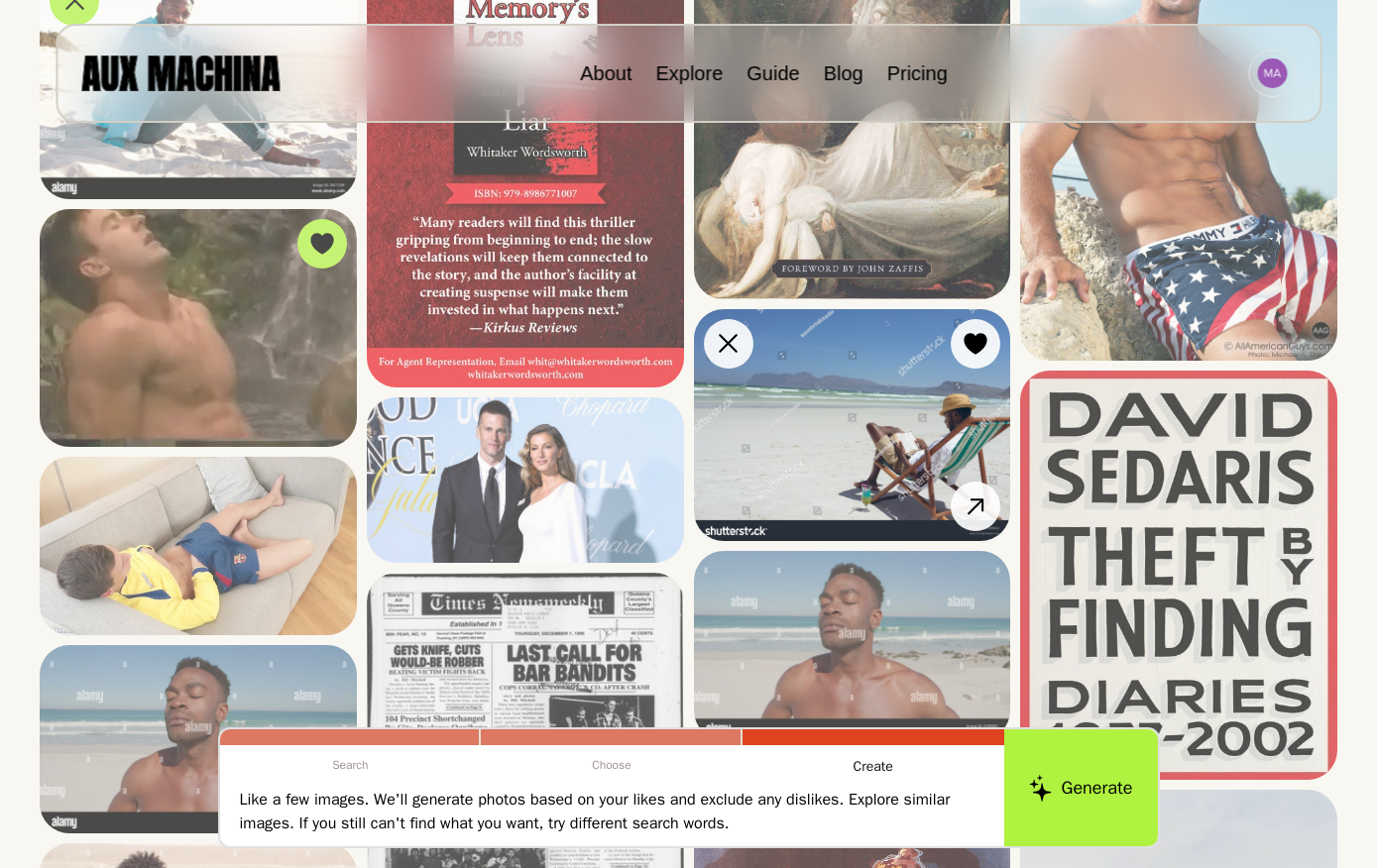 scroll, scrollTop: 2251, scrollLeft: 0, axis: vertical 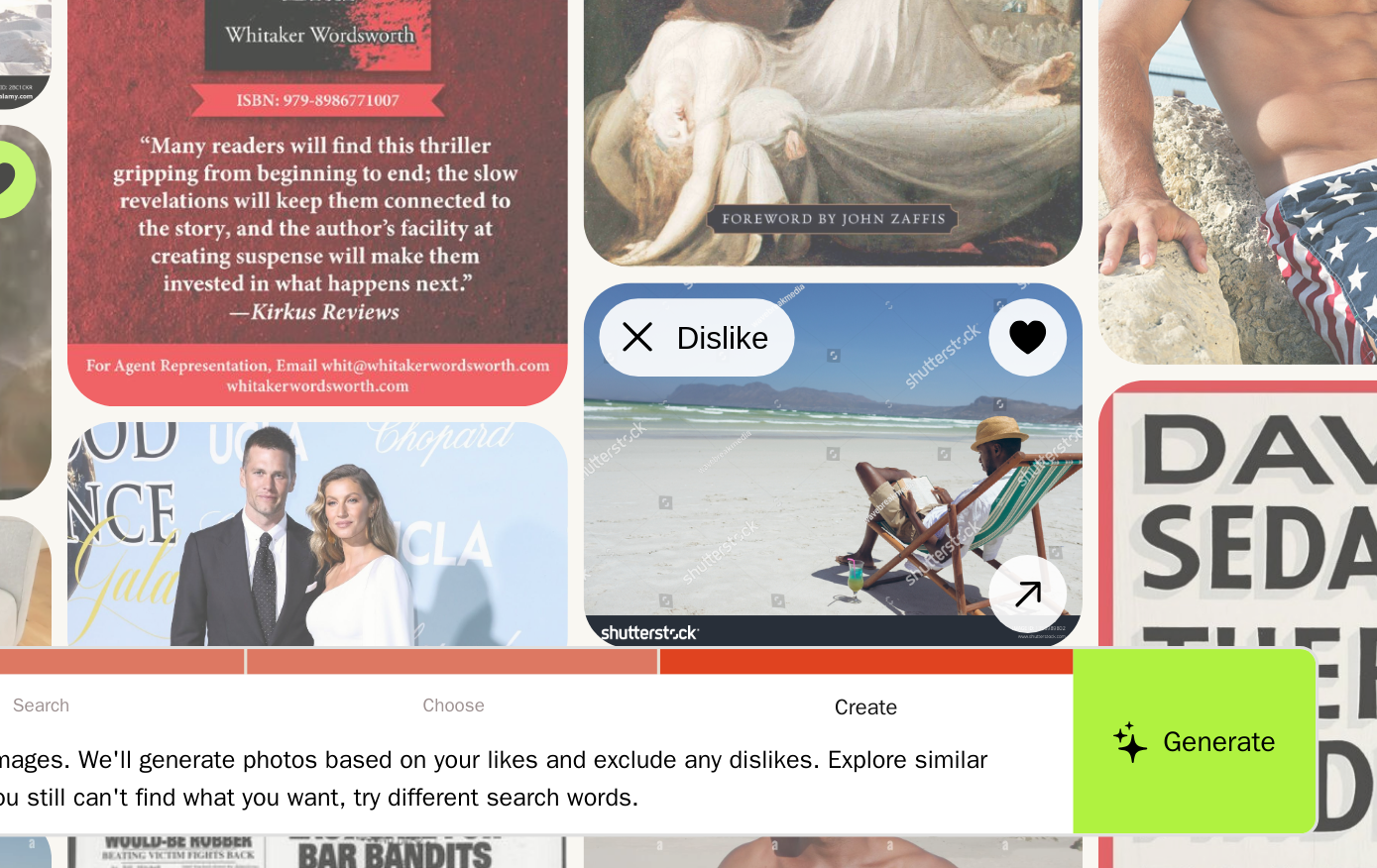 click on "Dislike" at bounding box center [765, 532] 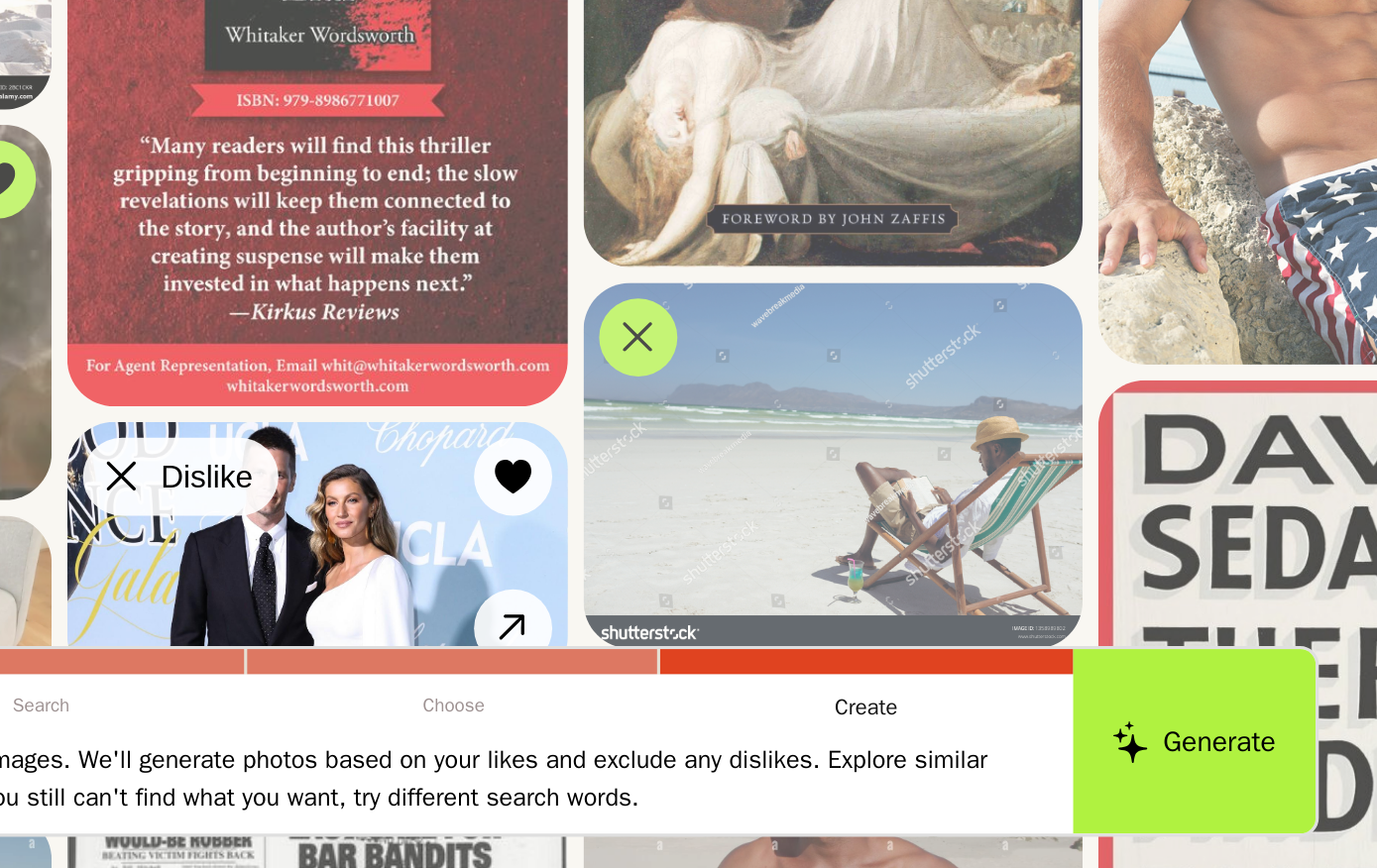 click 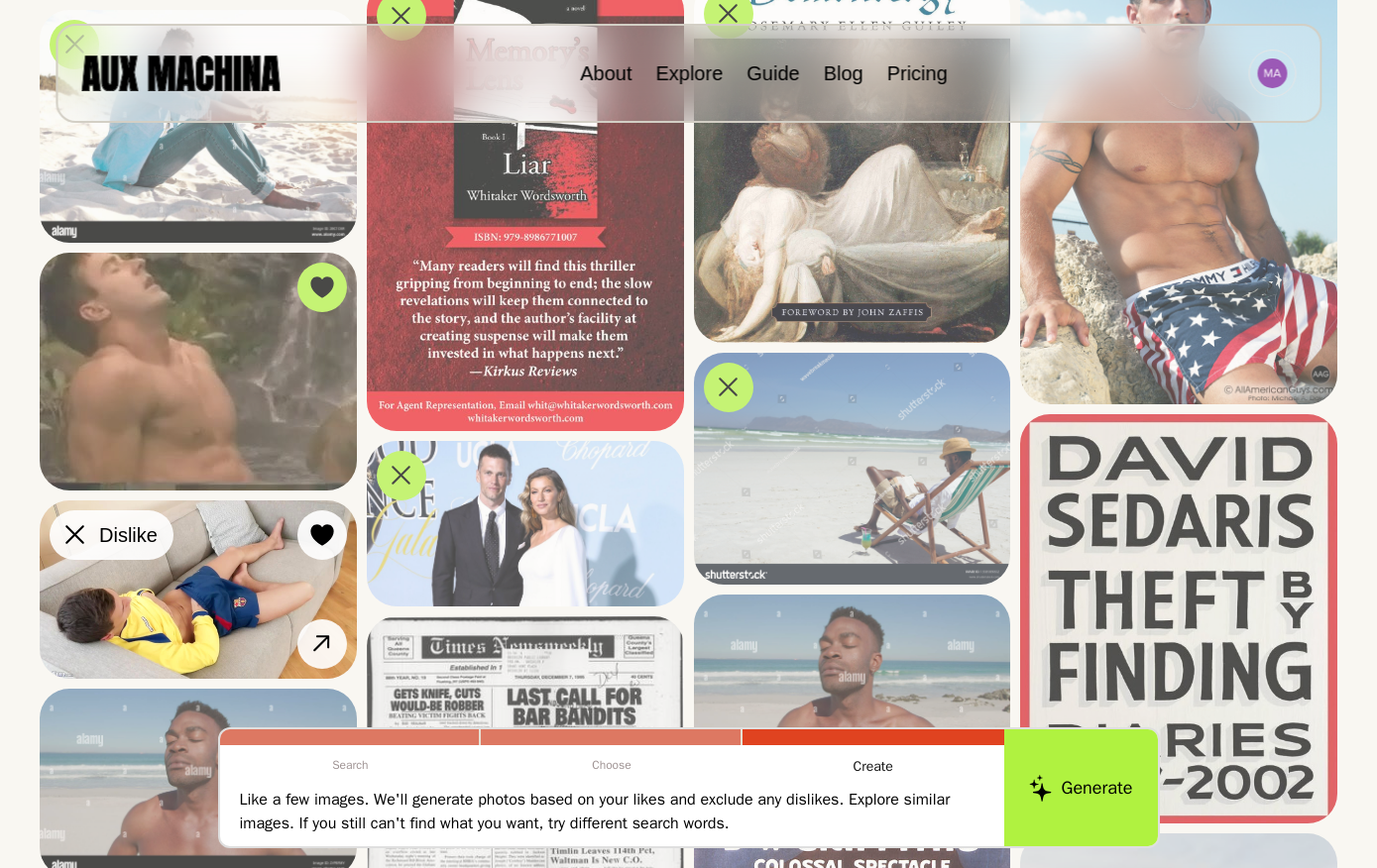 scroll, scrollTop: 2237, scrollLeft: 0, axis: vertical 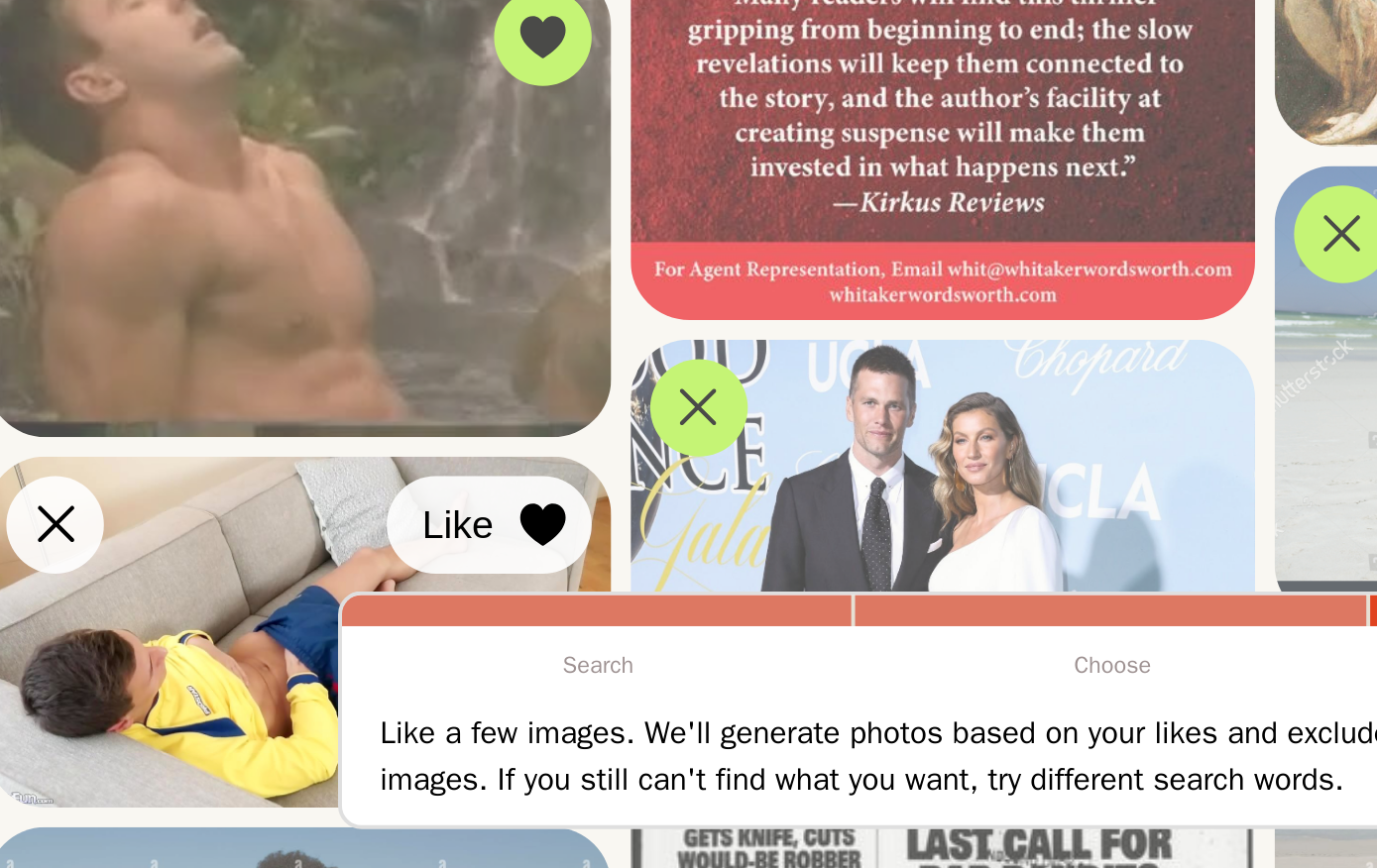 click on "Like" at bounding box center [279, 694] 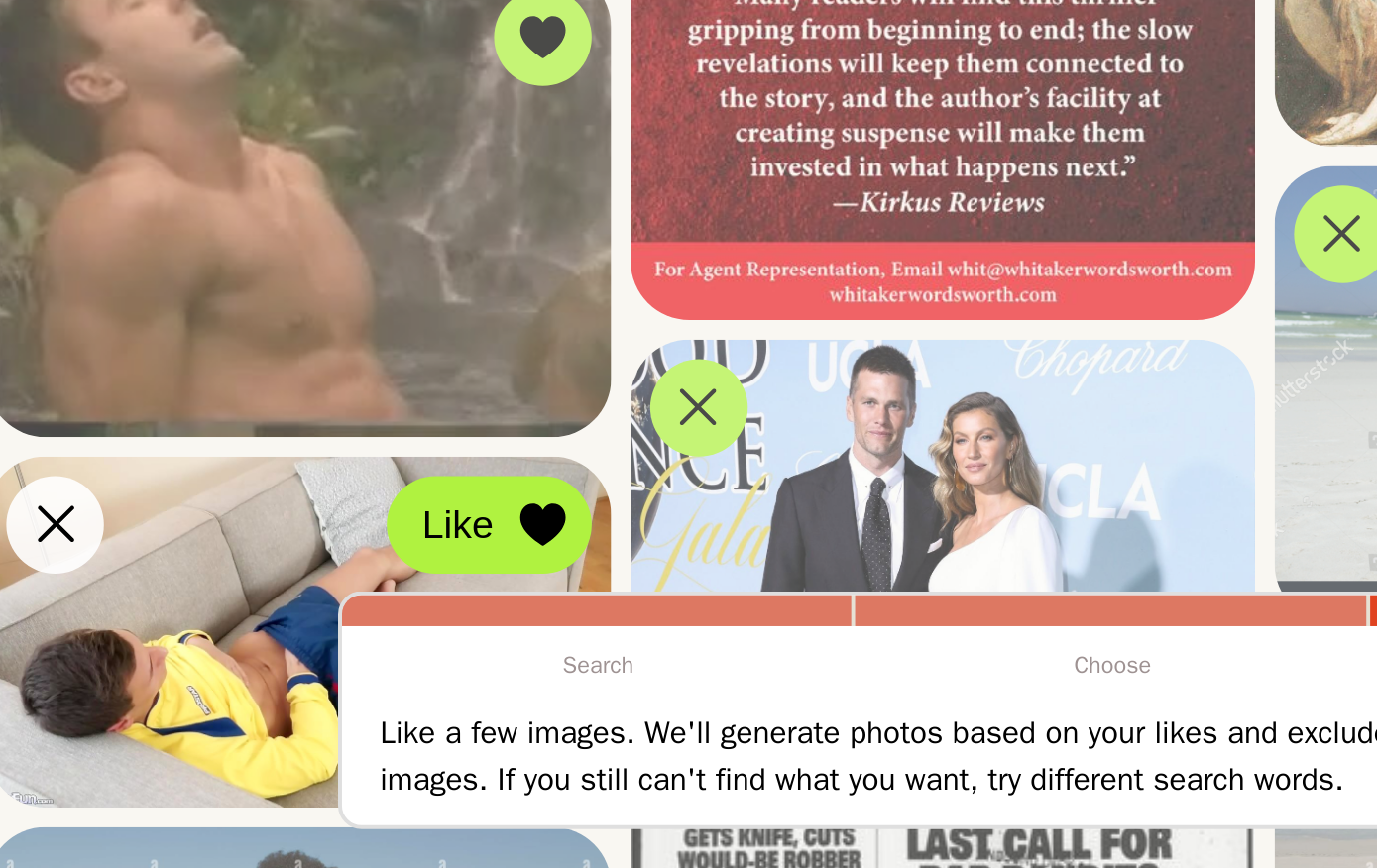 scroll, scrollTop: 2557, scrollLeft: 0, axis: vertical 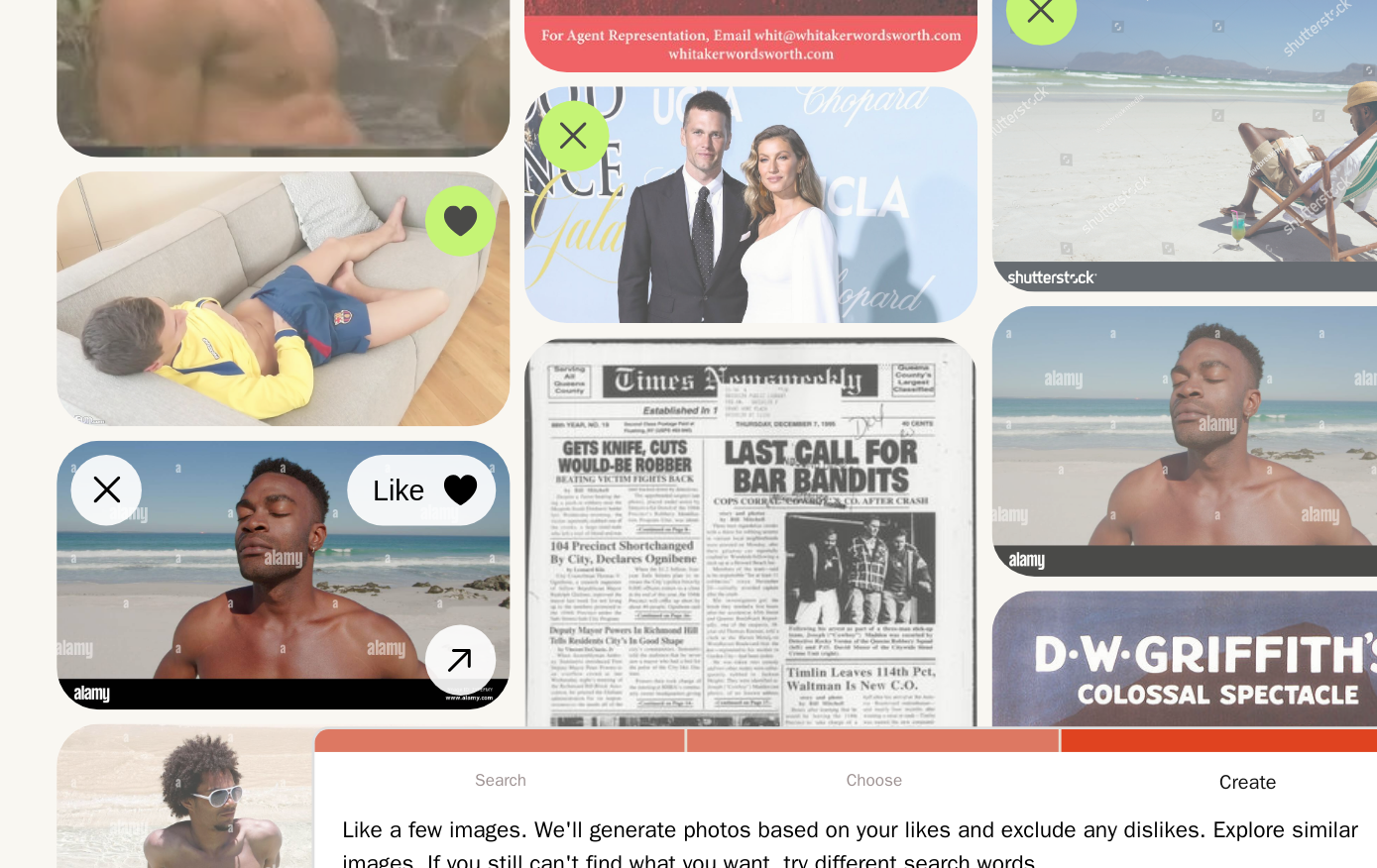 click 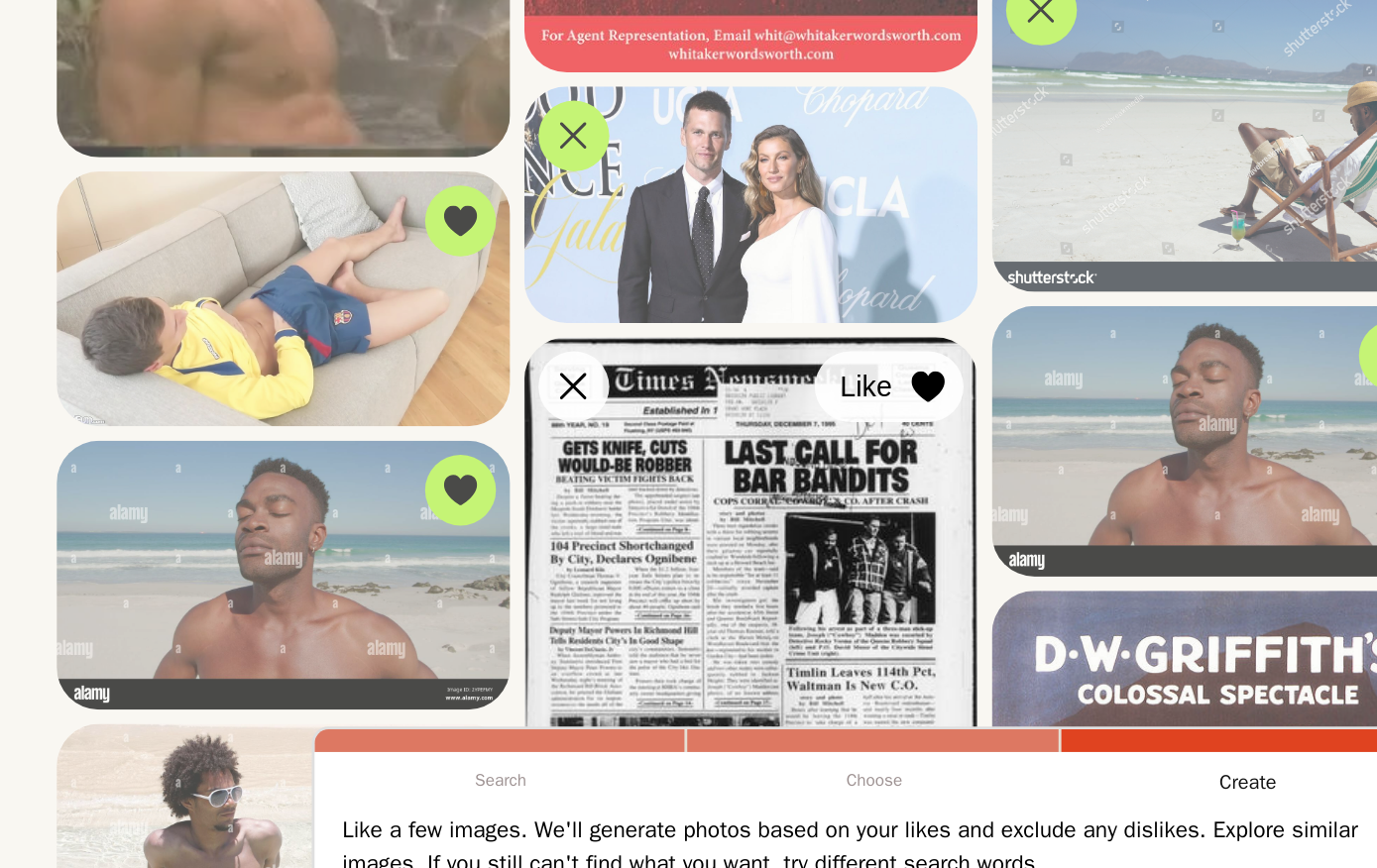 click 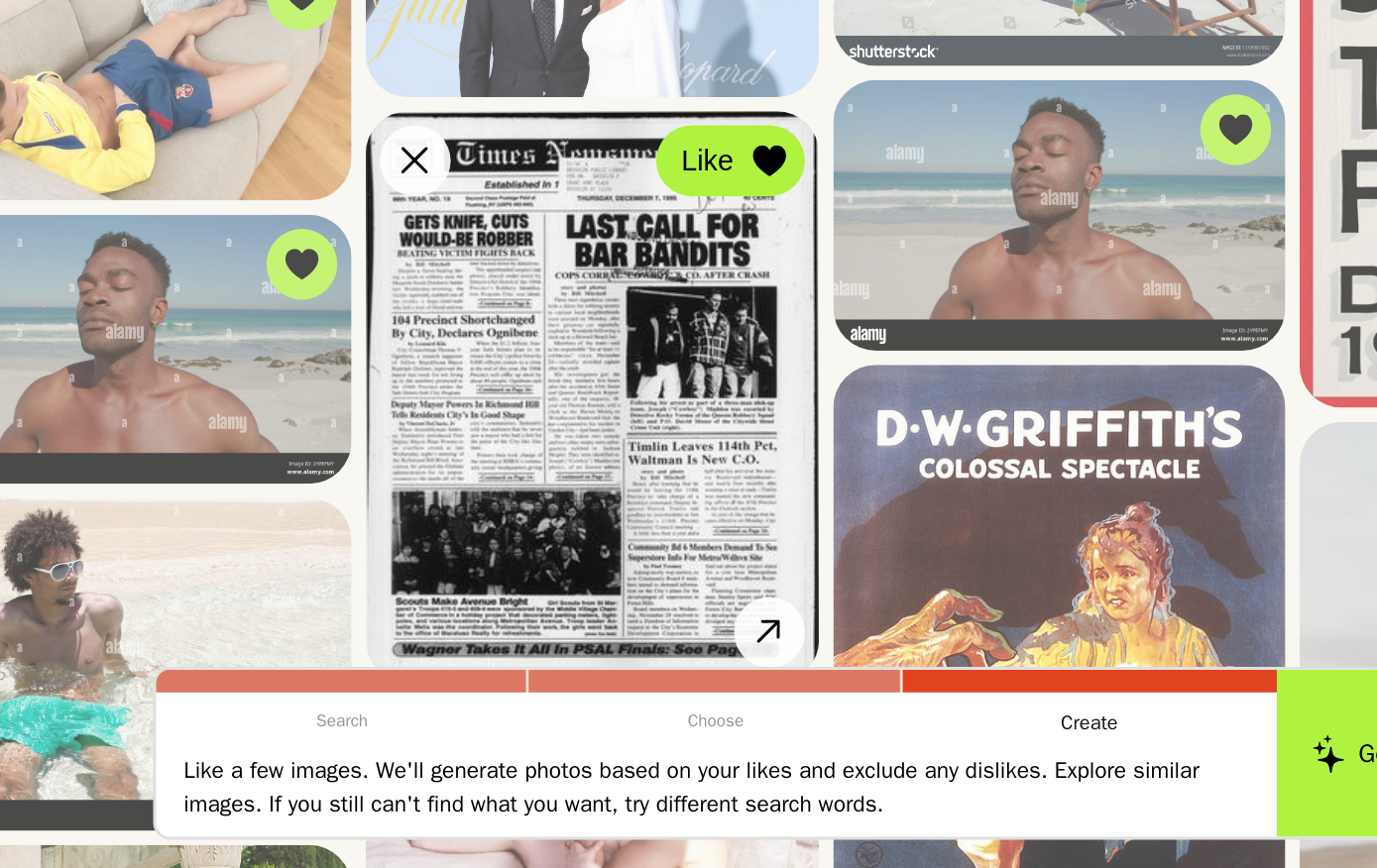 scroll, scrollTop: 2674, scrollLeft: 0, axis: vertical 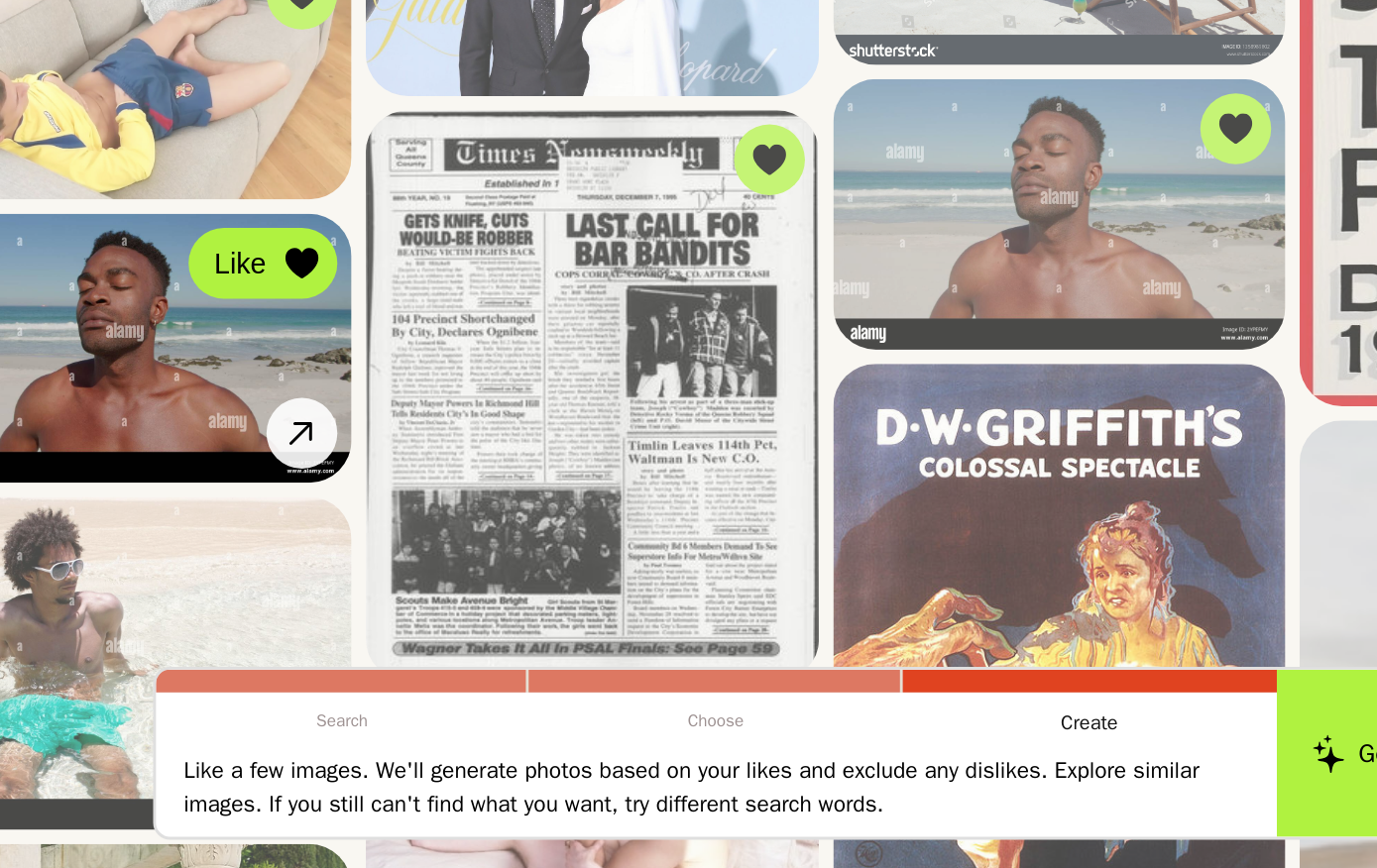 click 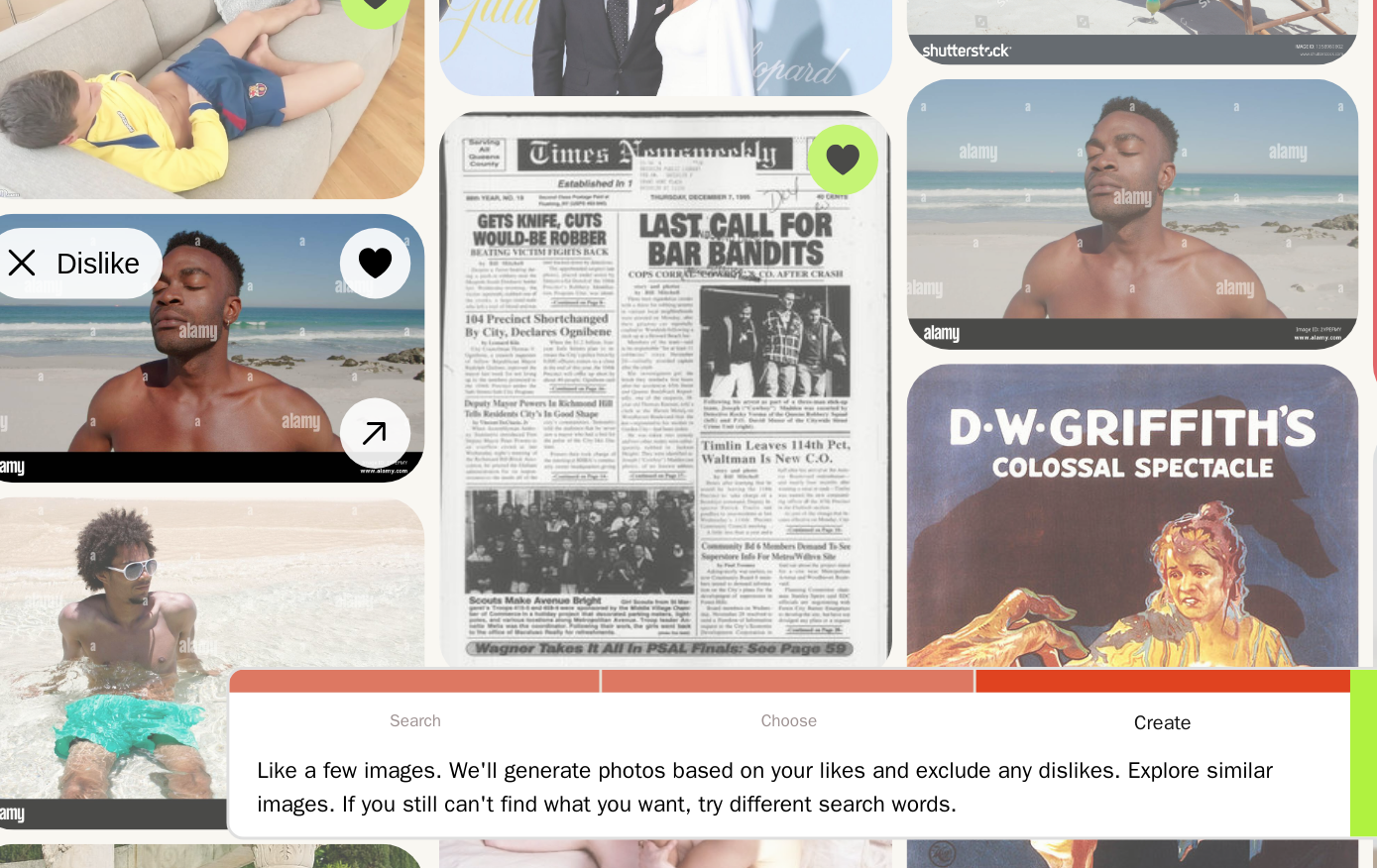 click 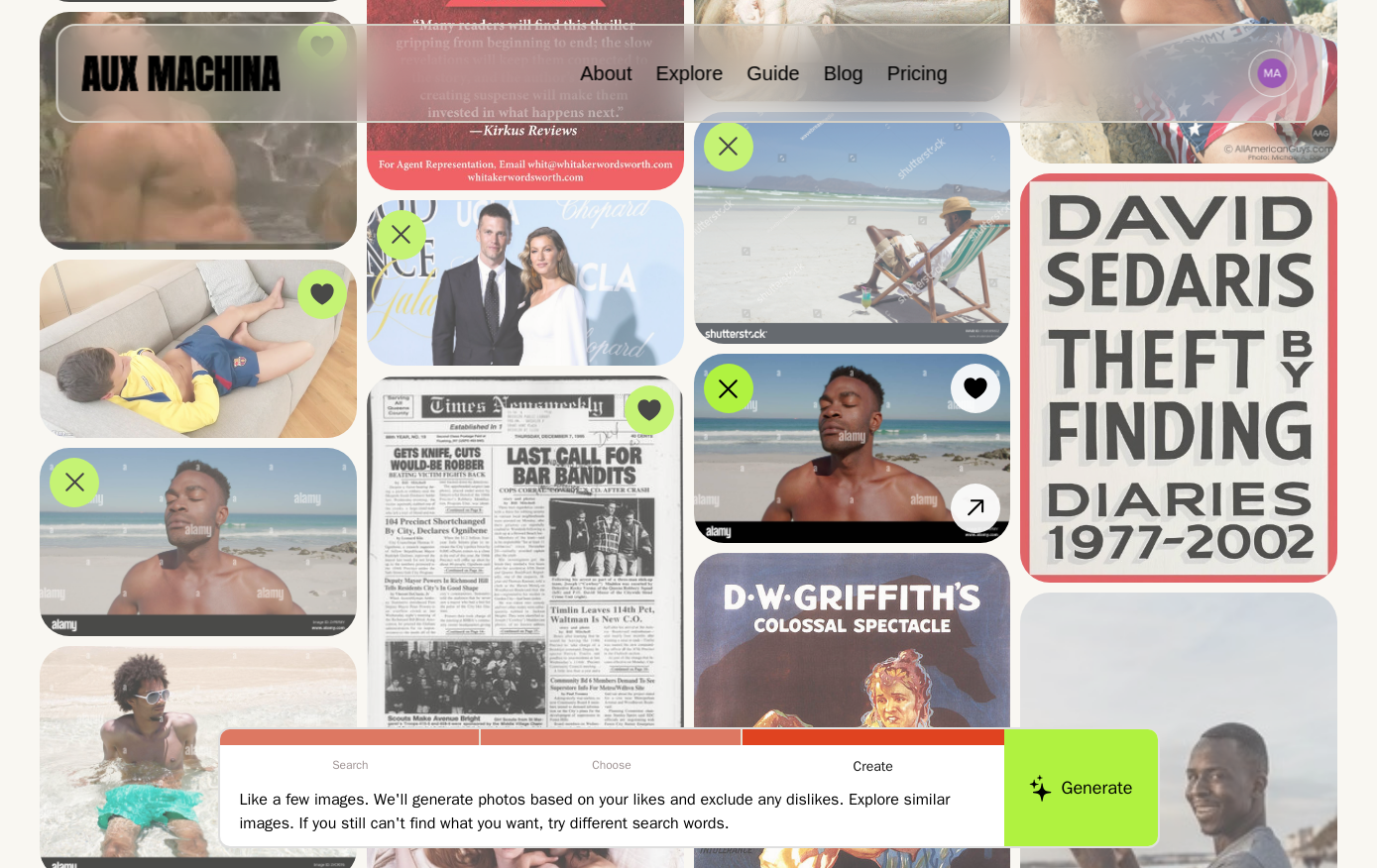 scroll, scrollTop: 2600, scrollLeft: 0, axis: vertical 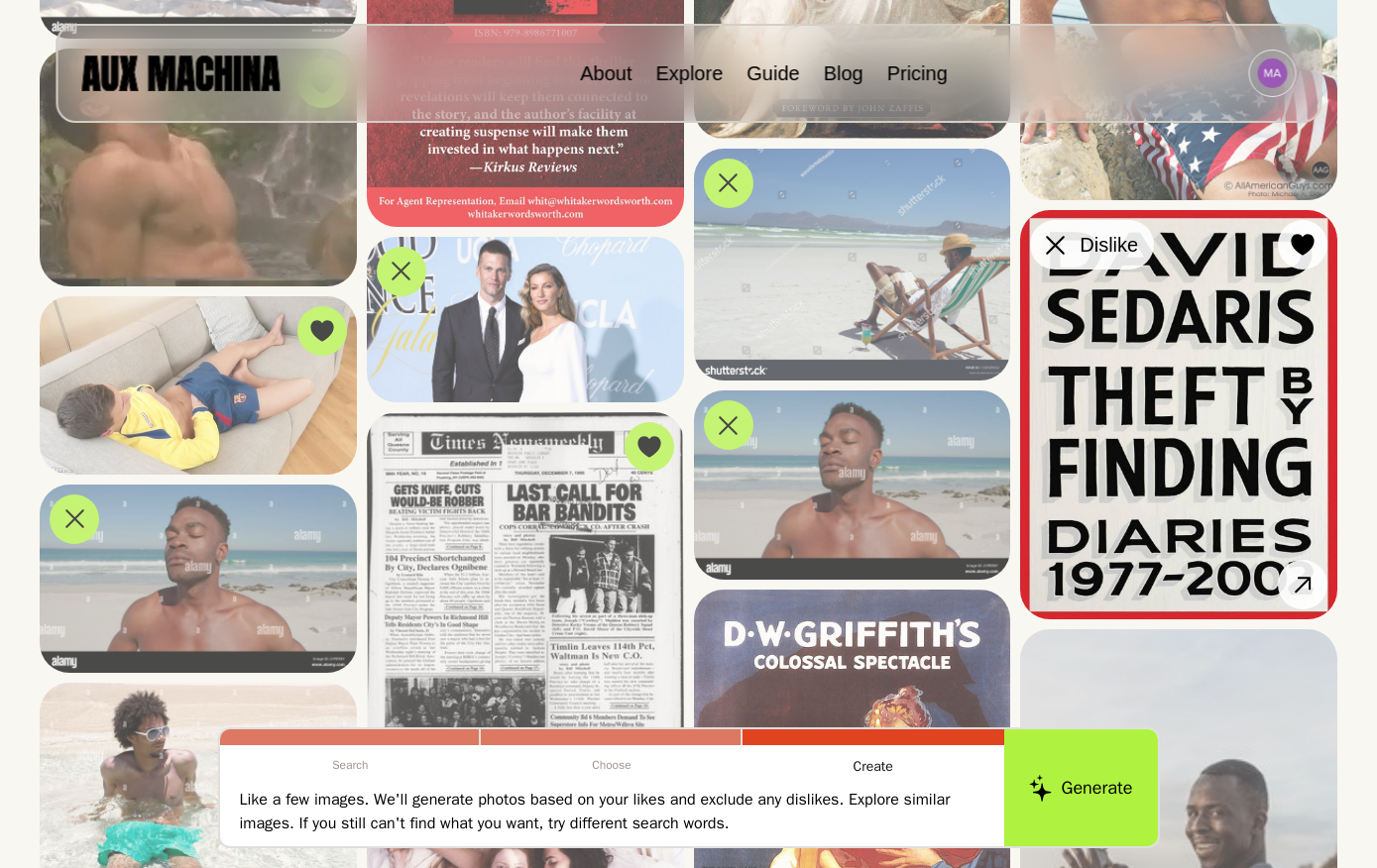 click 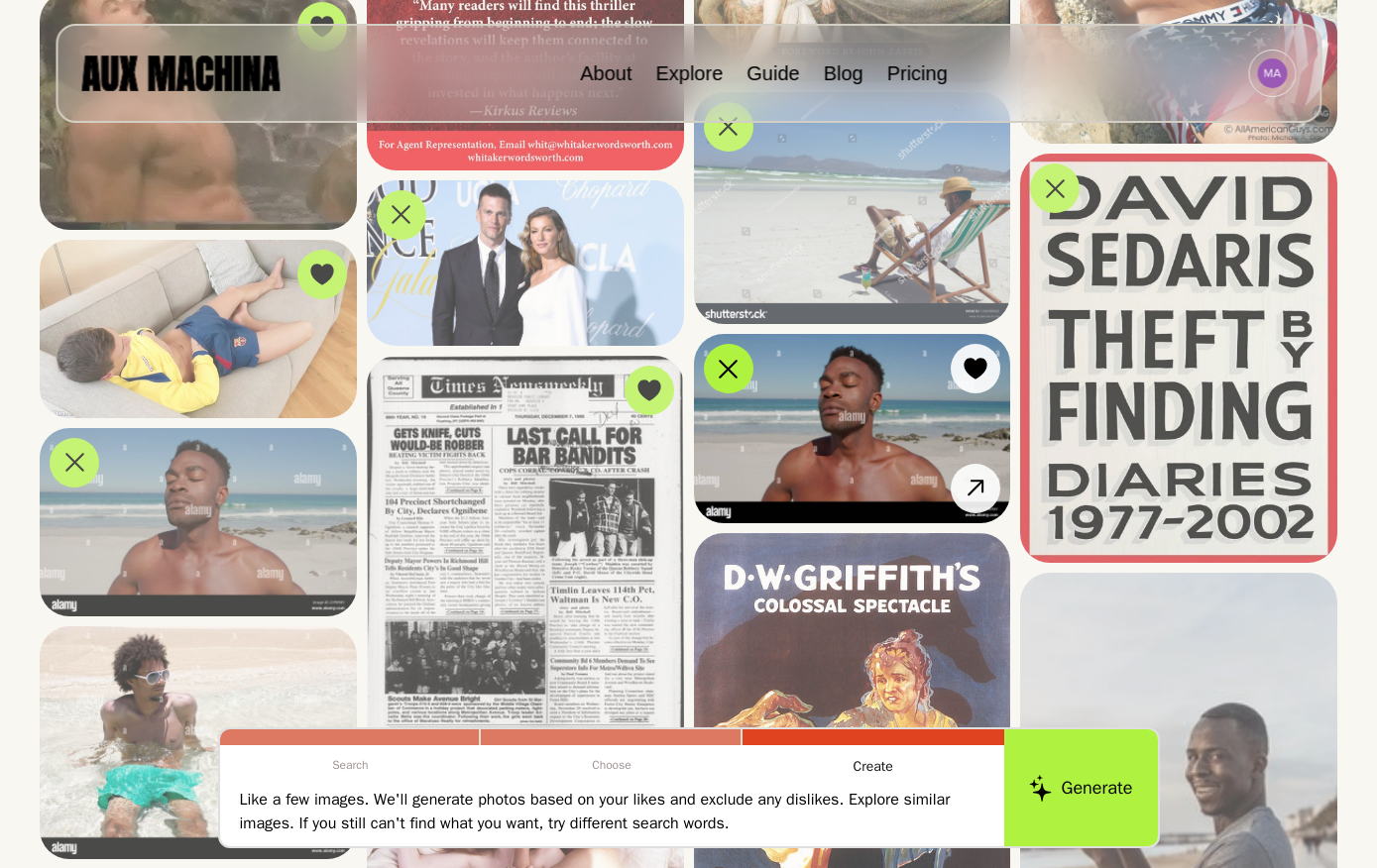 scroll, scrollTop: 2730, scrollLeft: 0, axis: vertical 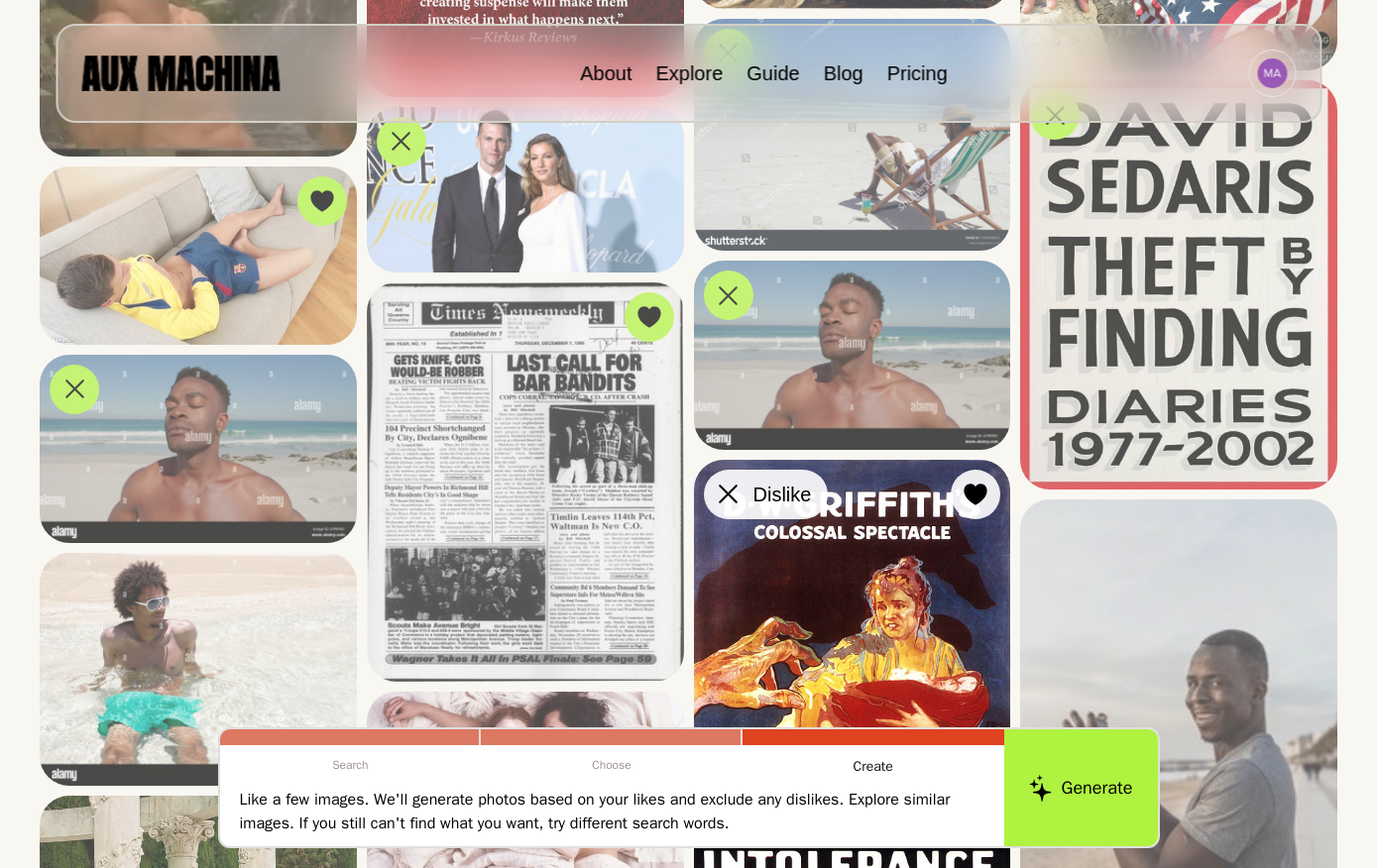 click at bounding box center [729, 494] 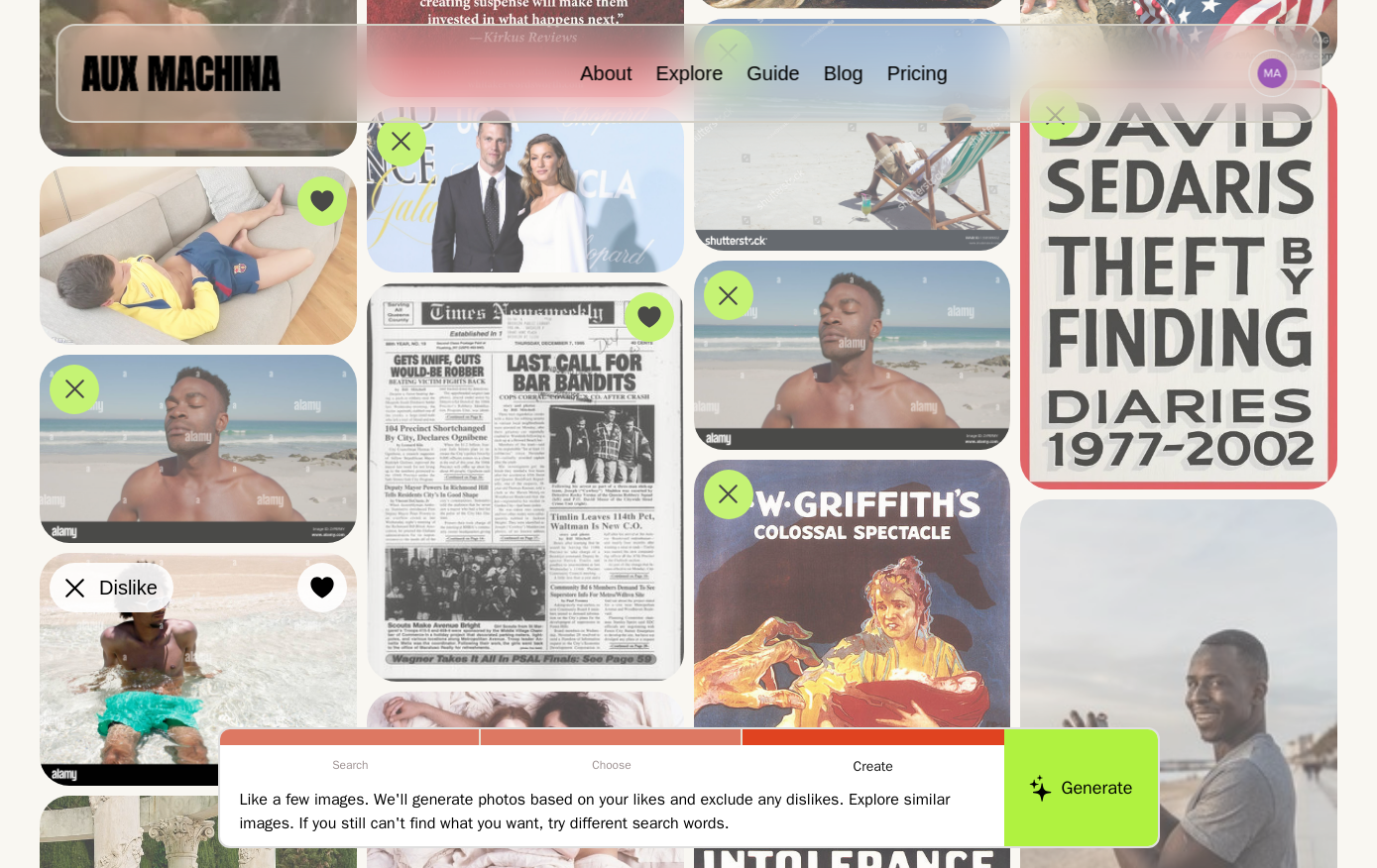 click at bounding box center [74, 588] 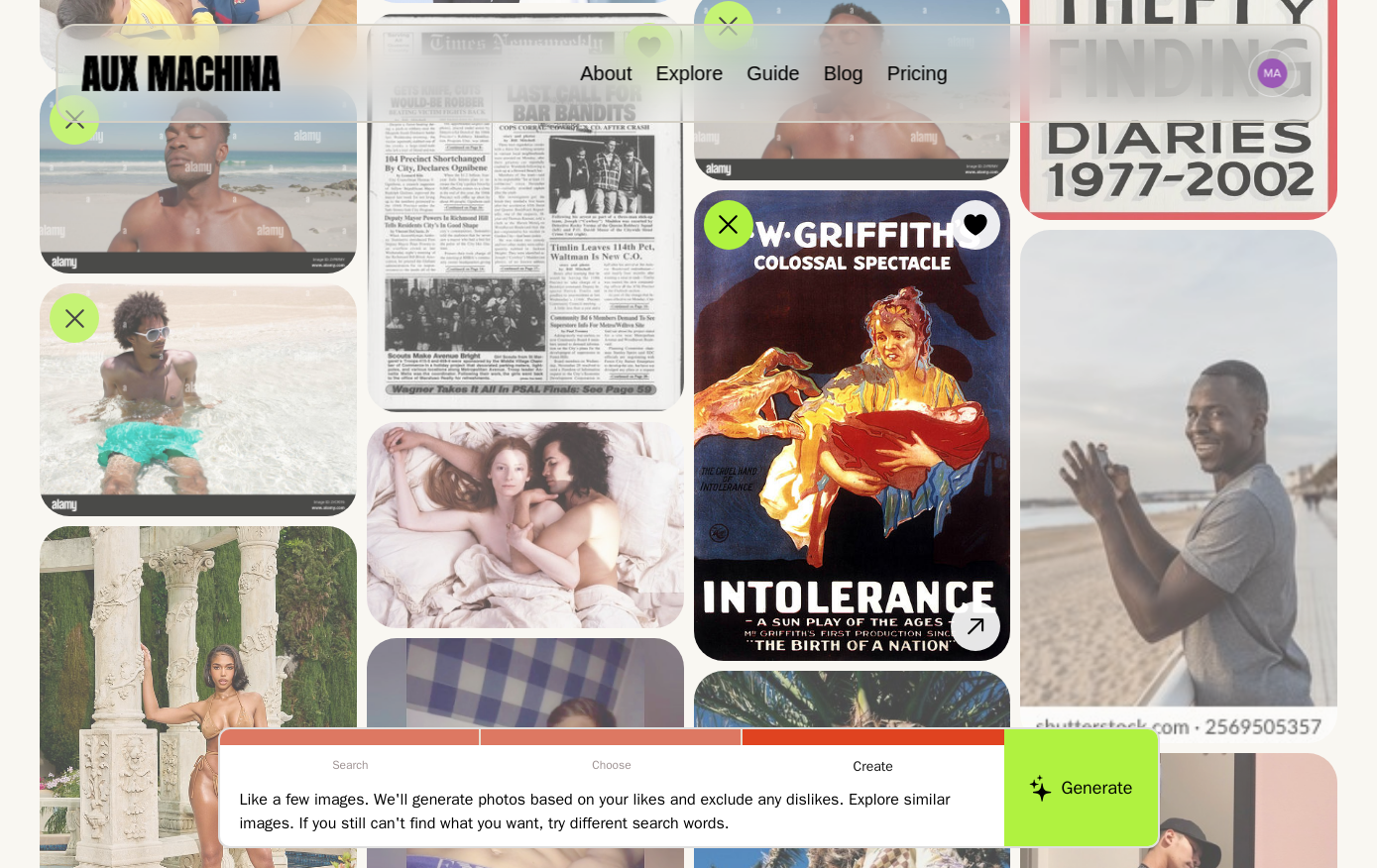 scroll, scrollTop: 3026, scrollLeft: 0, axis: vertical 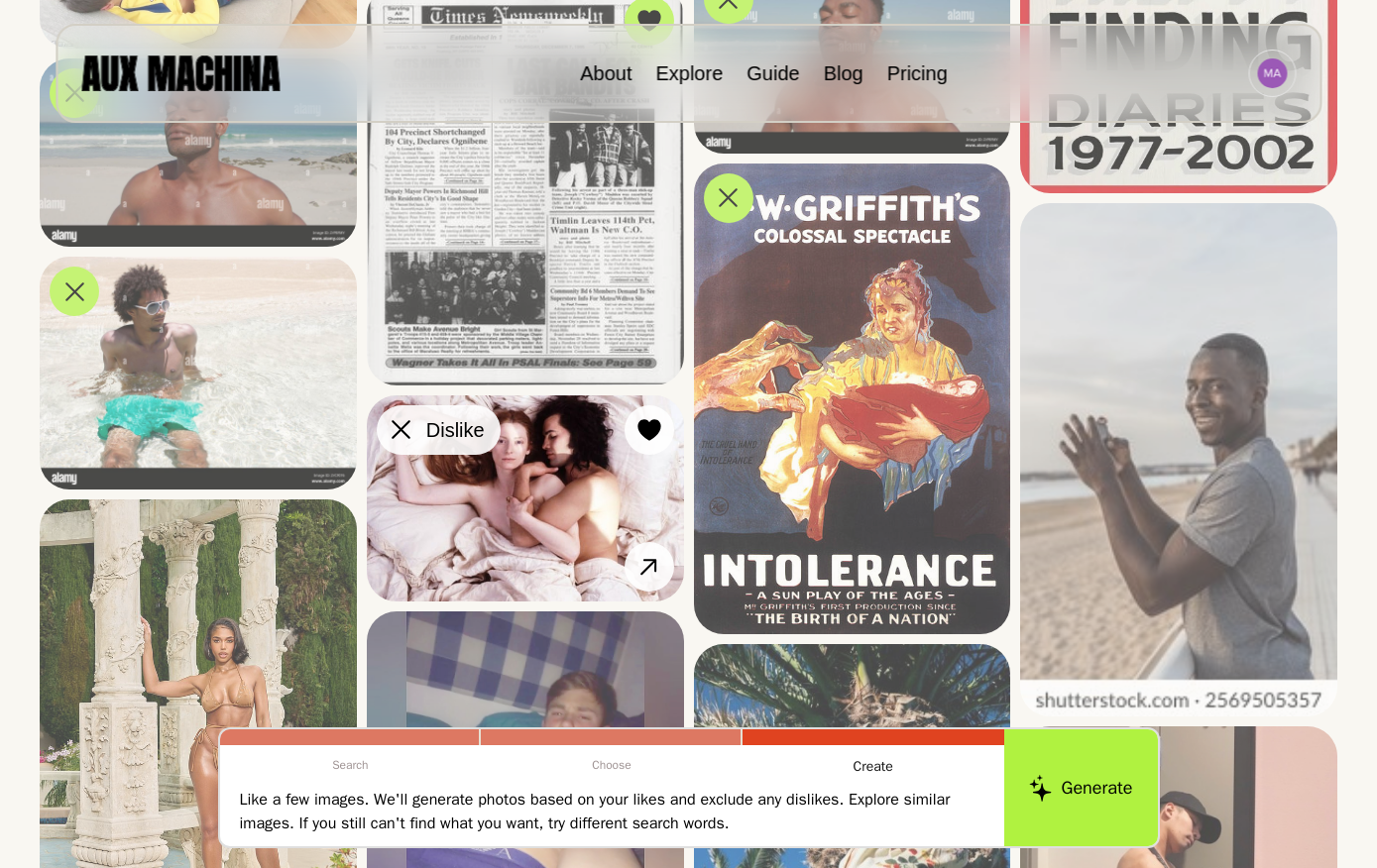 click at bounding box center [402, 430] 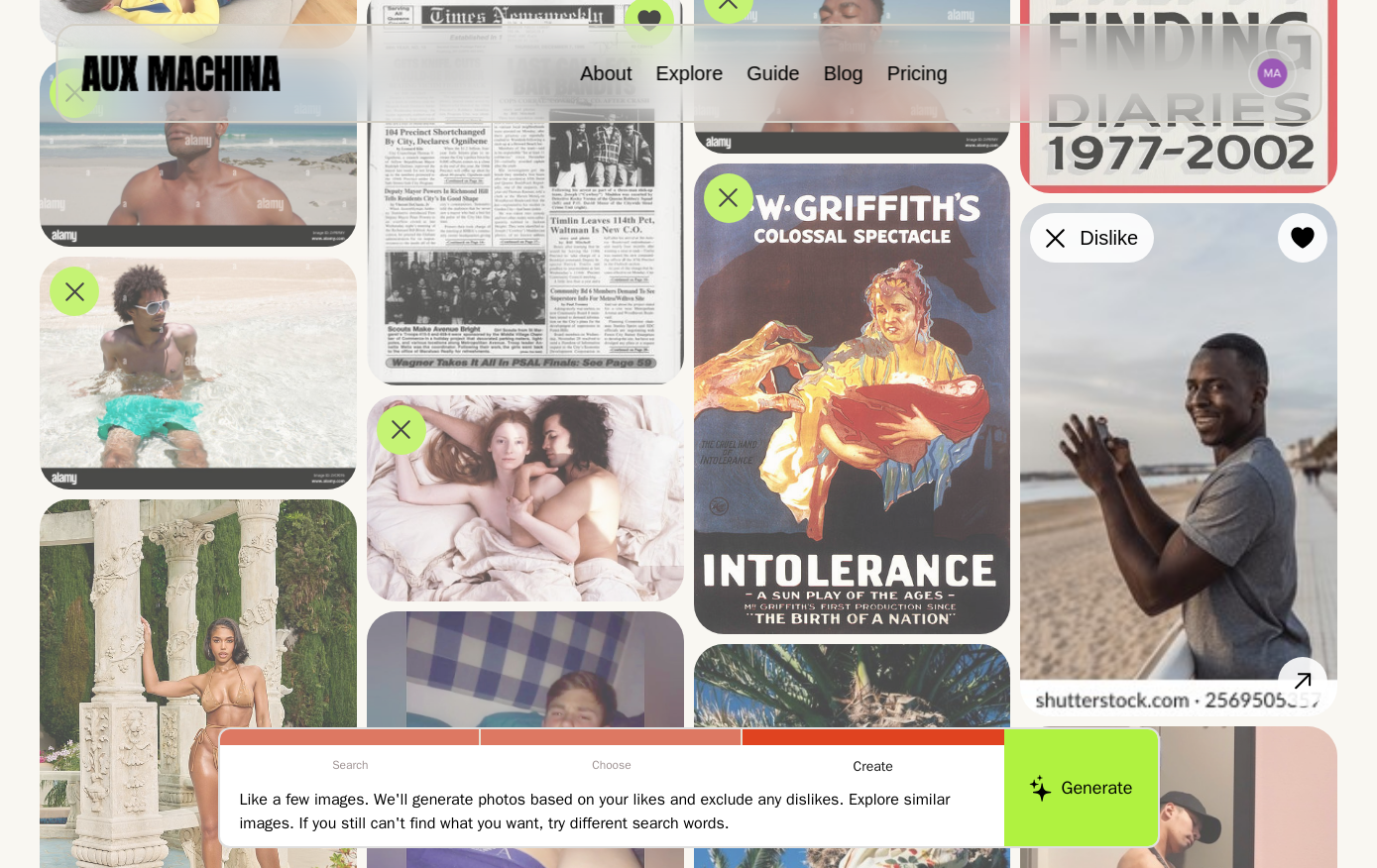 click 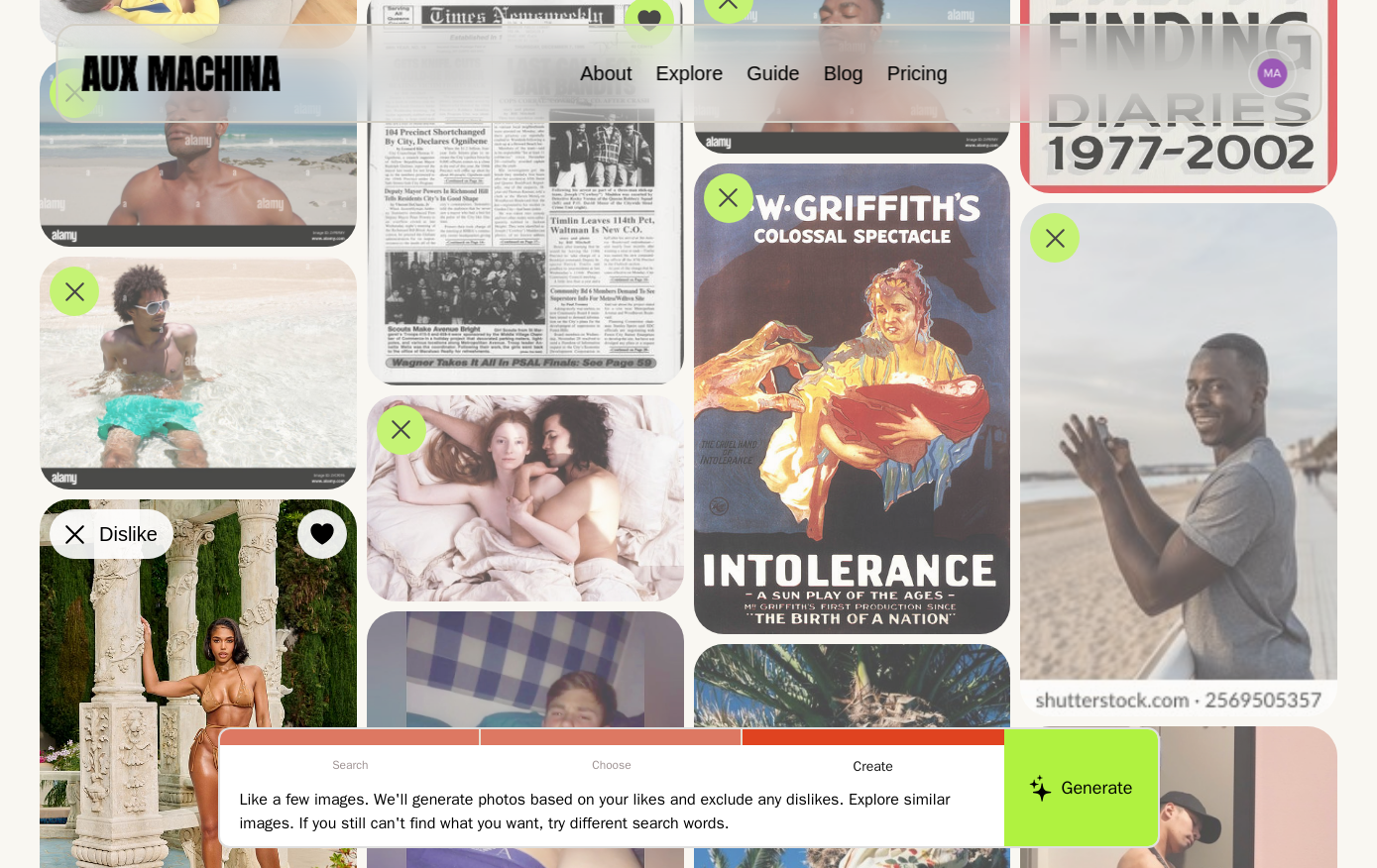 click 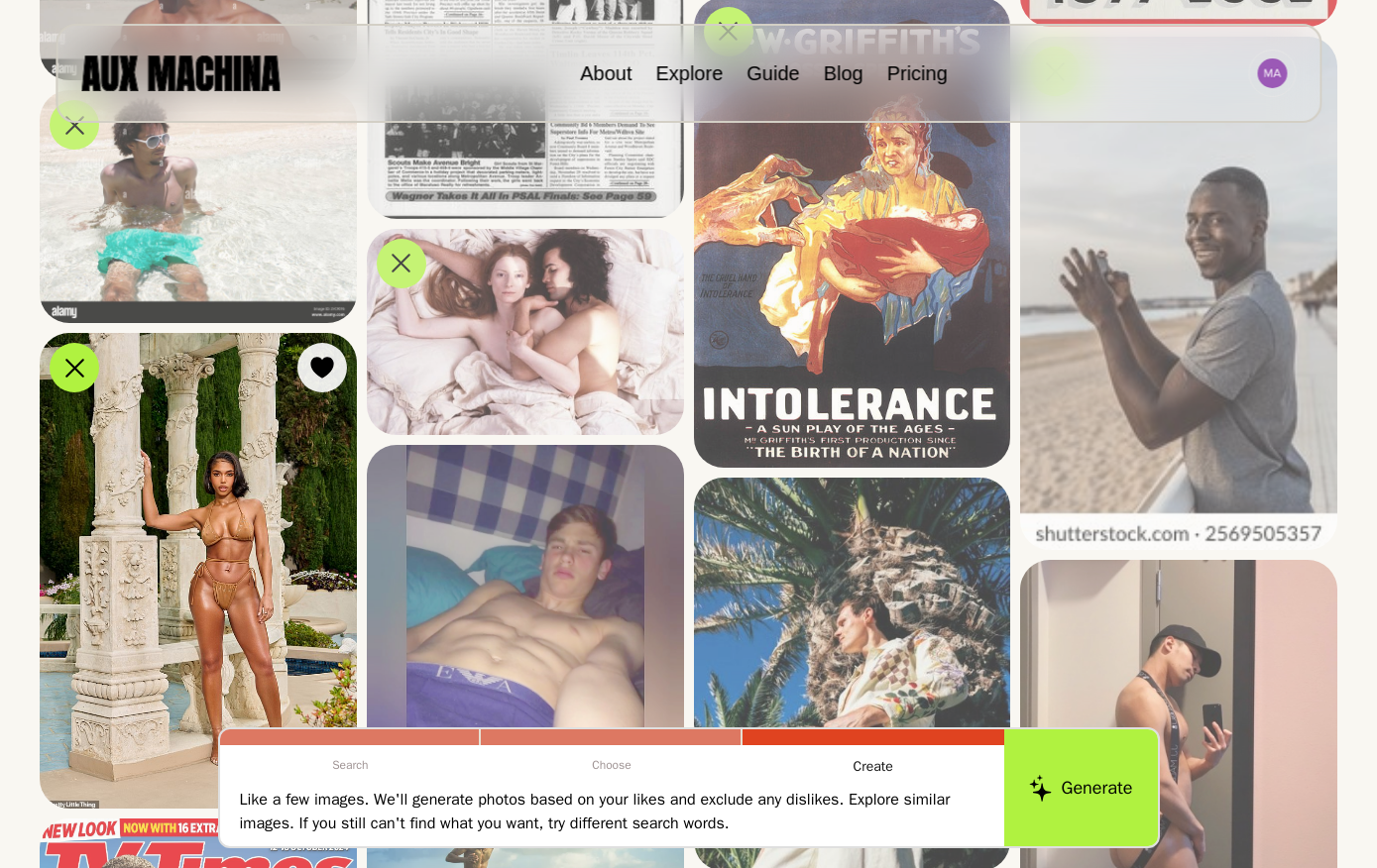scroll, scrollTop: 3196, scrollLeft: 0, axis: vertical 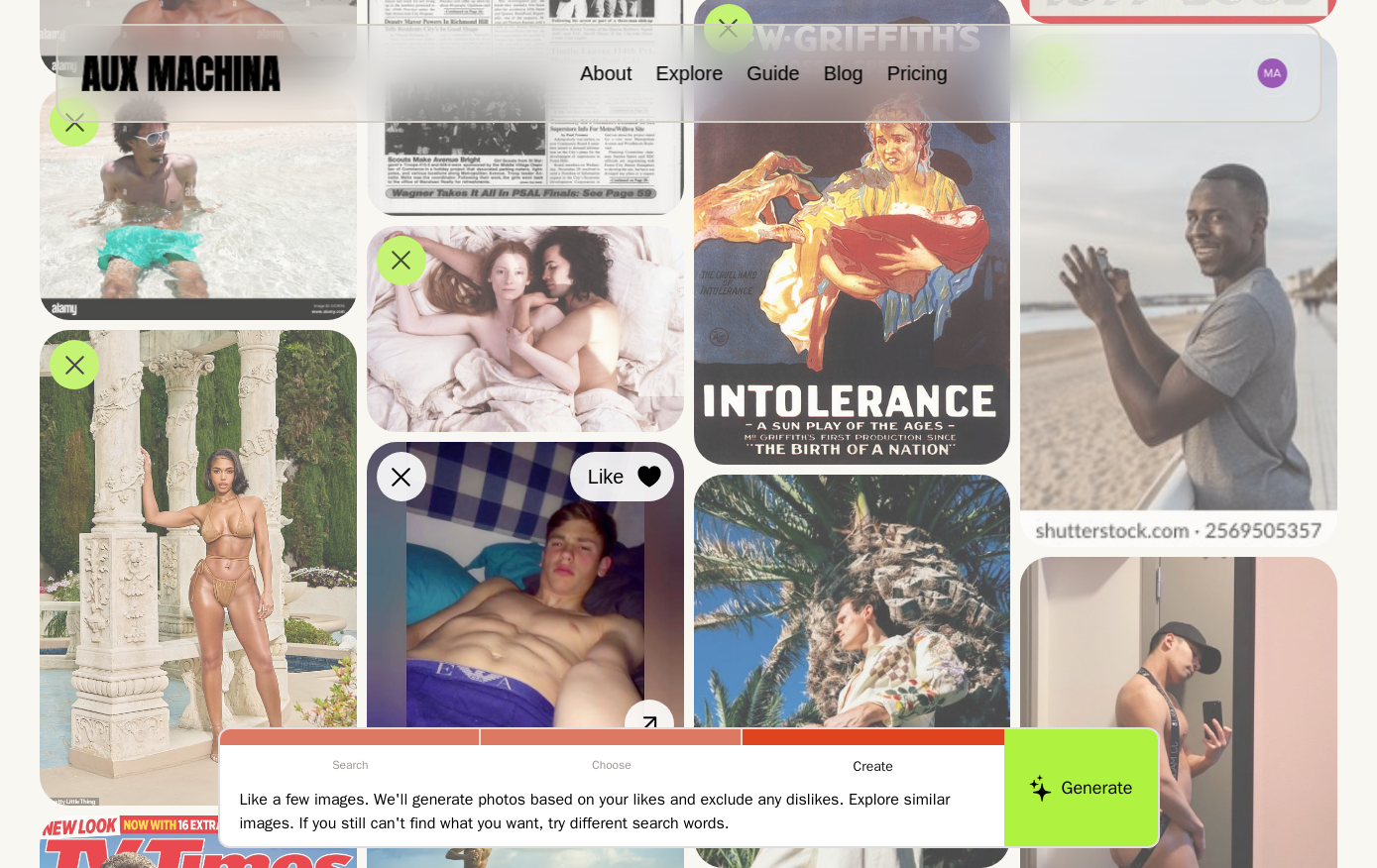 click on "Like" at bounding box center [622, 477] 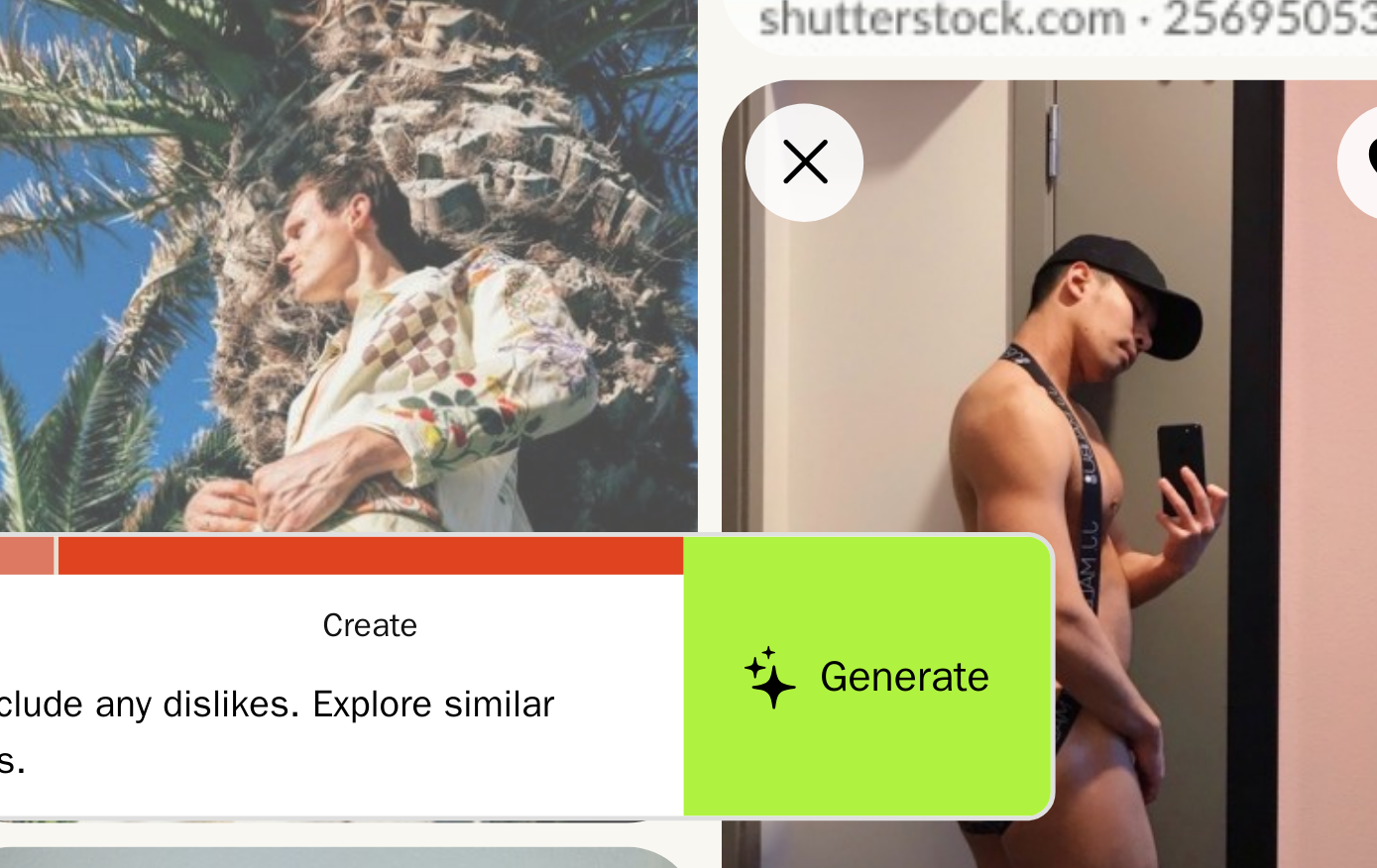 scroll, scrollTop: 3503, scrollLeft: 0, axis: vertical 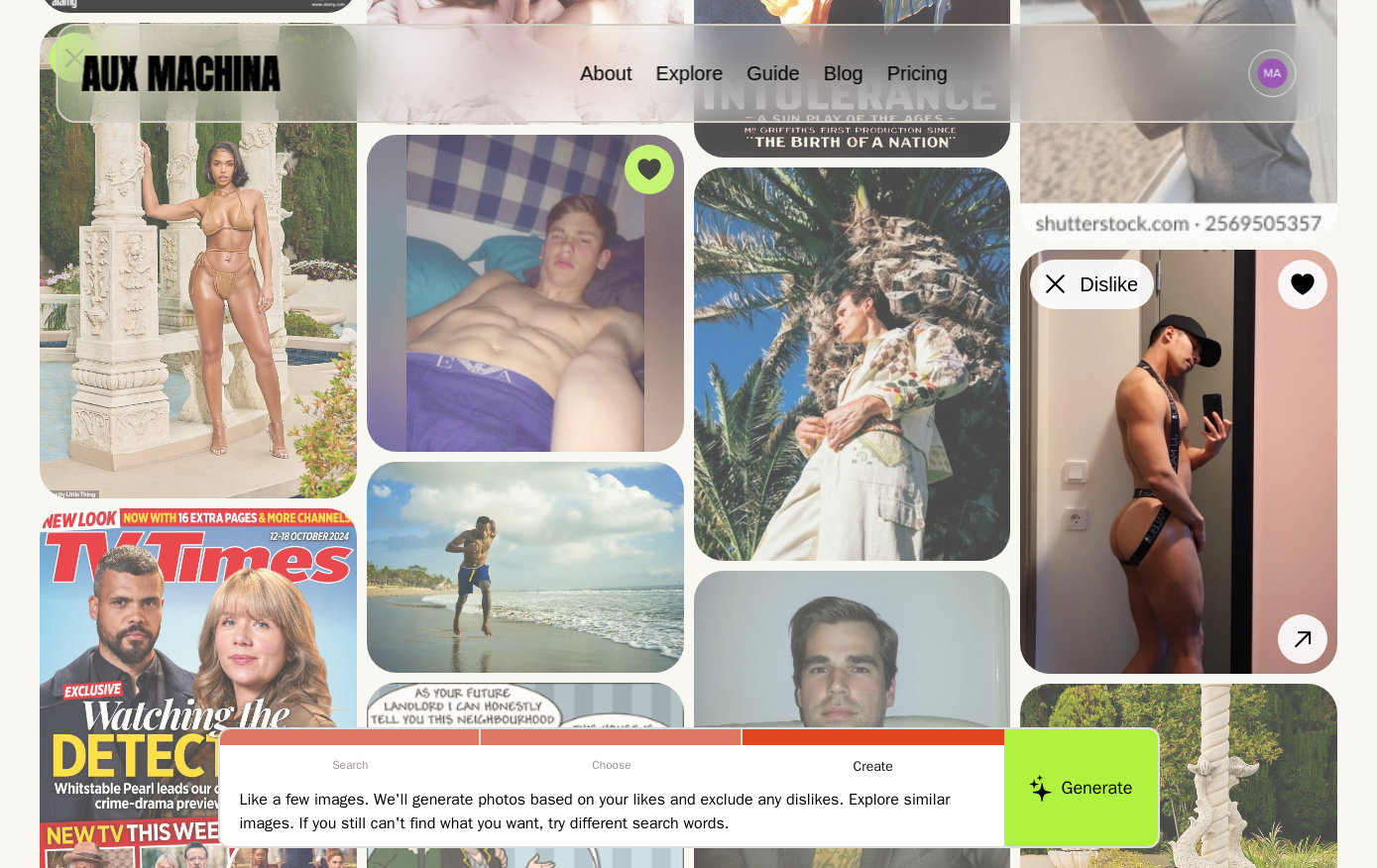 click at bounding box center (1055, 284) 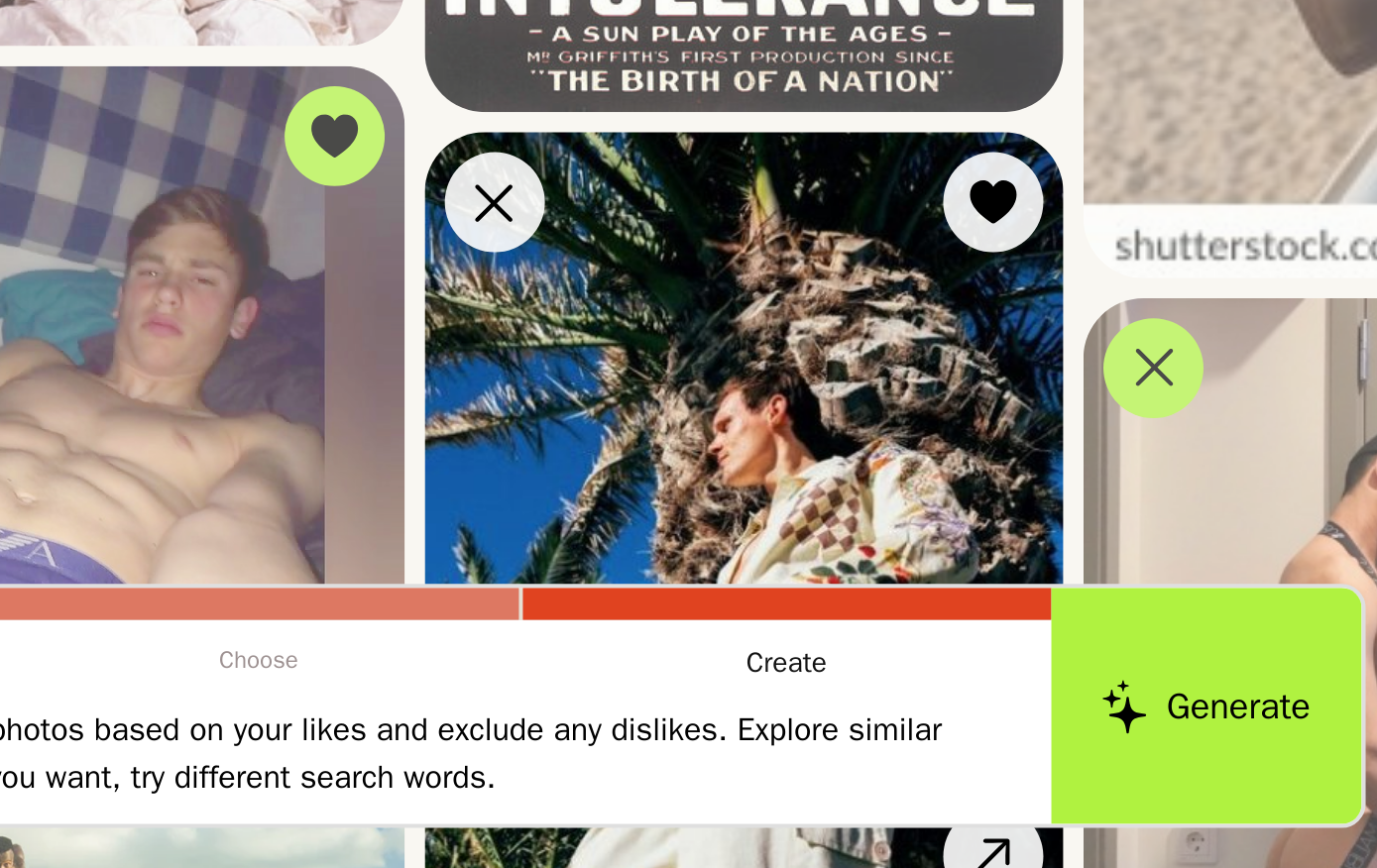 scroll, scrollTop: 3410, scrollLeft: 0, axis: vertical 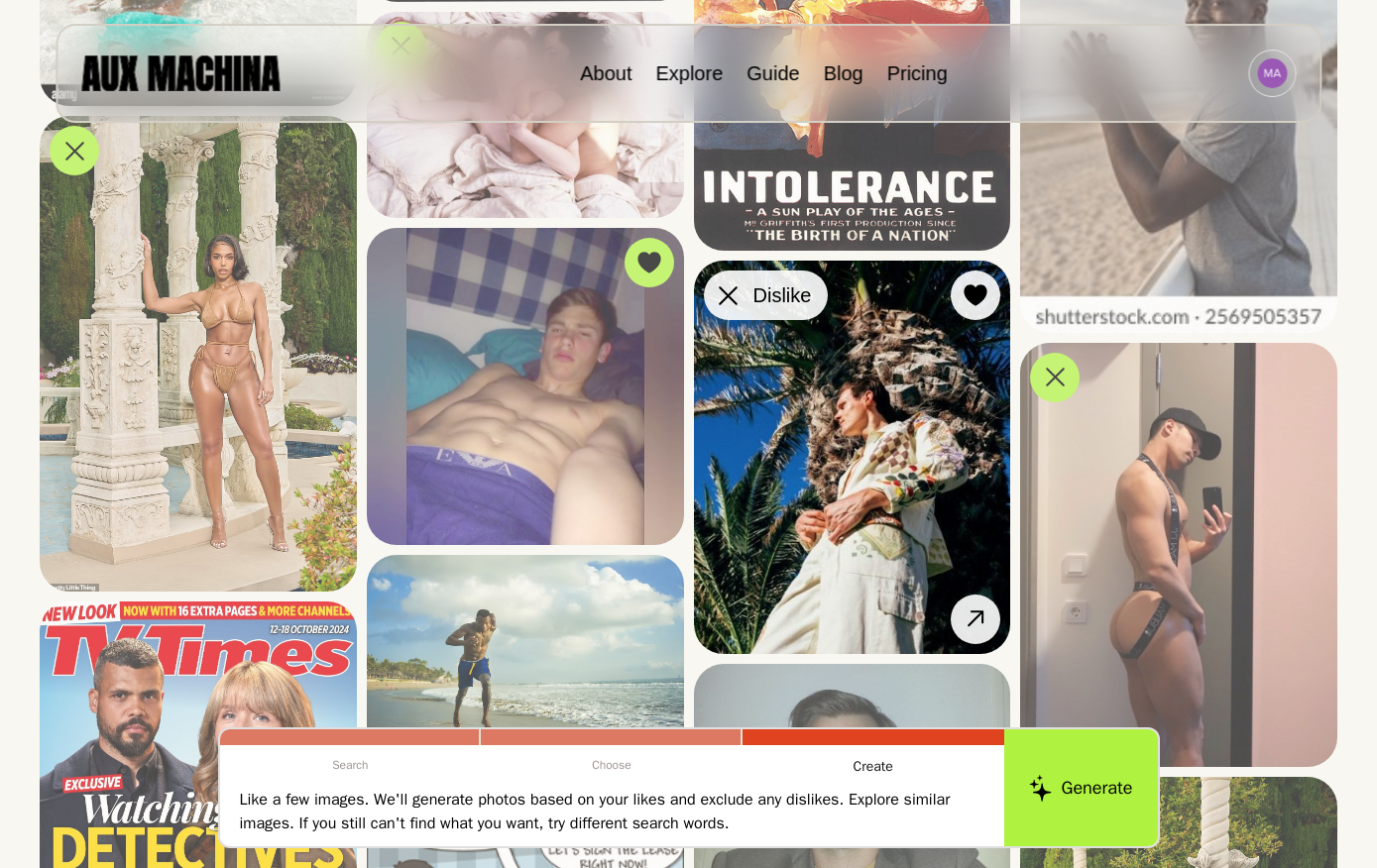 click 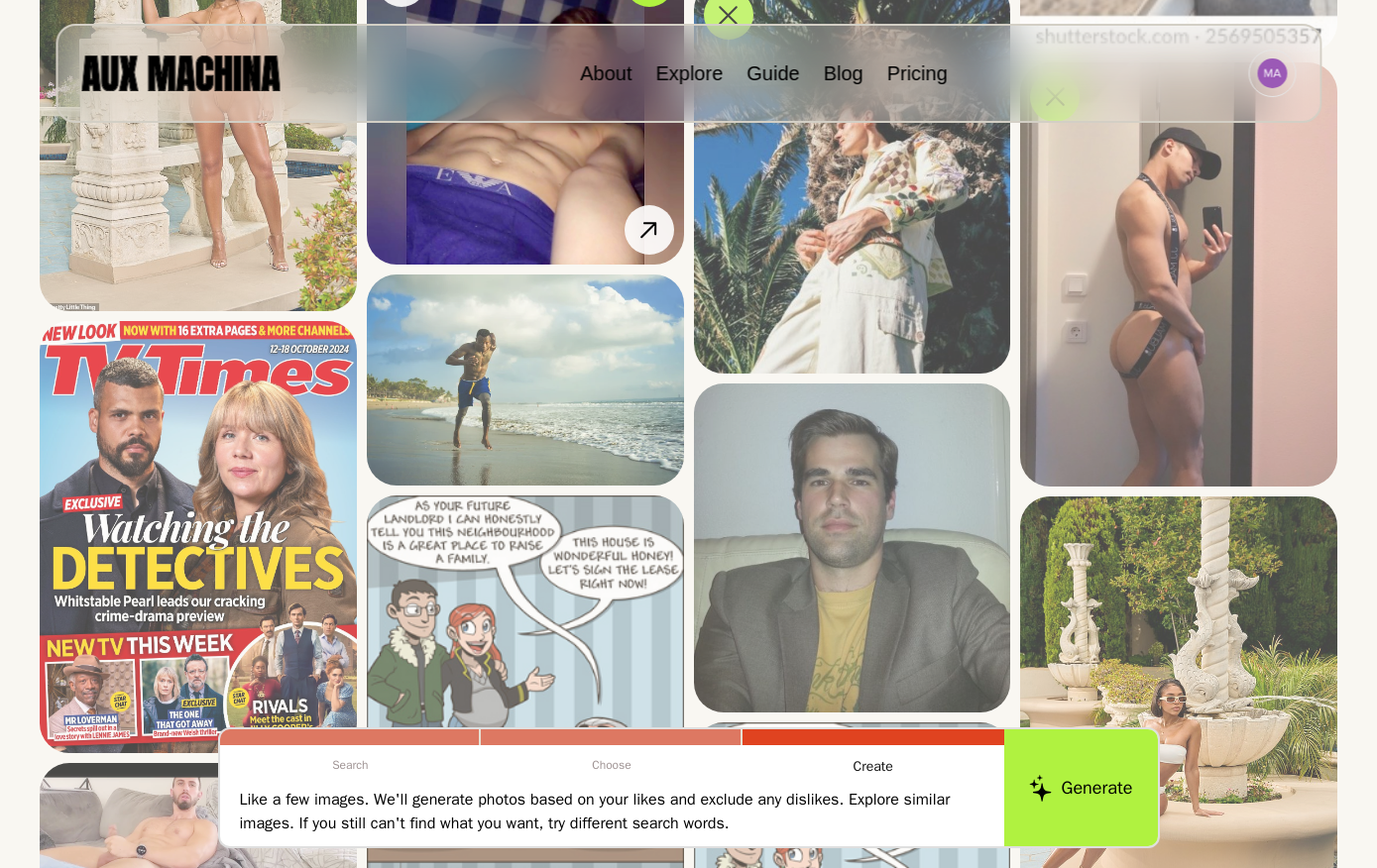 scroll, scrollTop: 3704, scrollLeft: 0, axis: vertical 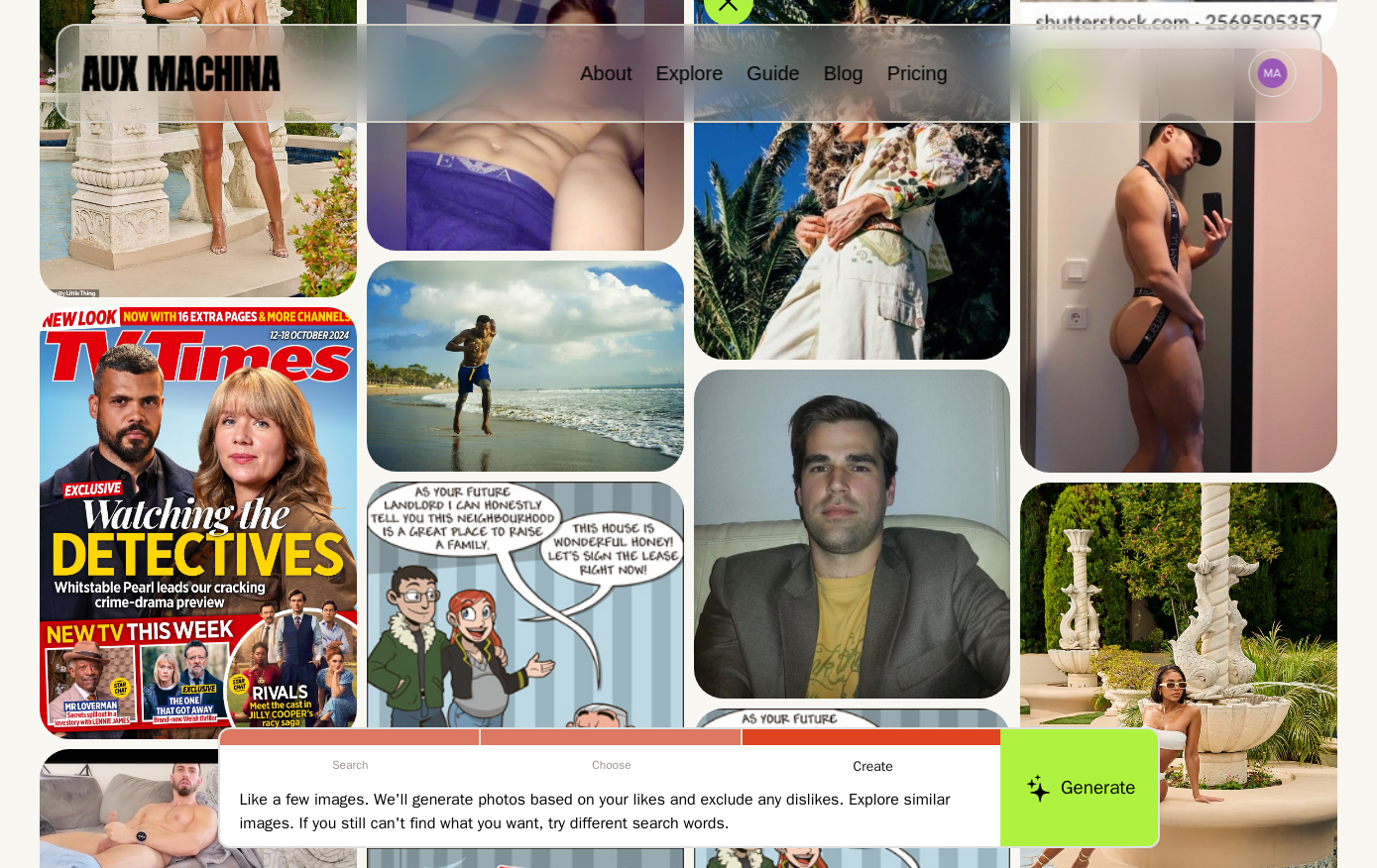 click on "Generate" at bounding box center (1081, 788) 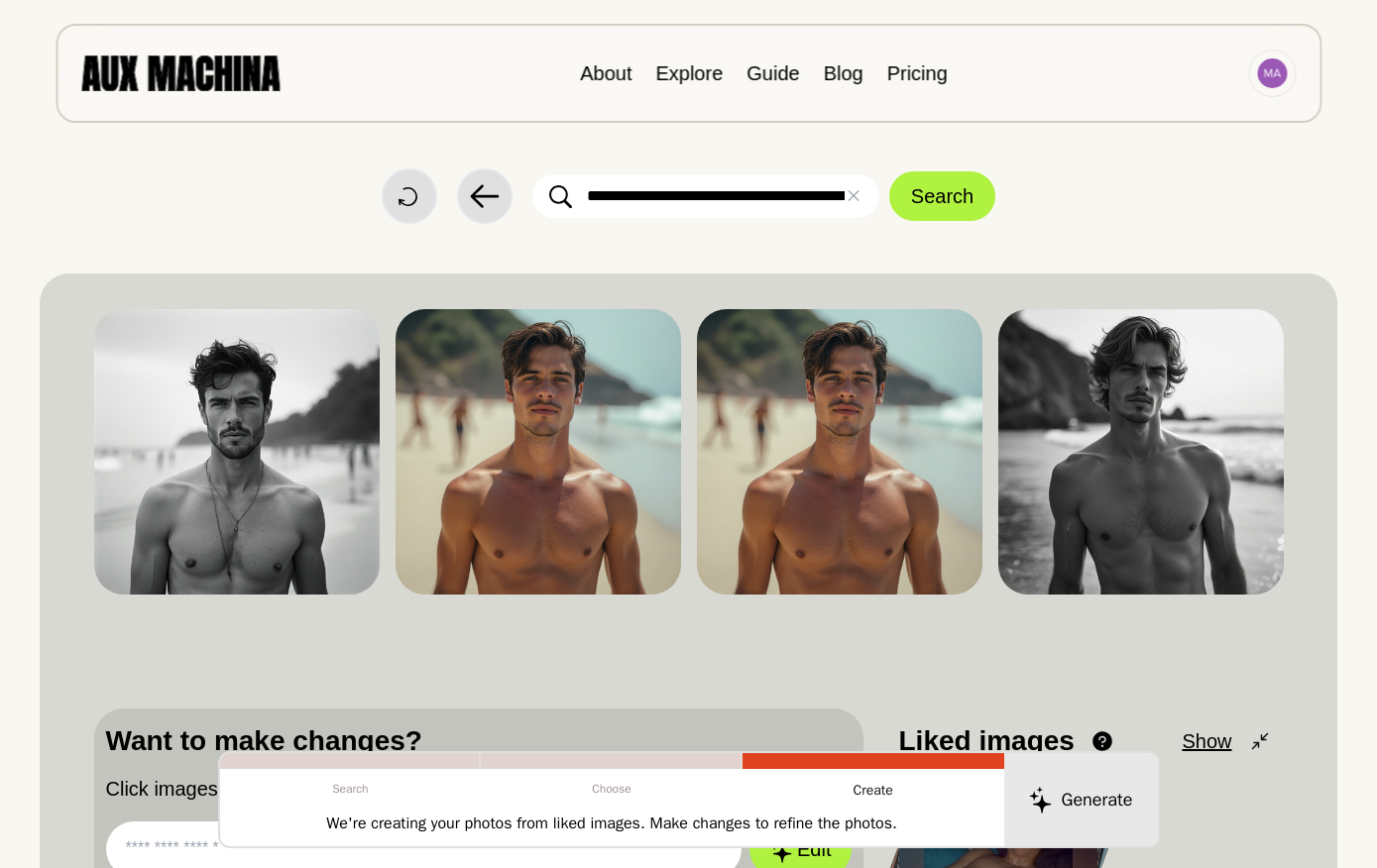 scroll, scrollTop: 0, scrollLeft: 0, axis: both 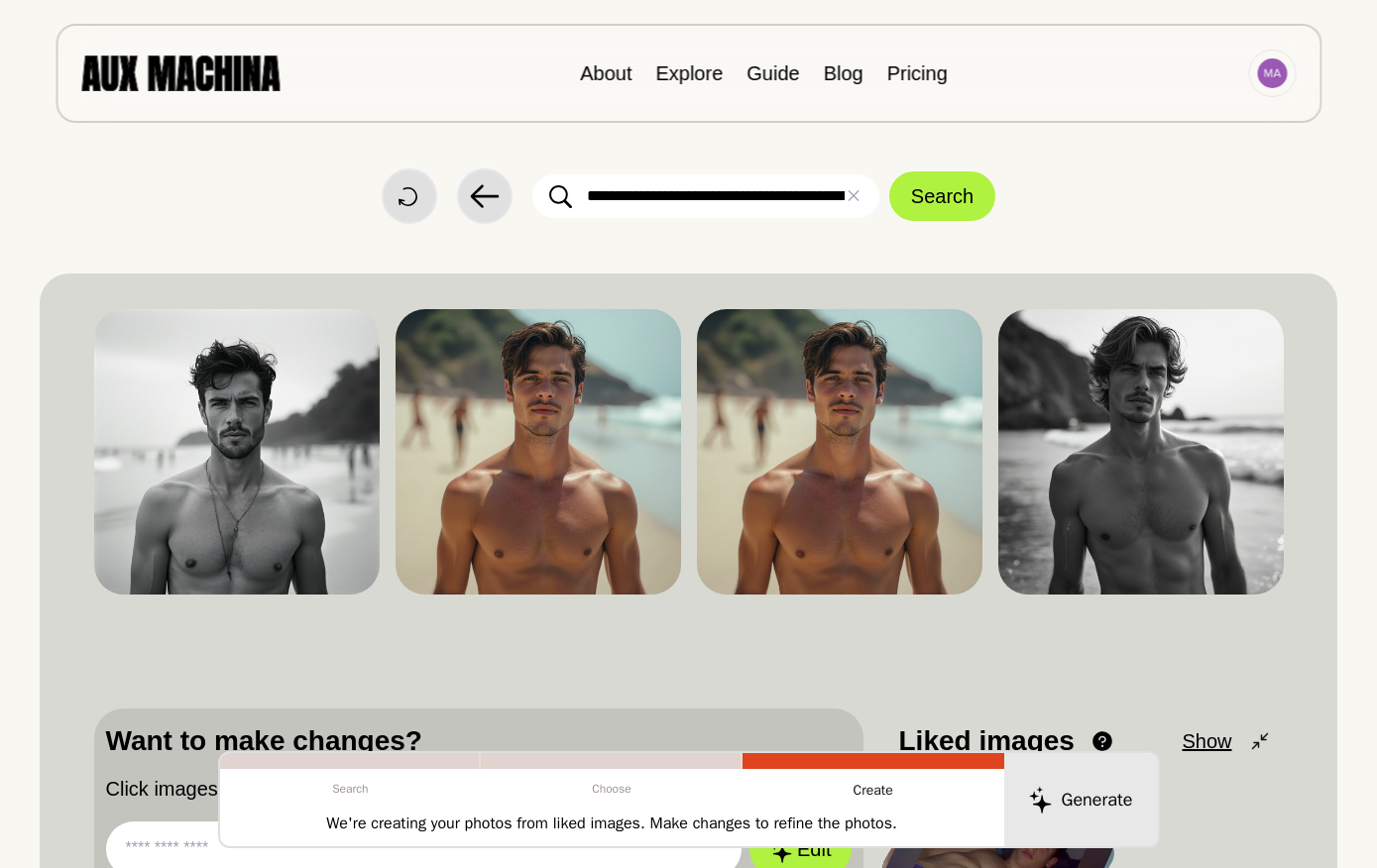 click on "**********" at bounding box center (706, 196) 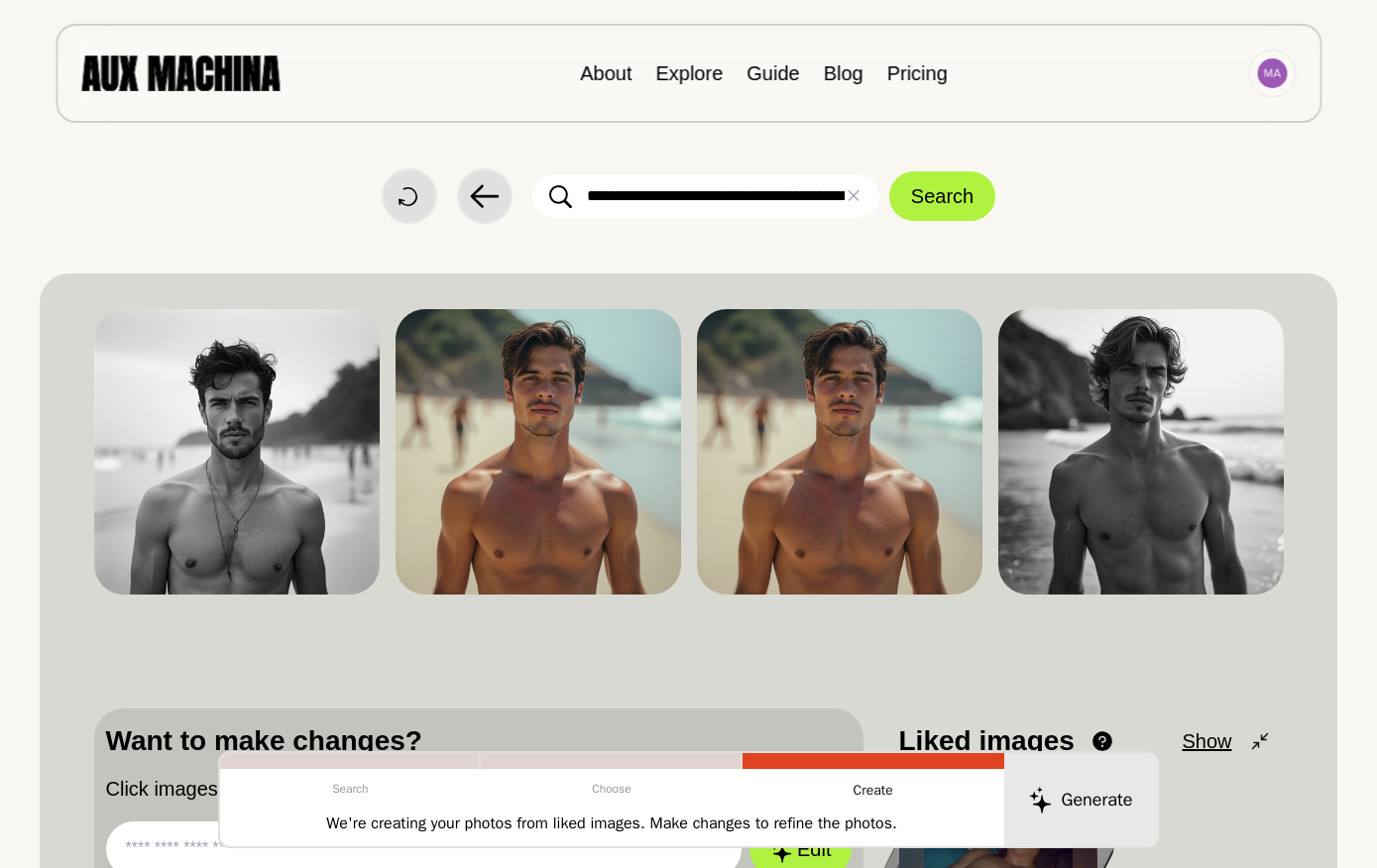 type 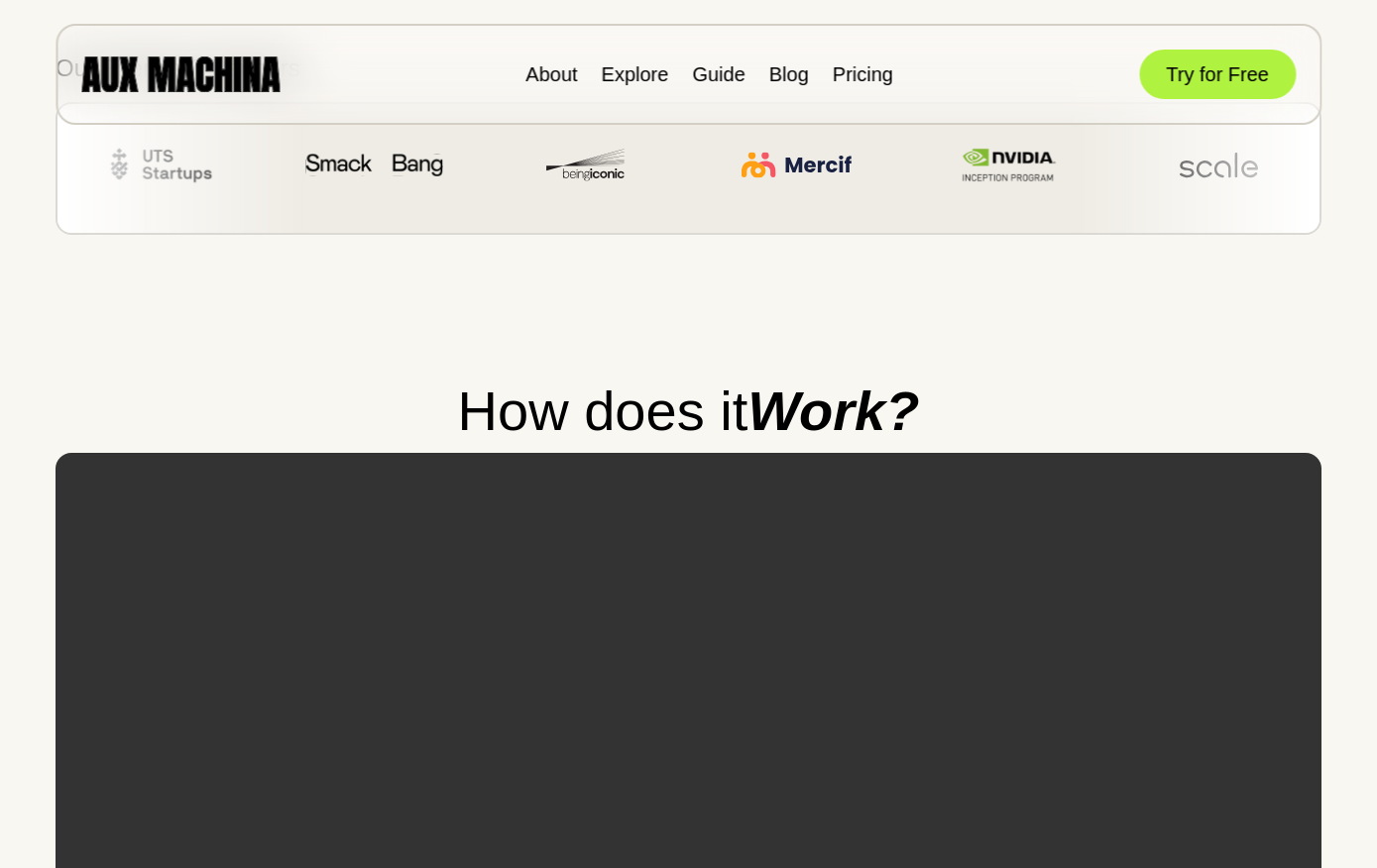 scroll, scrollTop: 1897, scrollLeft: 0, axis: vertical 